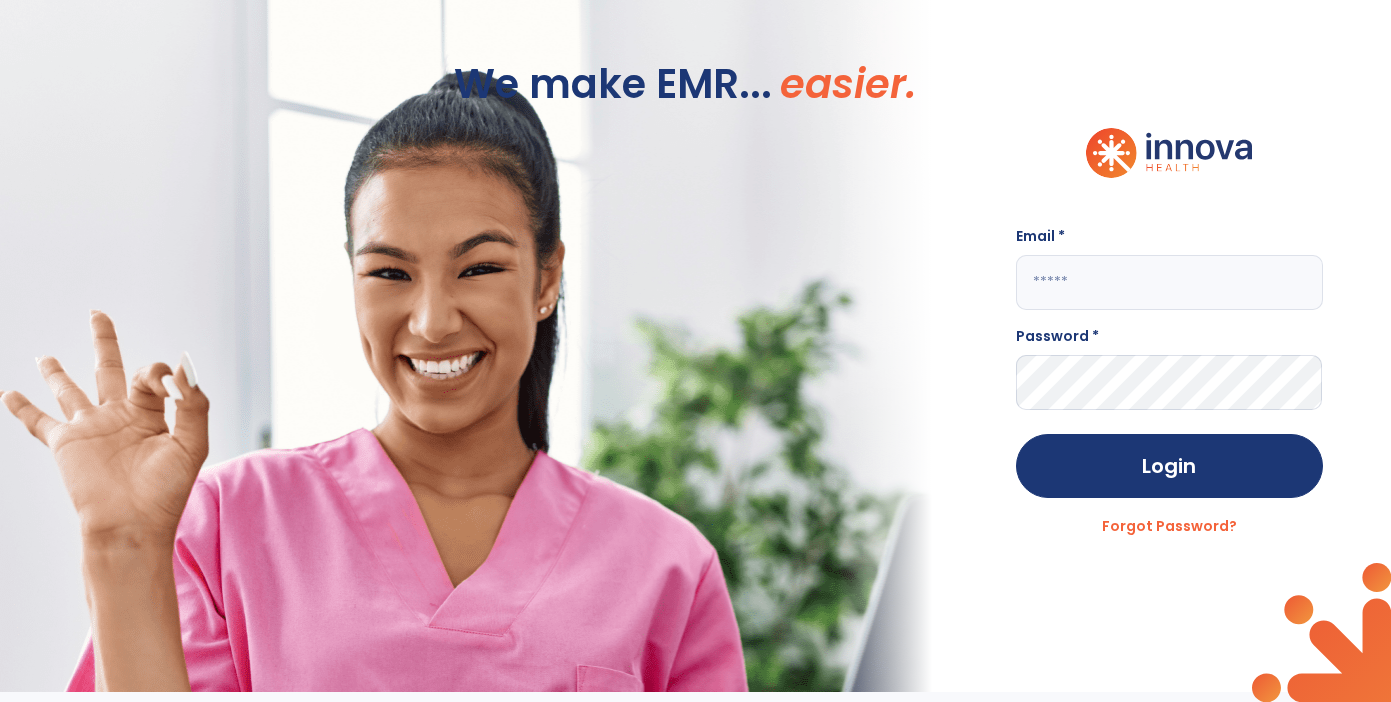 scroll, scrollTop: 0, scrollLeft: 0, axis: both 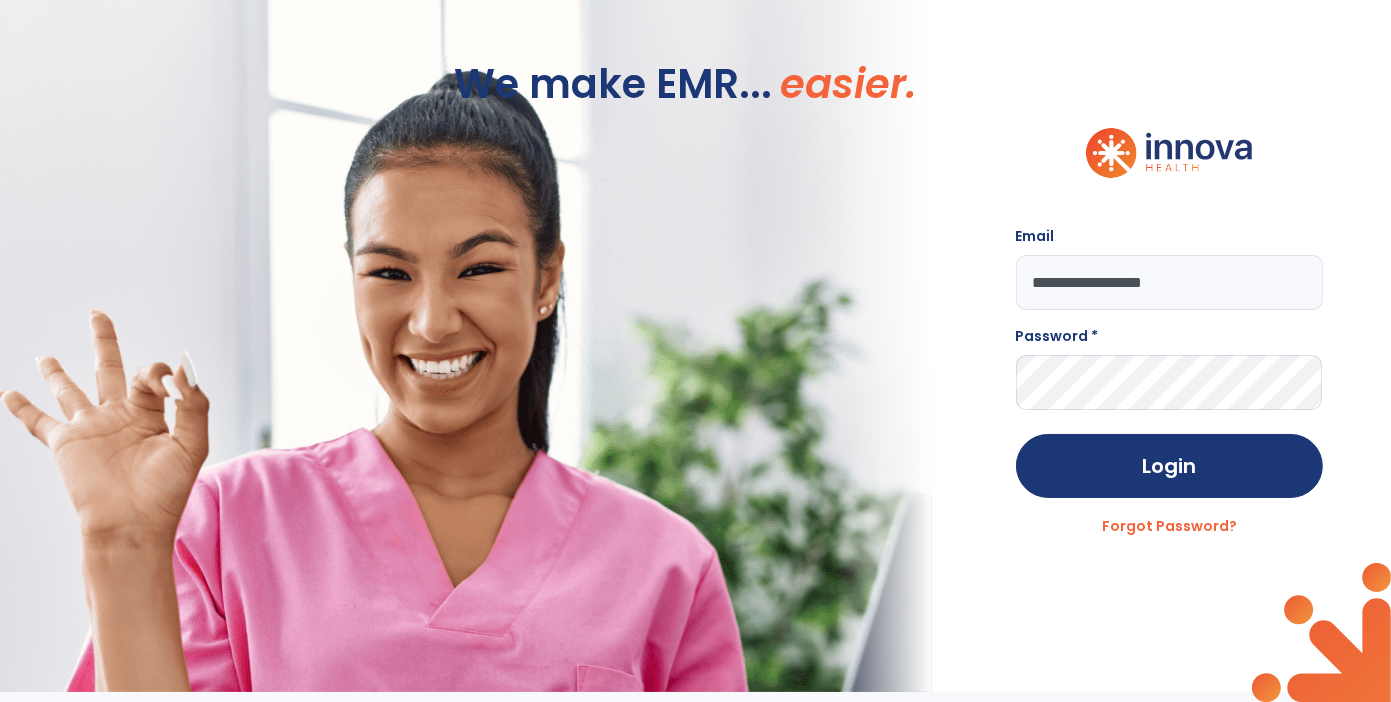 type on "**********" 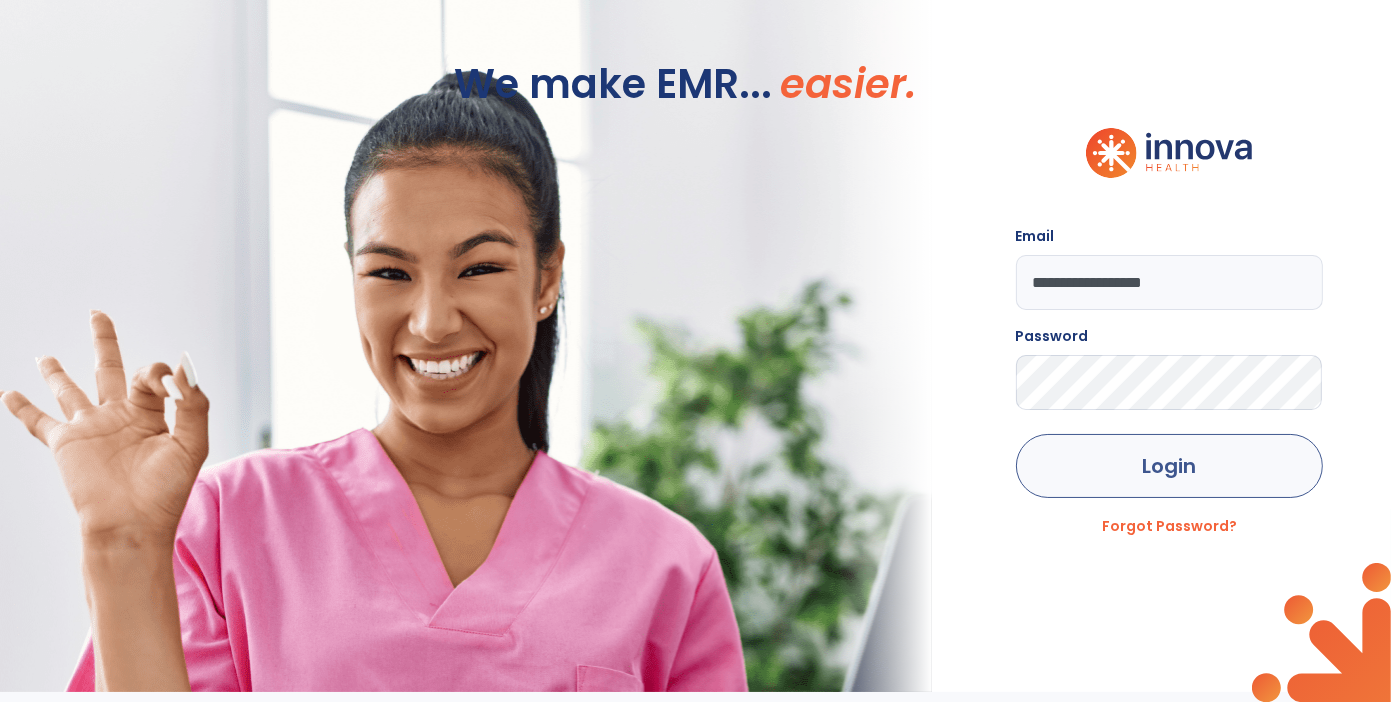 click on "Login" 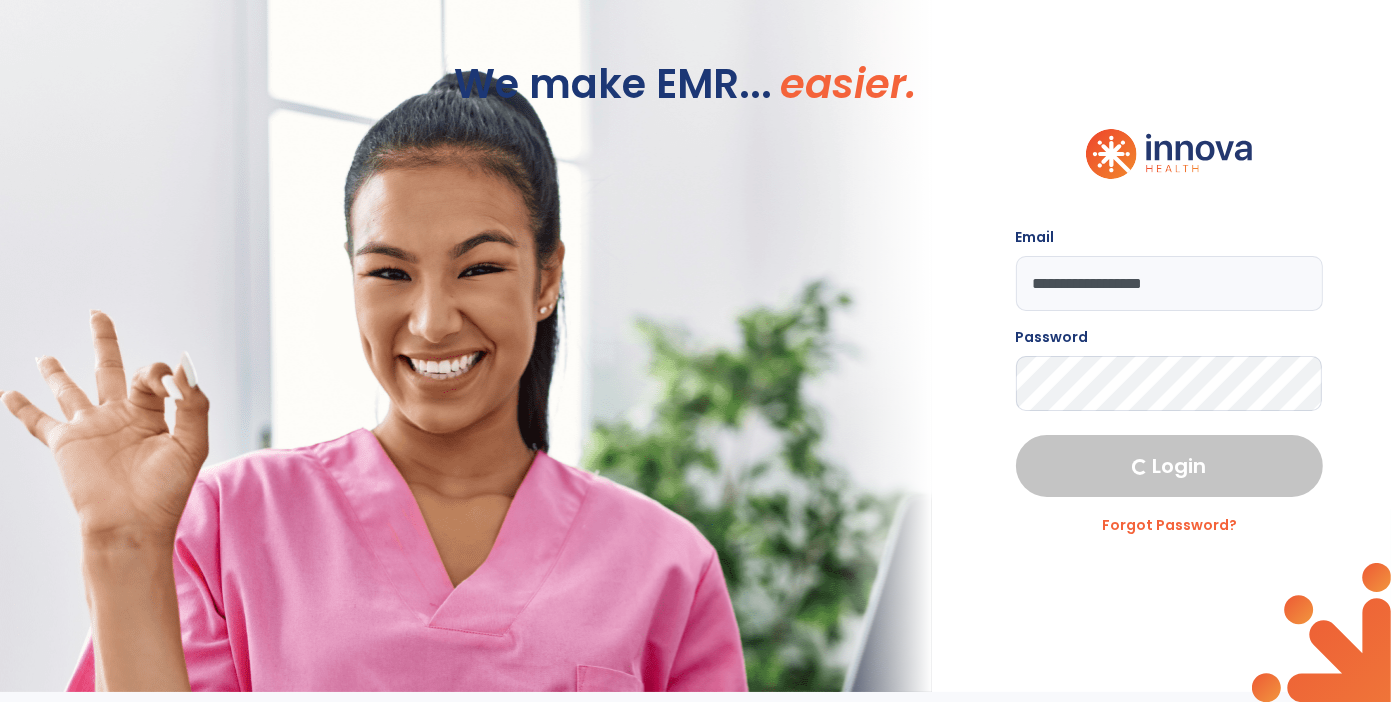 select on "****" 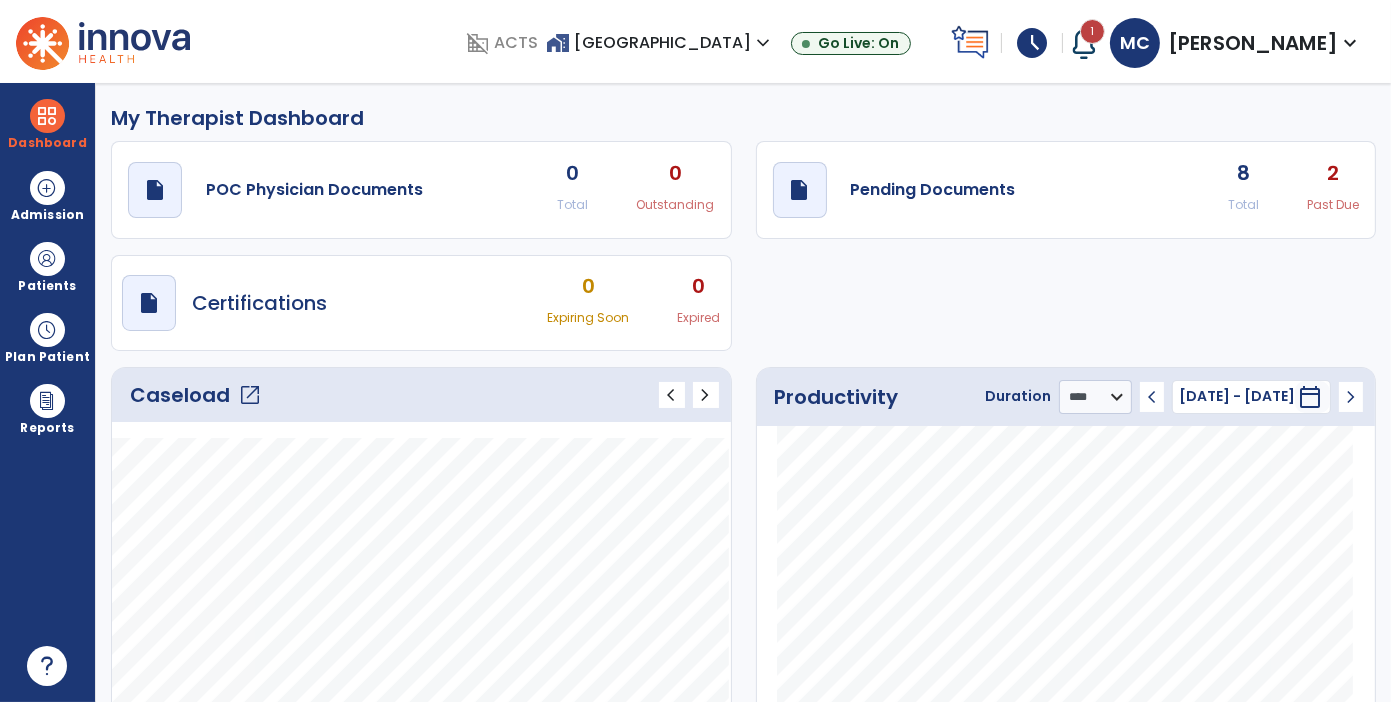 click on "draft   open_in_new  Pending Documents 8 Total 2 Past Due" 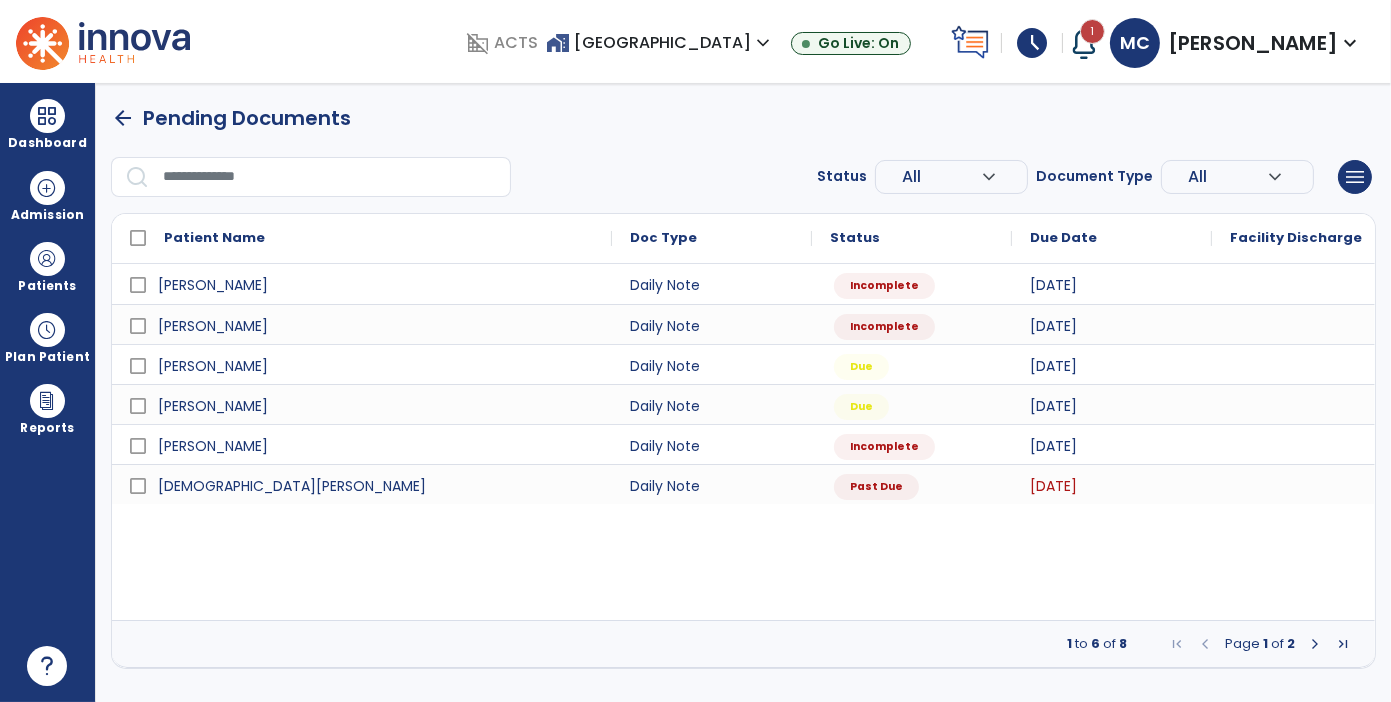 scroll, scrollTop: 0, scrollLeft: 0, axis: both 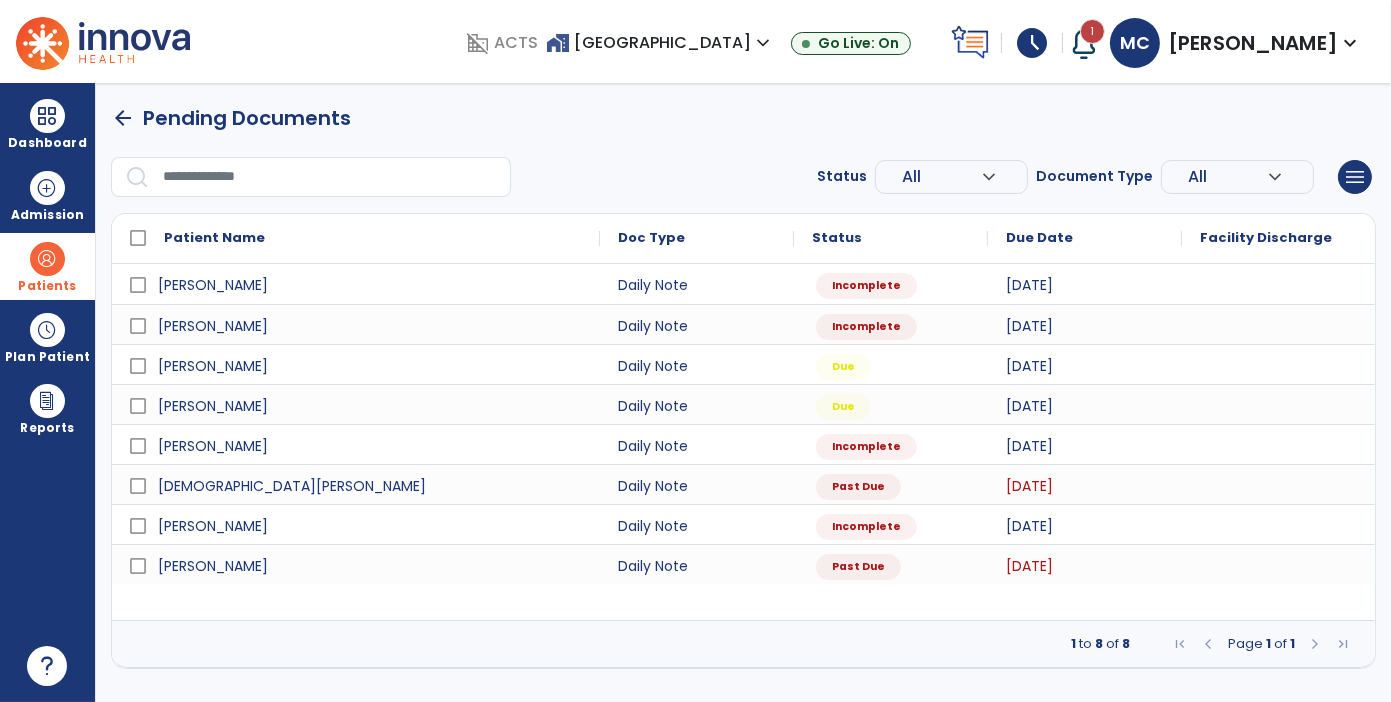click at bounding box center (47, 259) 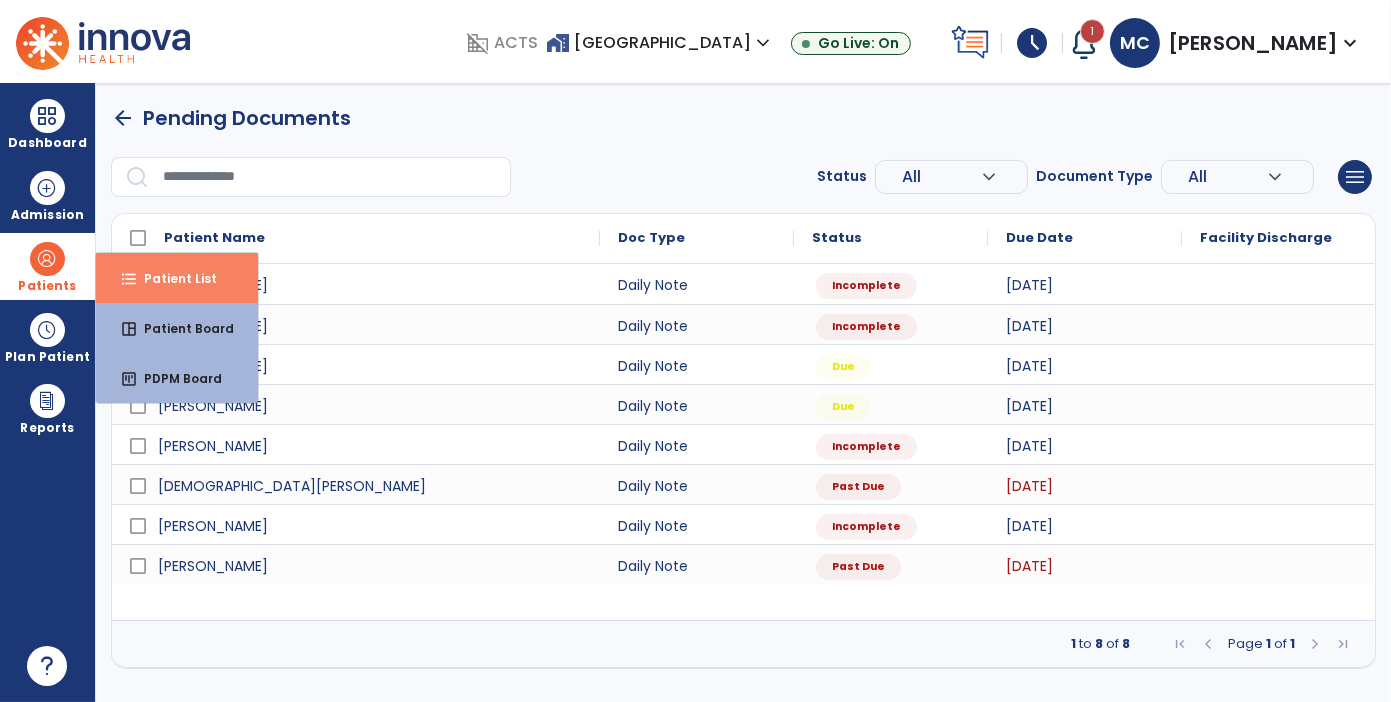 click on "Patient List" at bounding box center [172, 278] 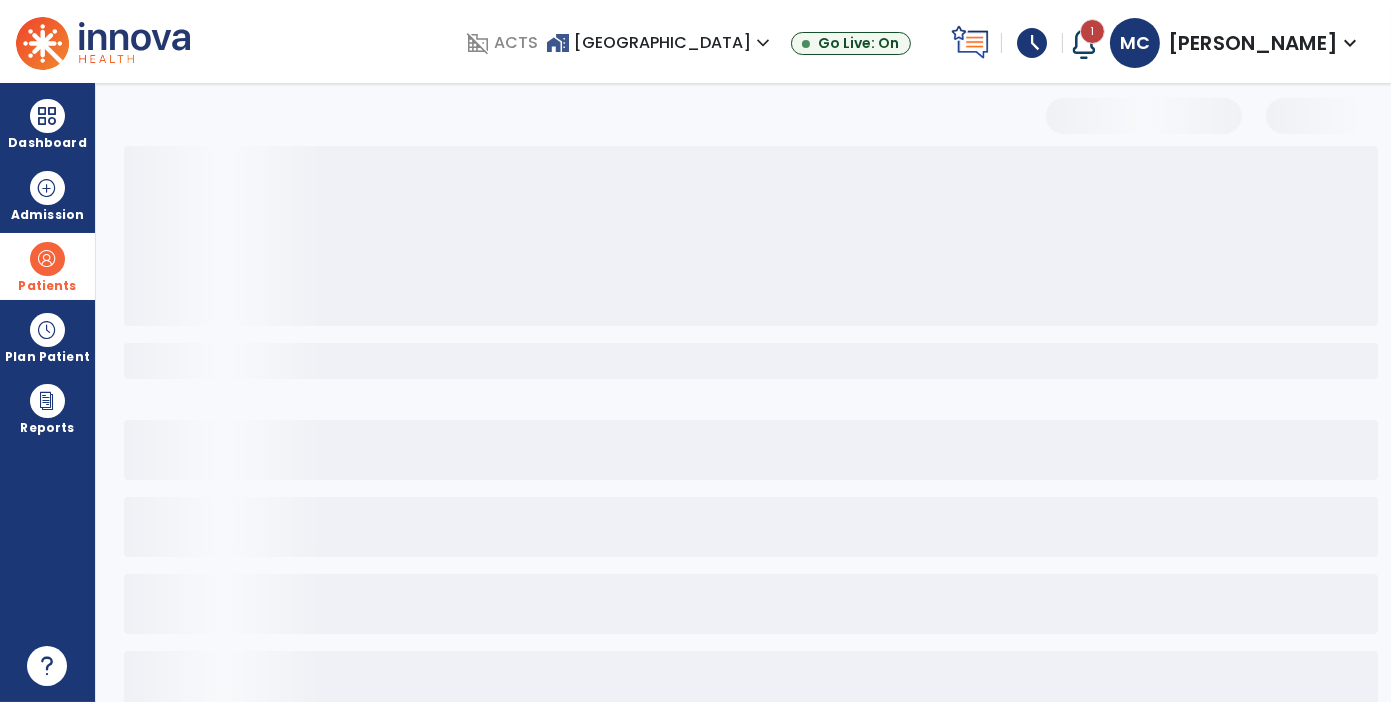 select on "***" 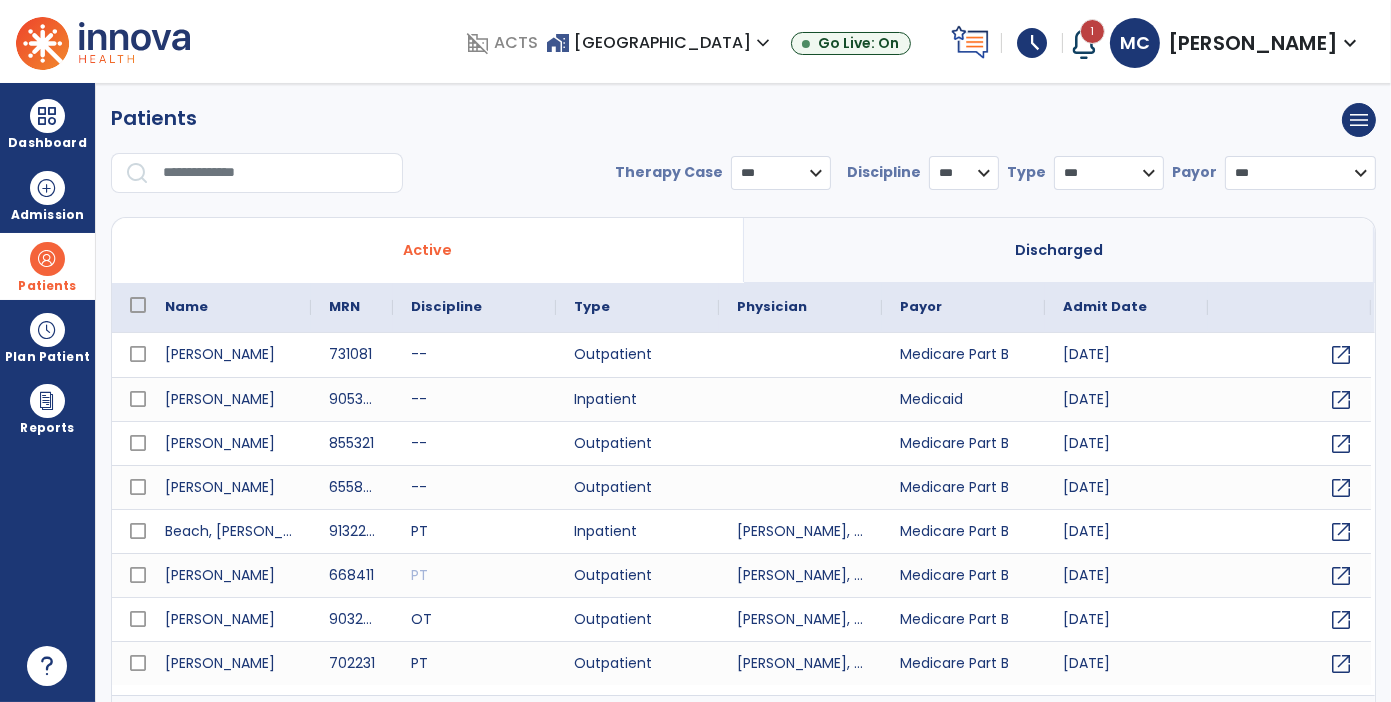 click at bounding box center [276, 173] 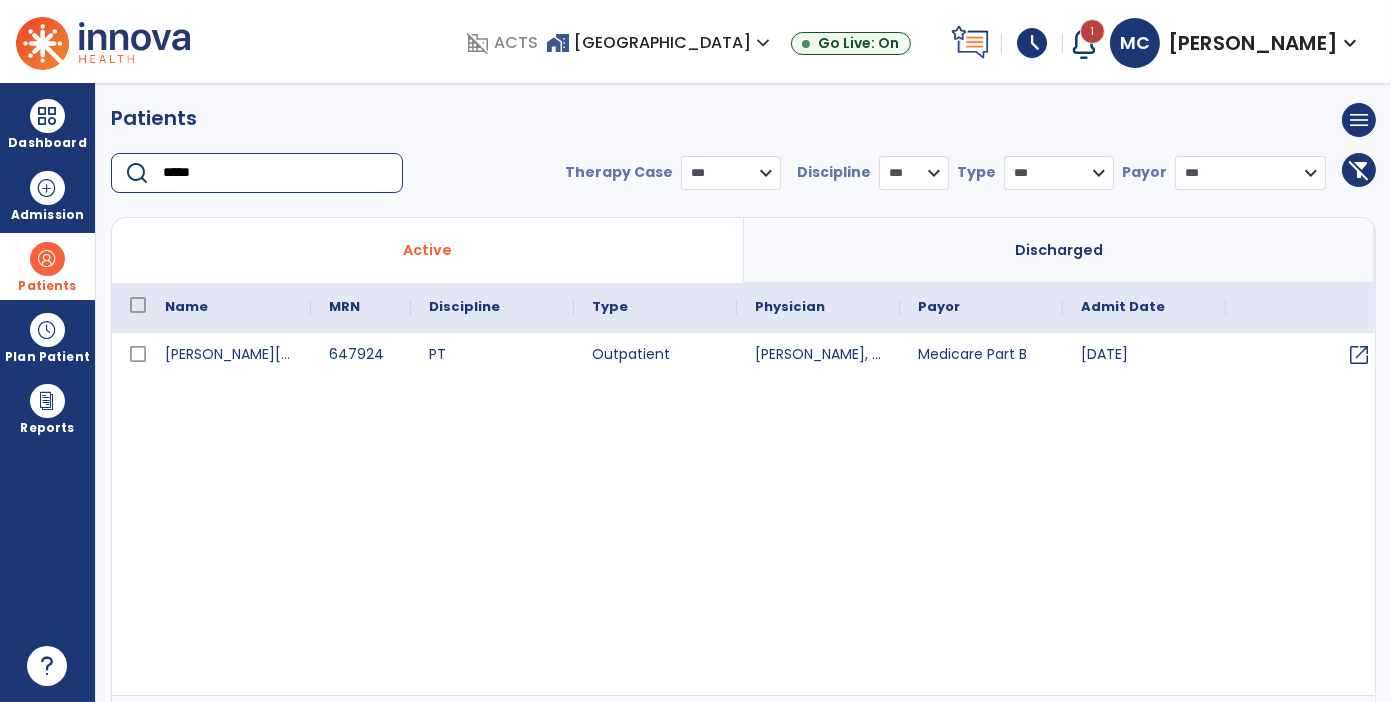 type on "*****" 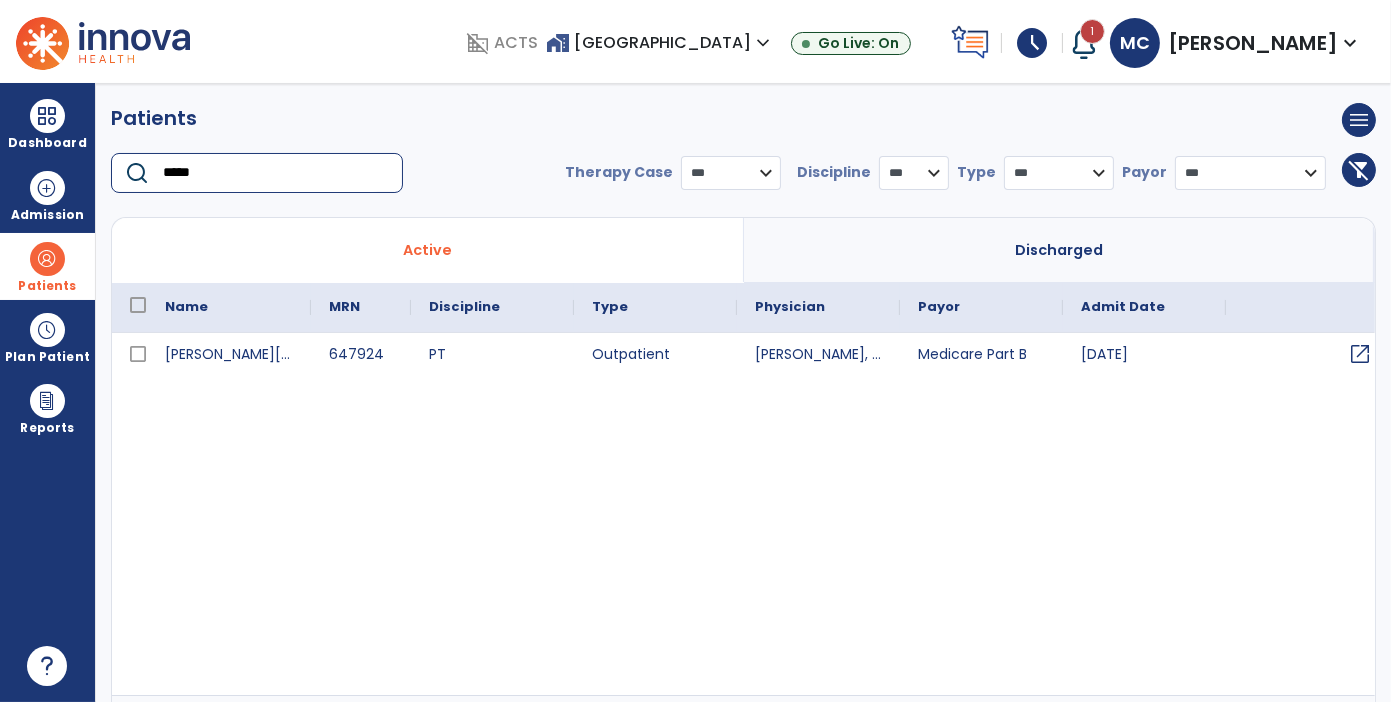 click on "open_in_new" at bounding box center [1360, 354] 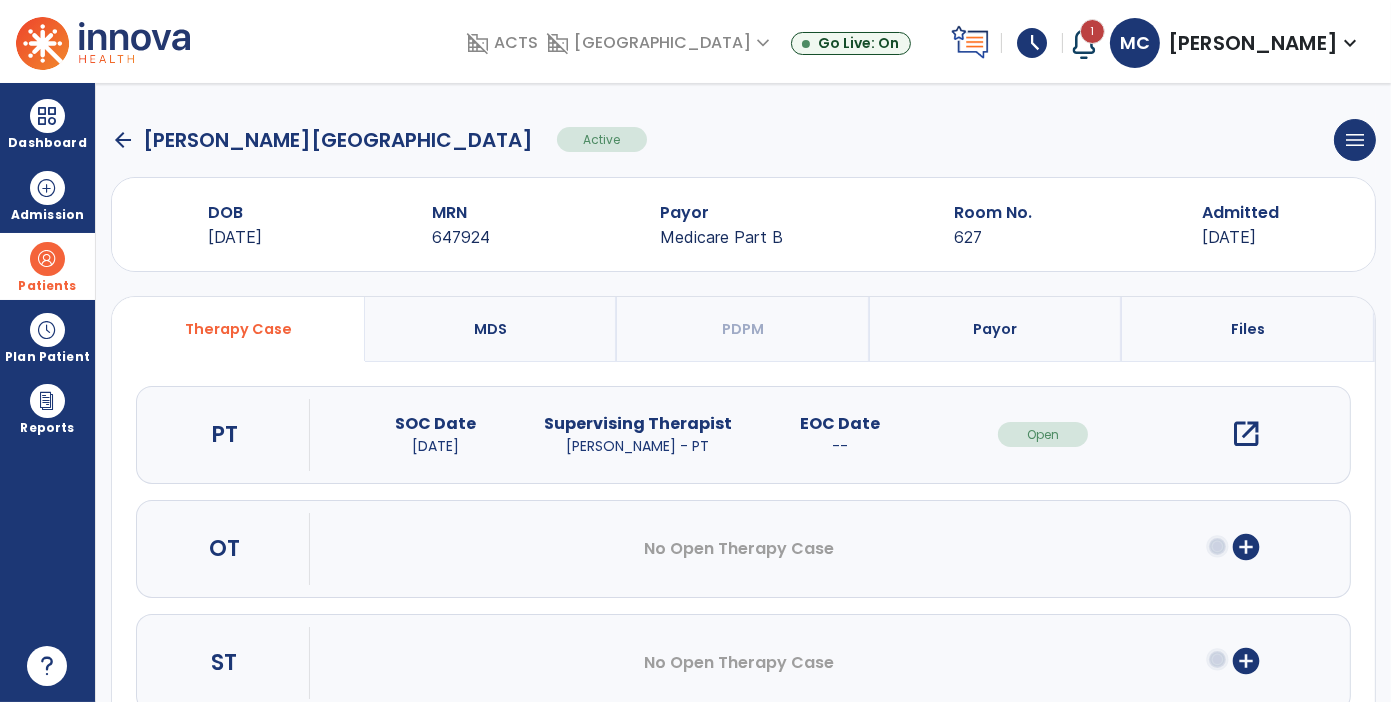 click on "open_in_new" at bounding box center (1246, 434) 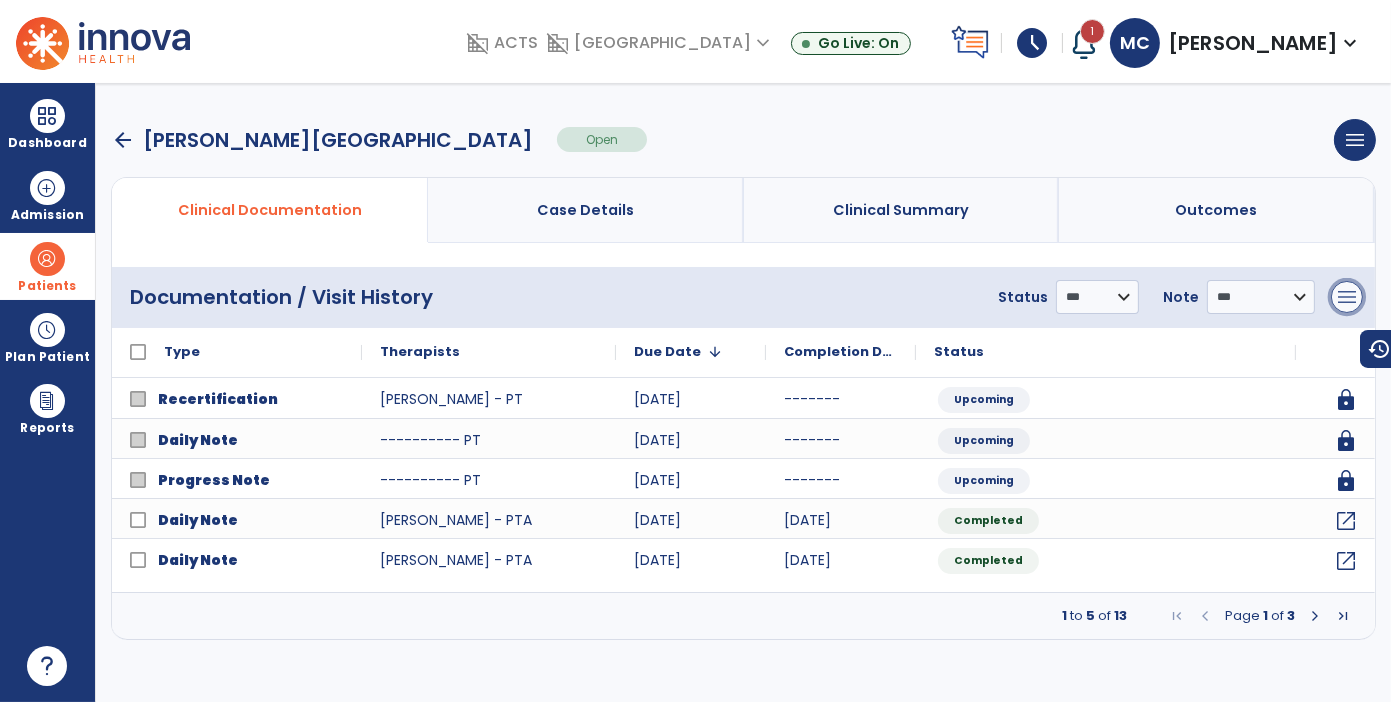 click on "menu" at bounding box center (1347, 297) 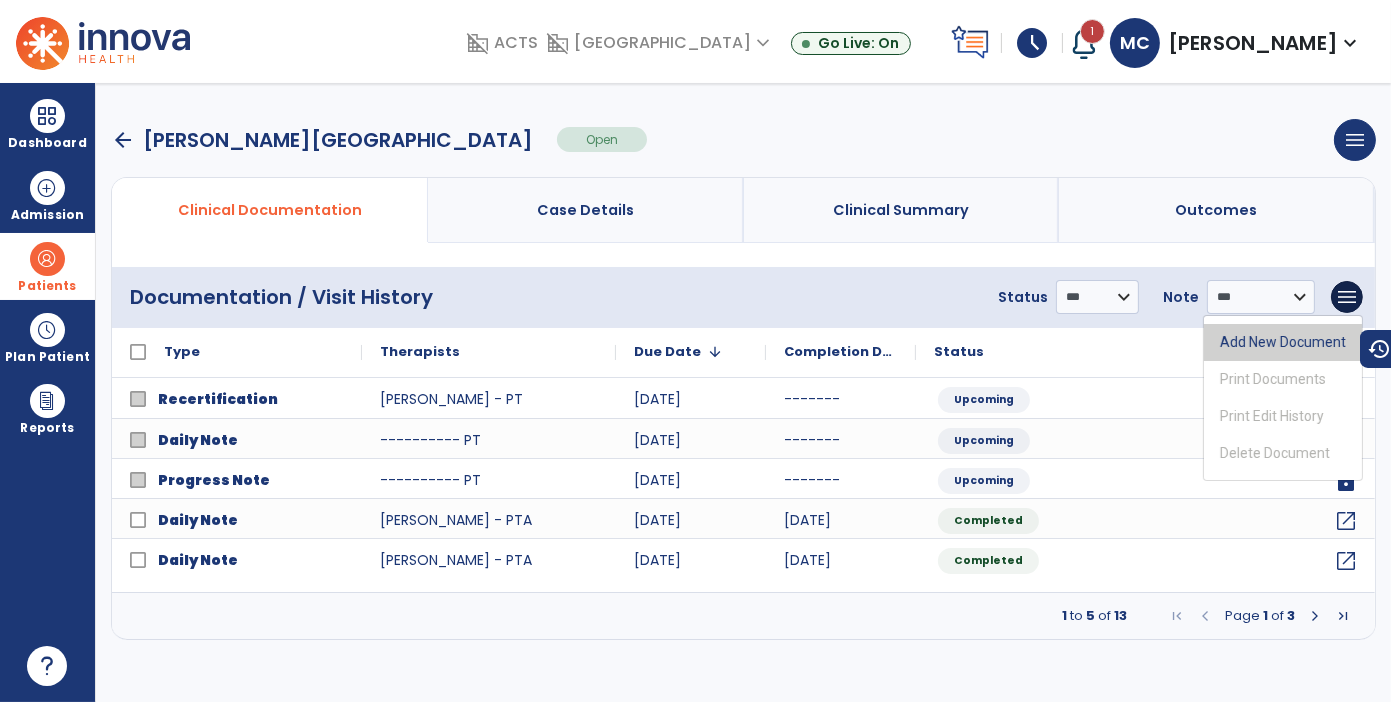 click on "Add New Document" at bounding box center (1283, 342) 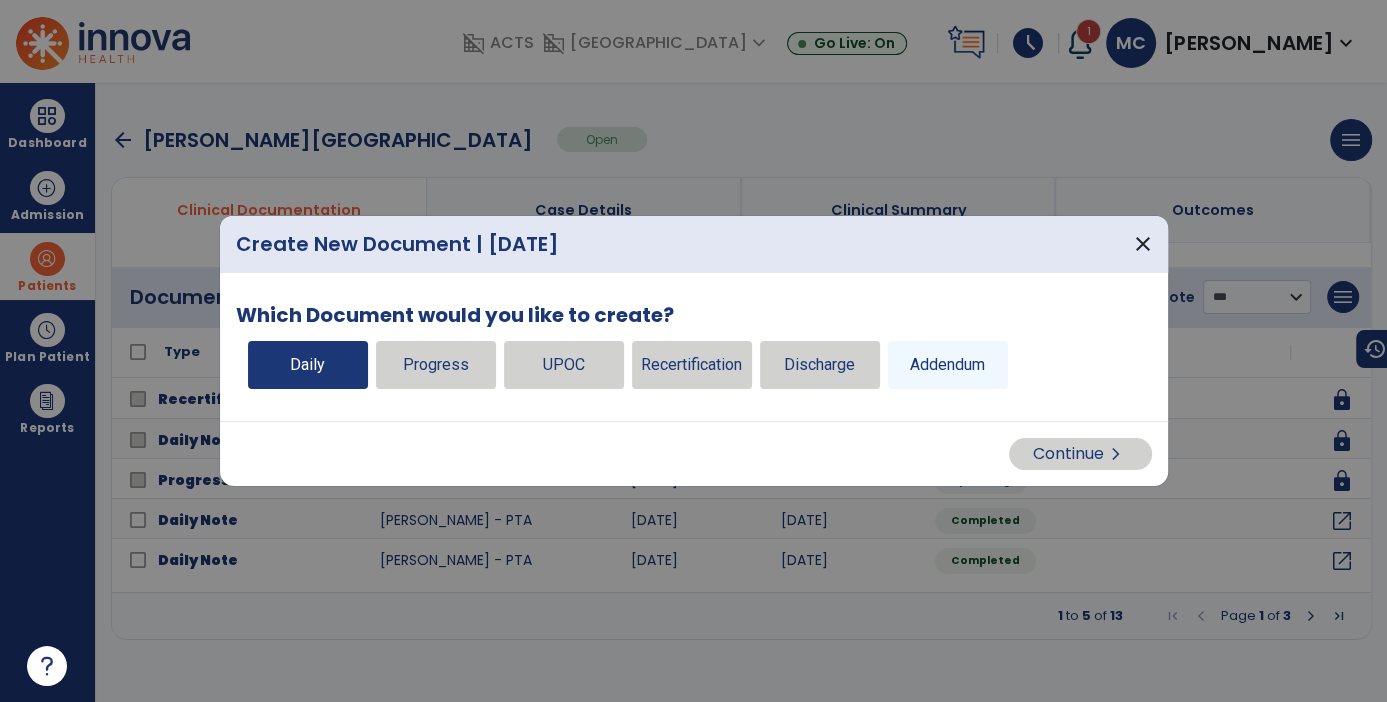 click on "Daily" at bounding box center (308, 365) 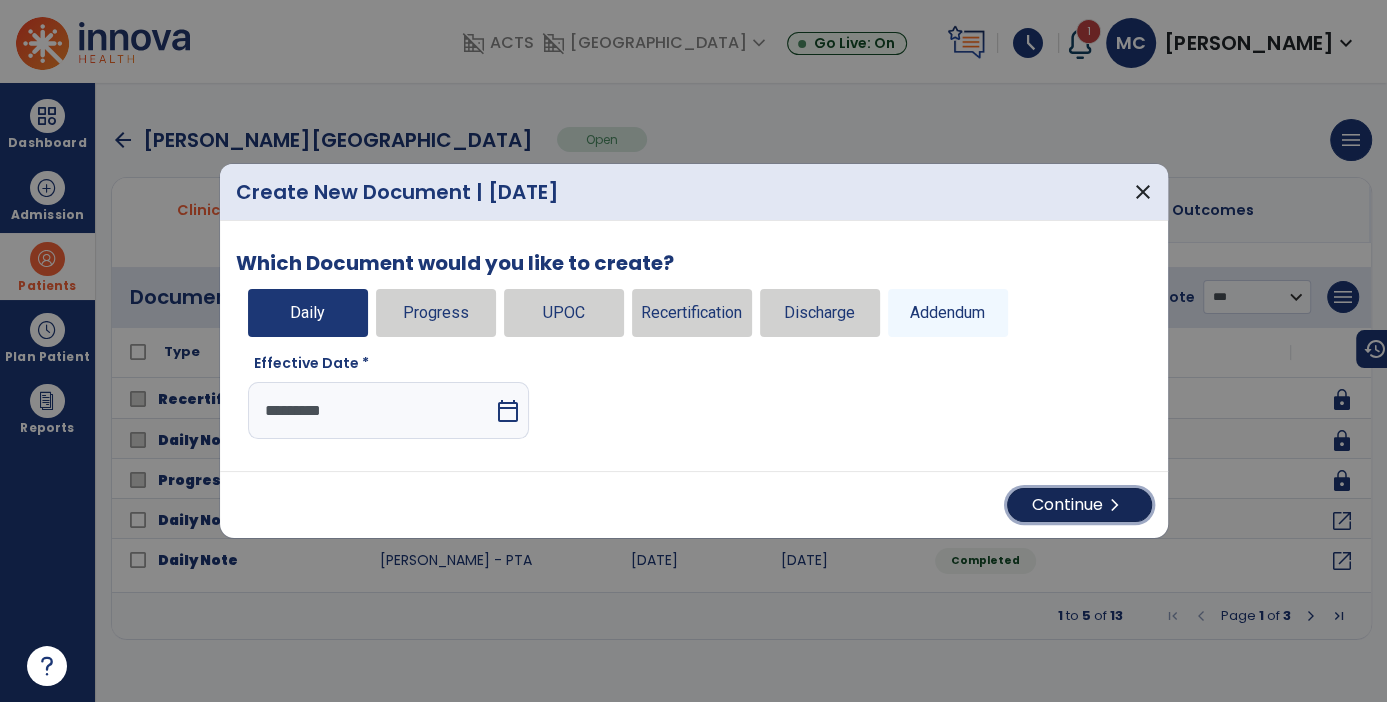 click on "Continue   chevron_right" at bounding box center [1079, 505] 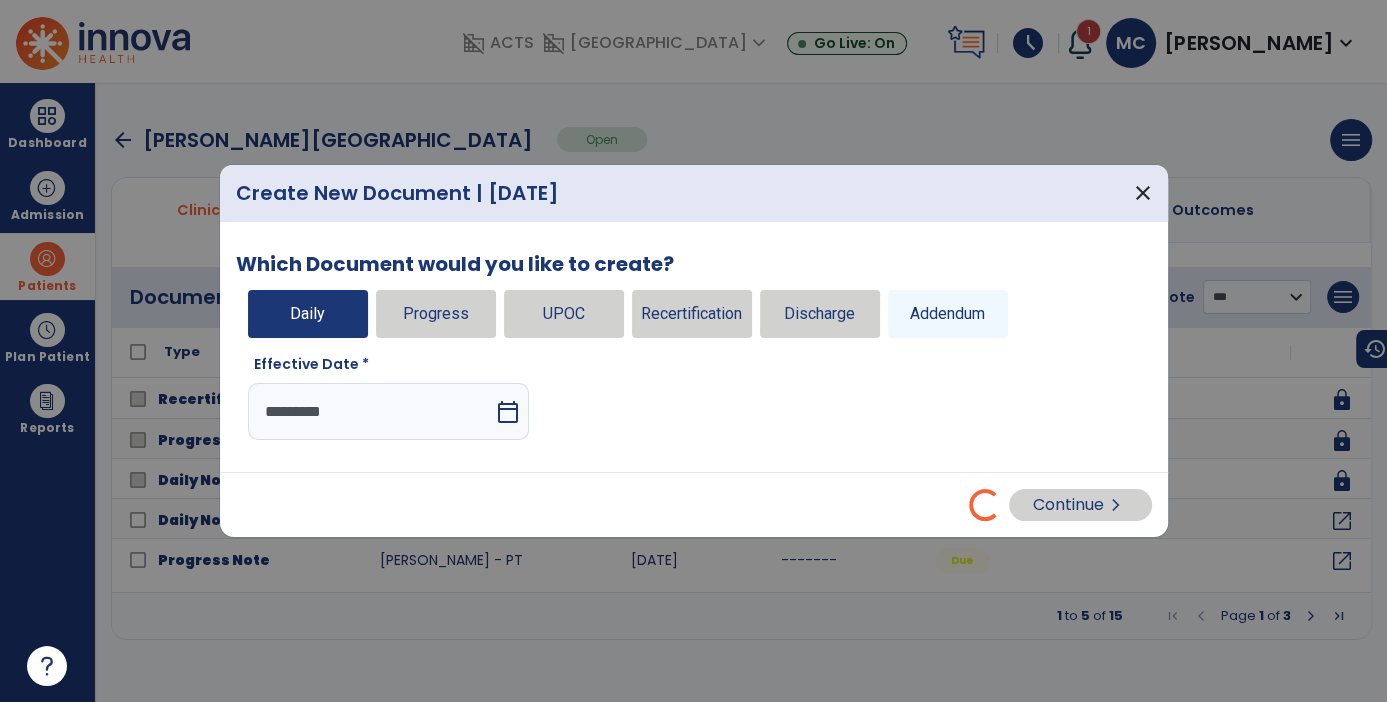 select on "*" 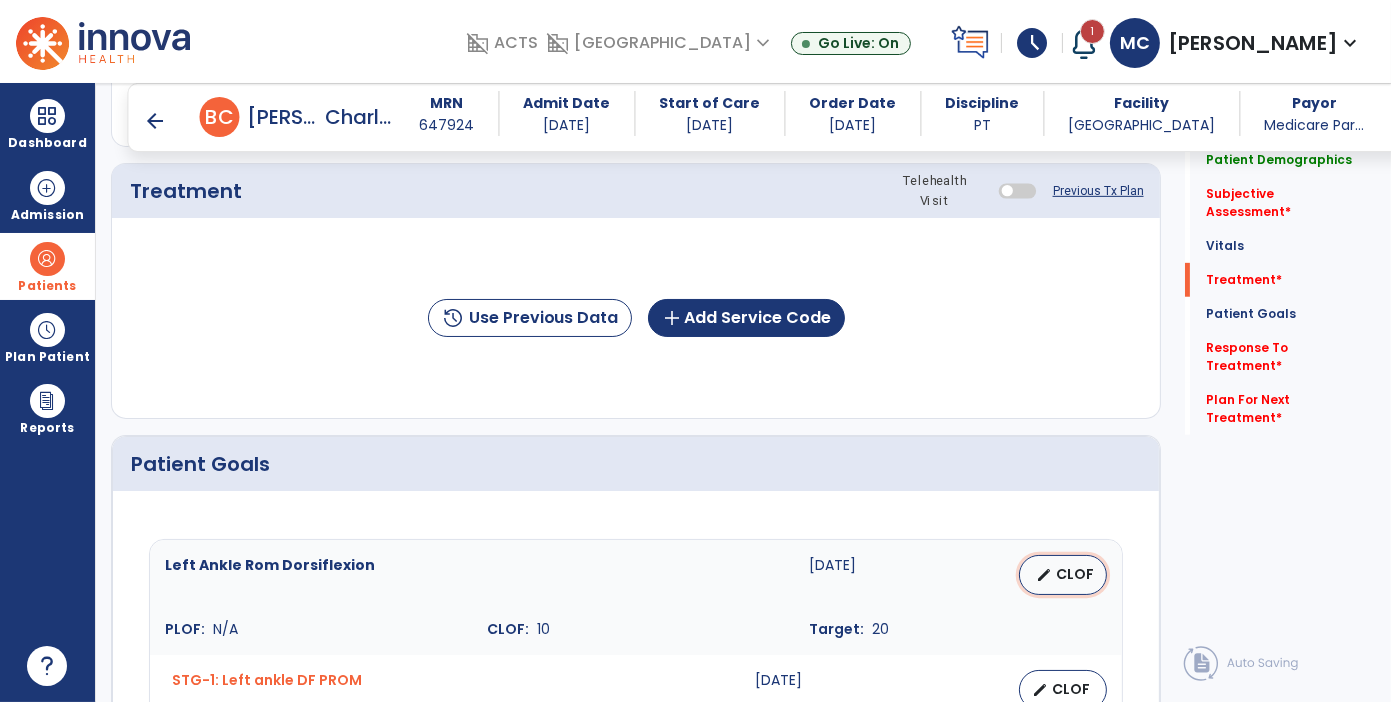 click on "edit   CLOF" at bounding box center [1063, 575] 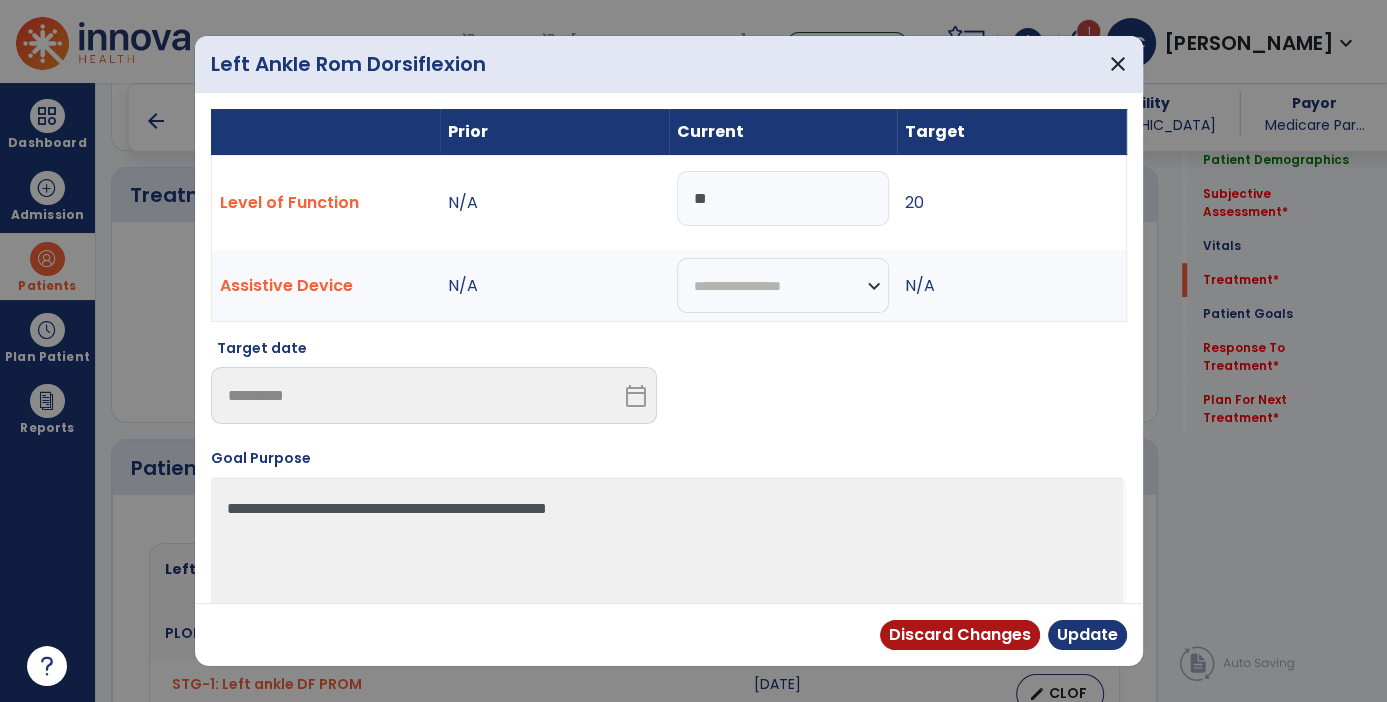 scroll, scrollTop: 1196, scrollLeft: 0, axis: vertical 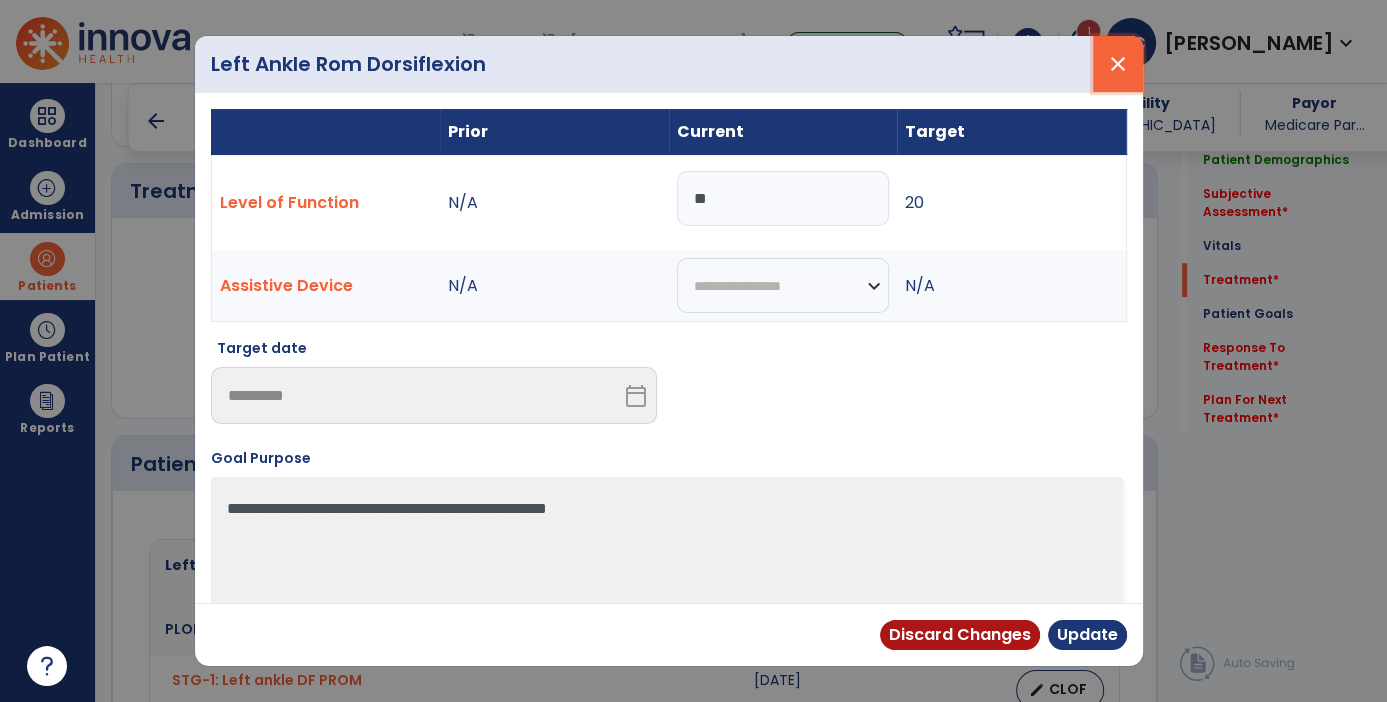 click on "close" at bounding box center [1118, 64] 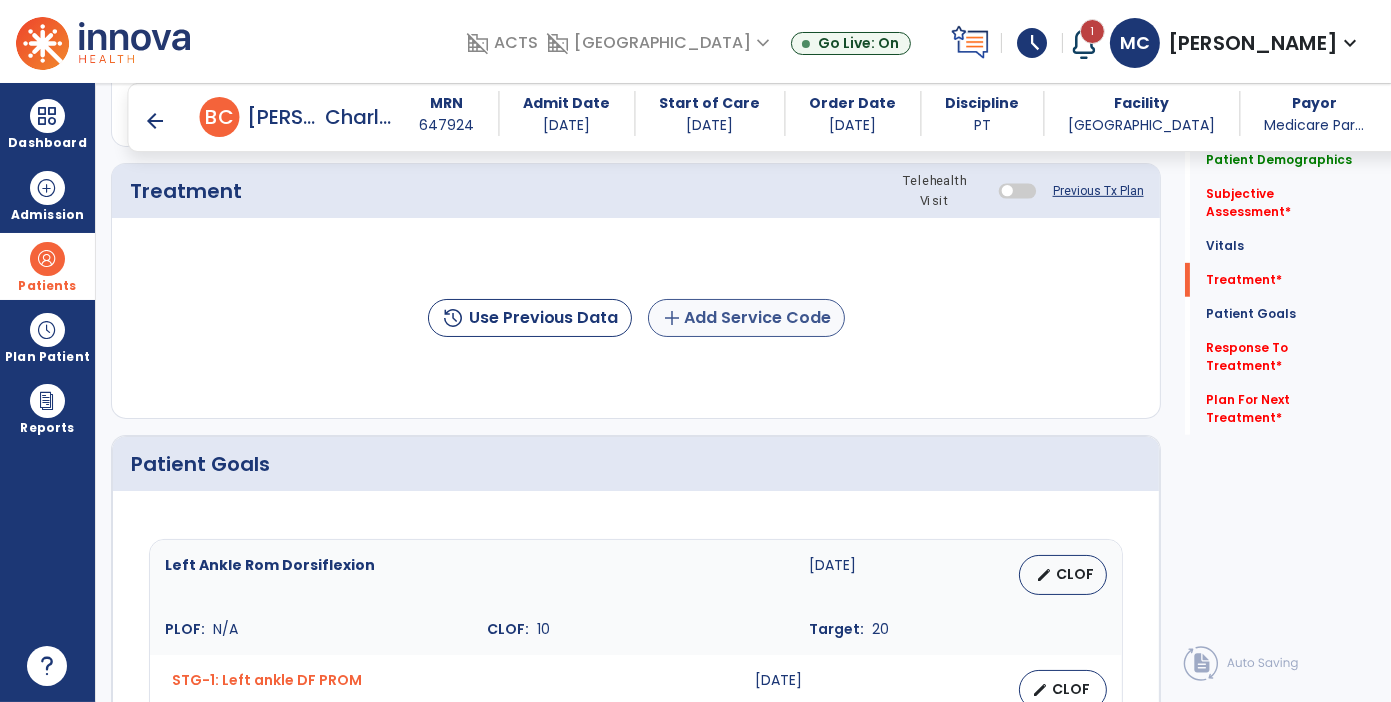 click on "add  Add Service Code" 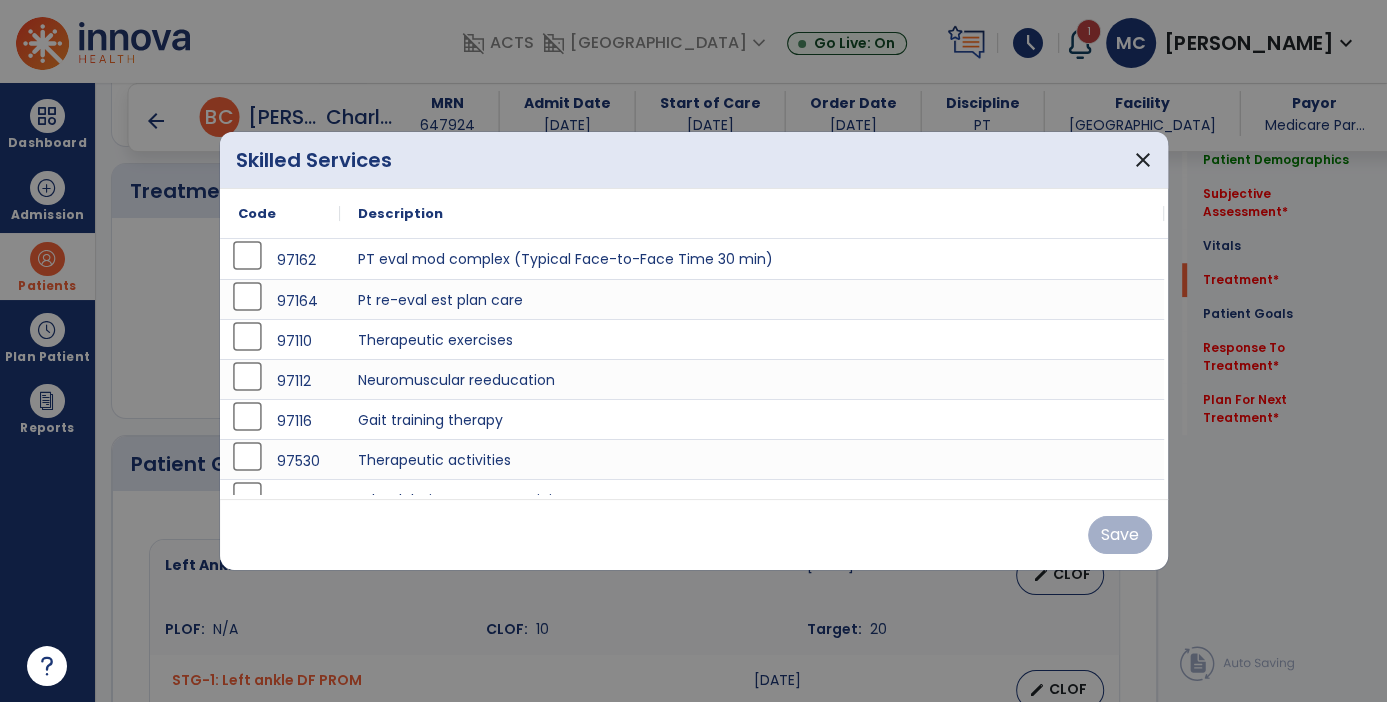 scroll, scrollTop: 1196, scrollLeft: 0, axis: vertical 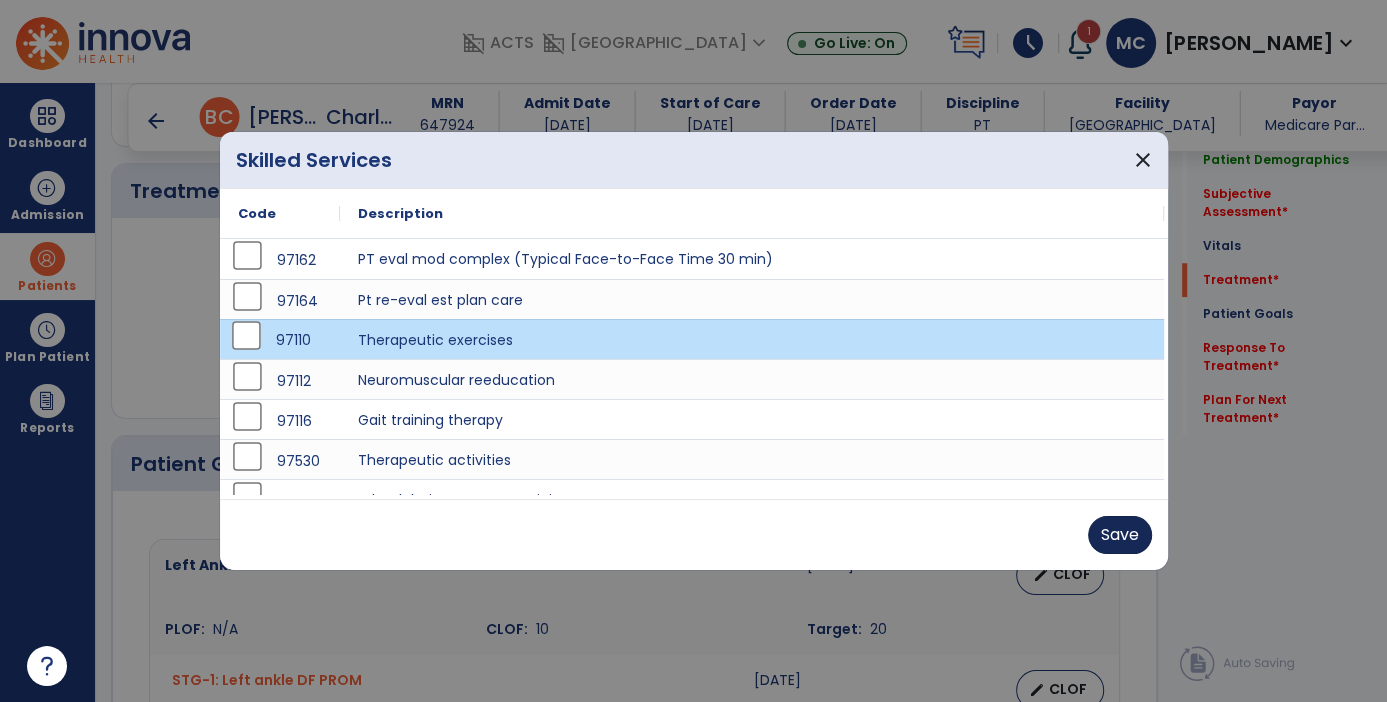 click on "Save" at bounding box center [1120, 535] 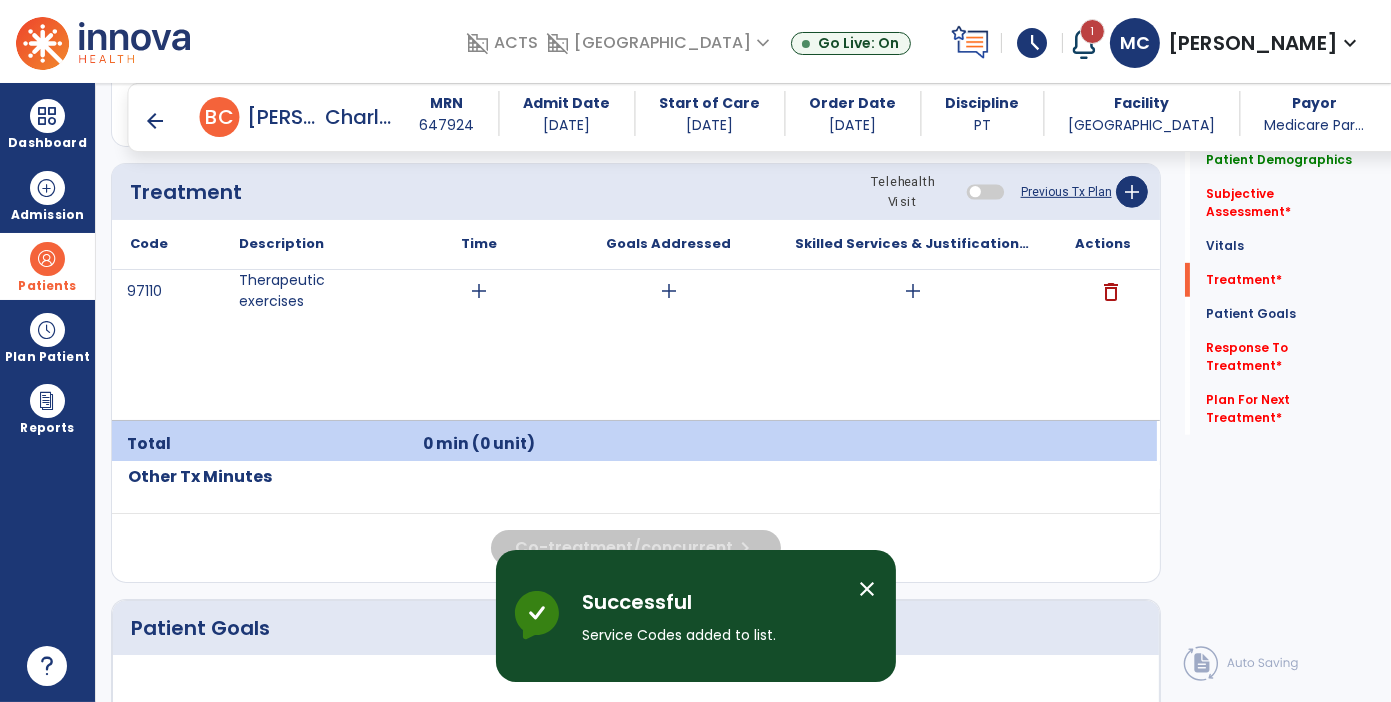 click on "add" at bounding box center (912, 291) 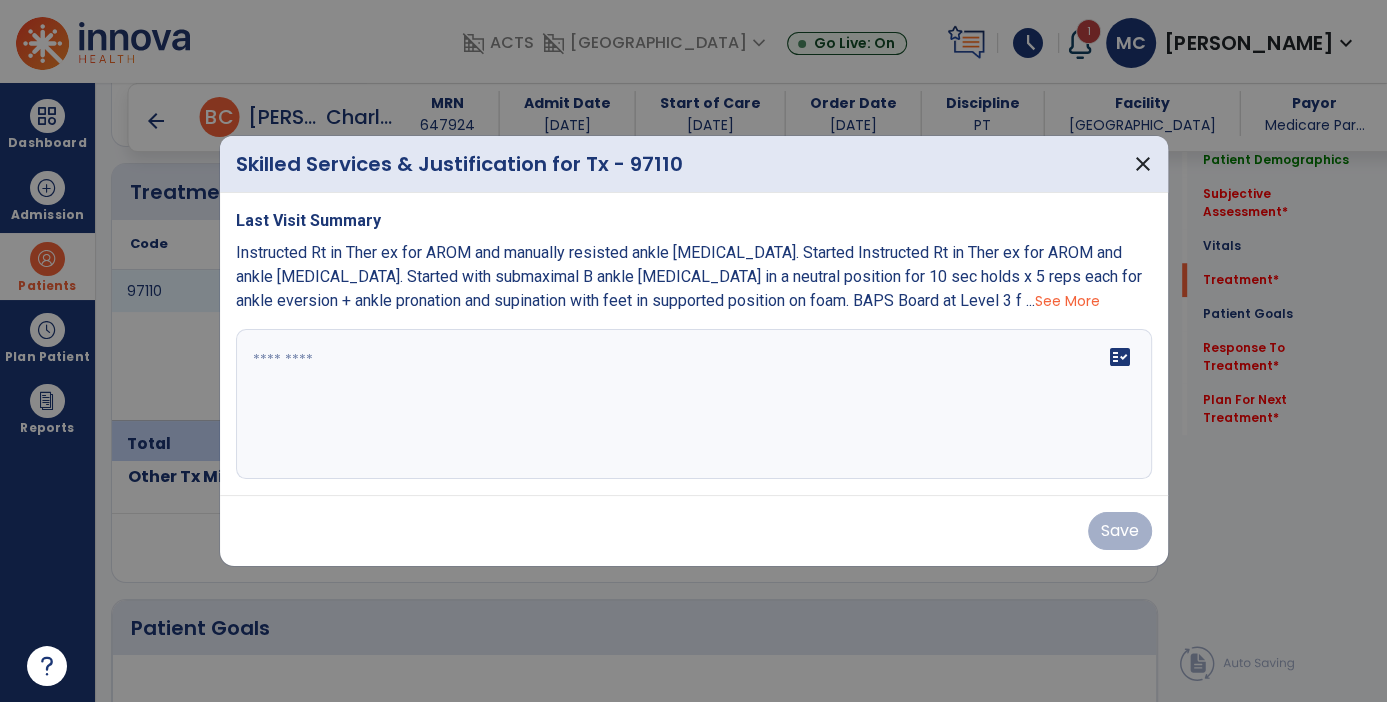 scroll, scrollTop: 1196, scrollLeft: 0, axis: vertical 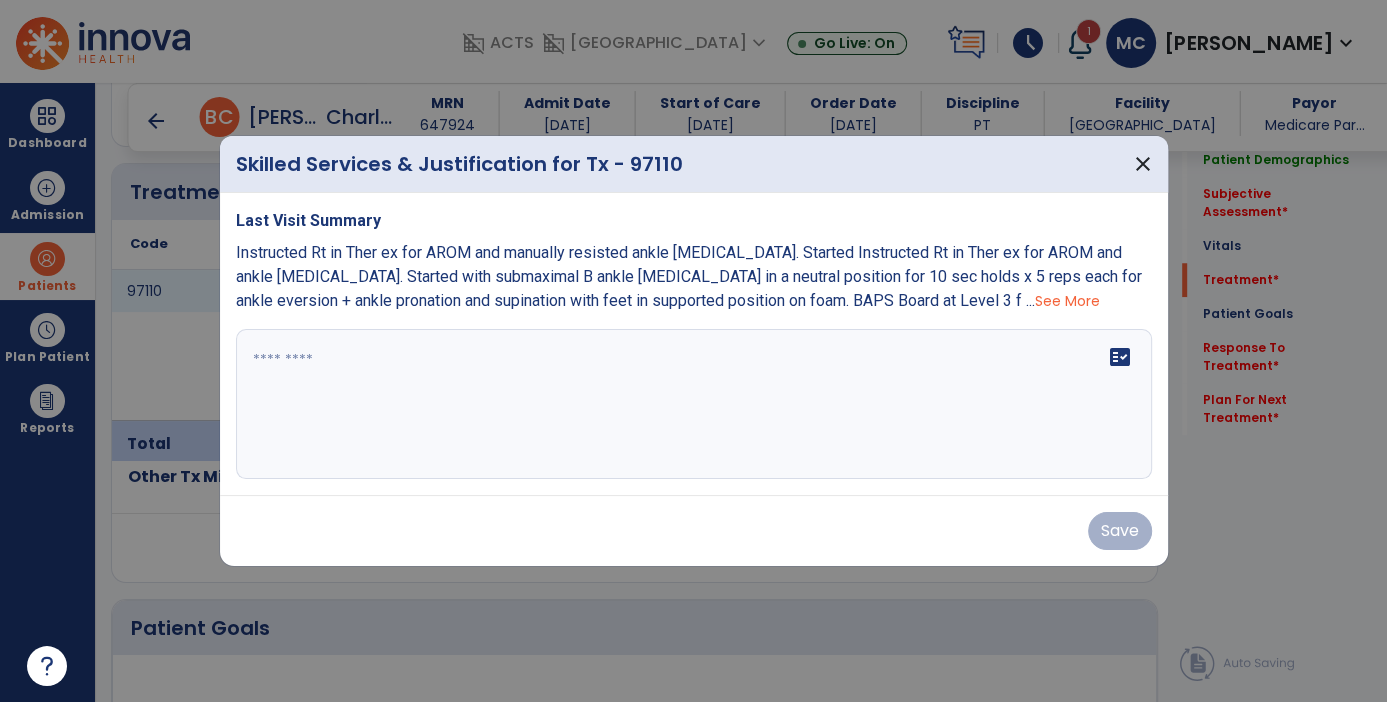 click on "See More" at bounding box center [1067, 301] 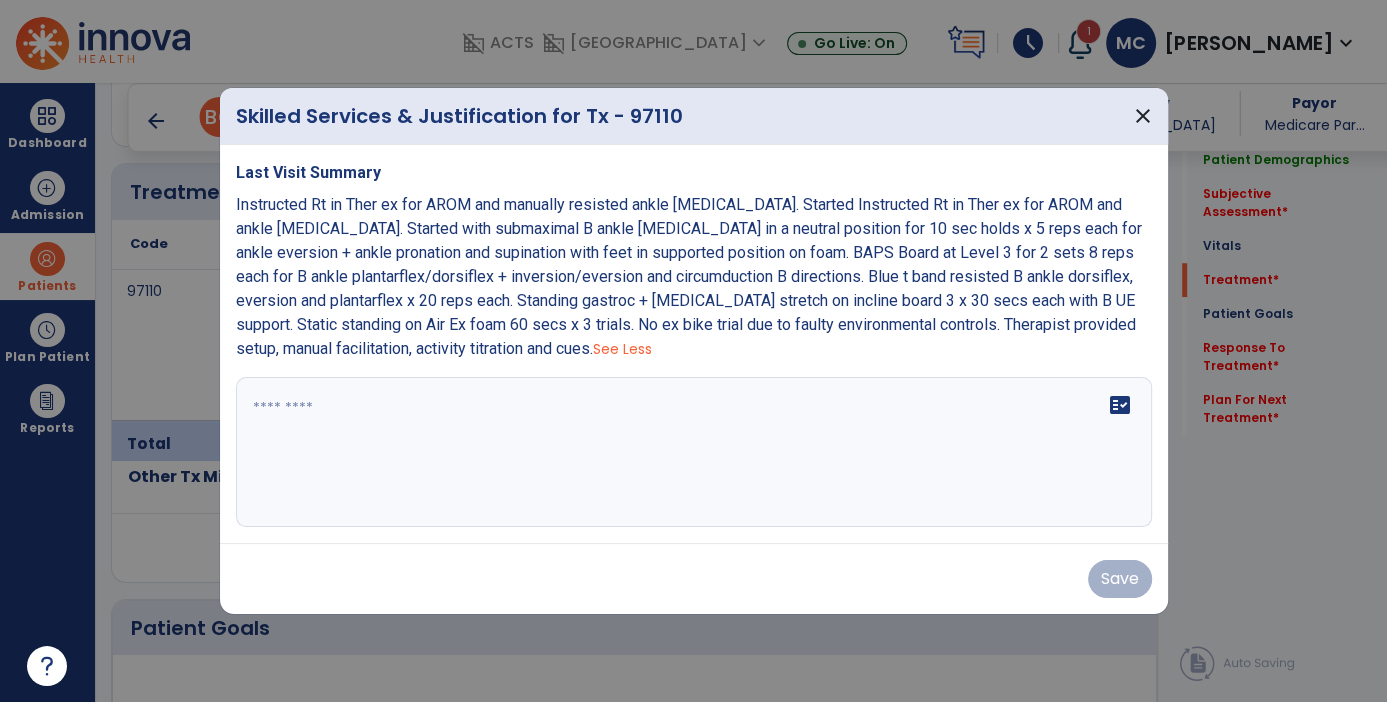 click on "Last Visit Summary Instructed Rt in Ther ex for AROM and manually resisted ankle [MEDICAL_DATA]. Started Instructed Rt in Ther ex for AROM and ankle [MEDICAL_DATA]. Started with submaximal B ankle [MEDICAL_DATA] in a neutral position for 10 sec holds x 5 reps each for ankle eversion + ankle pronation and supination with feet in supported position on foam. BAPS Board at Level 3 for 2 sets 8 reps each for B ankle plantarflex/dorsiflex + inversion/eversion and circumduction B directions. Blue t band resisted B ankle dorsiflex, eversion and plantarflex x 20 reps each. Standing gastroc + [MEDICAL_DATA] stretch on incline board 3 x 30 secs each with B UE support. Static standing on Air Ex foam 60 secs x 3 trials. No ex bike trial due to faulty environmental controls. Therapist provided setup, manual facilitation, activity titration and cues.   See Less   fact_check" at bounding box center [694, 344] 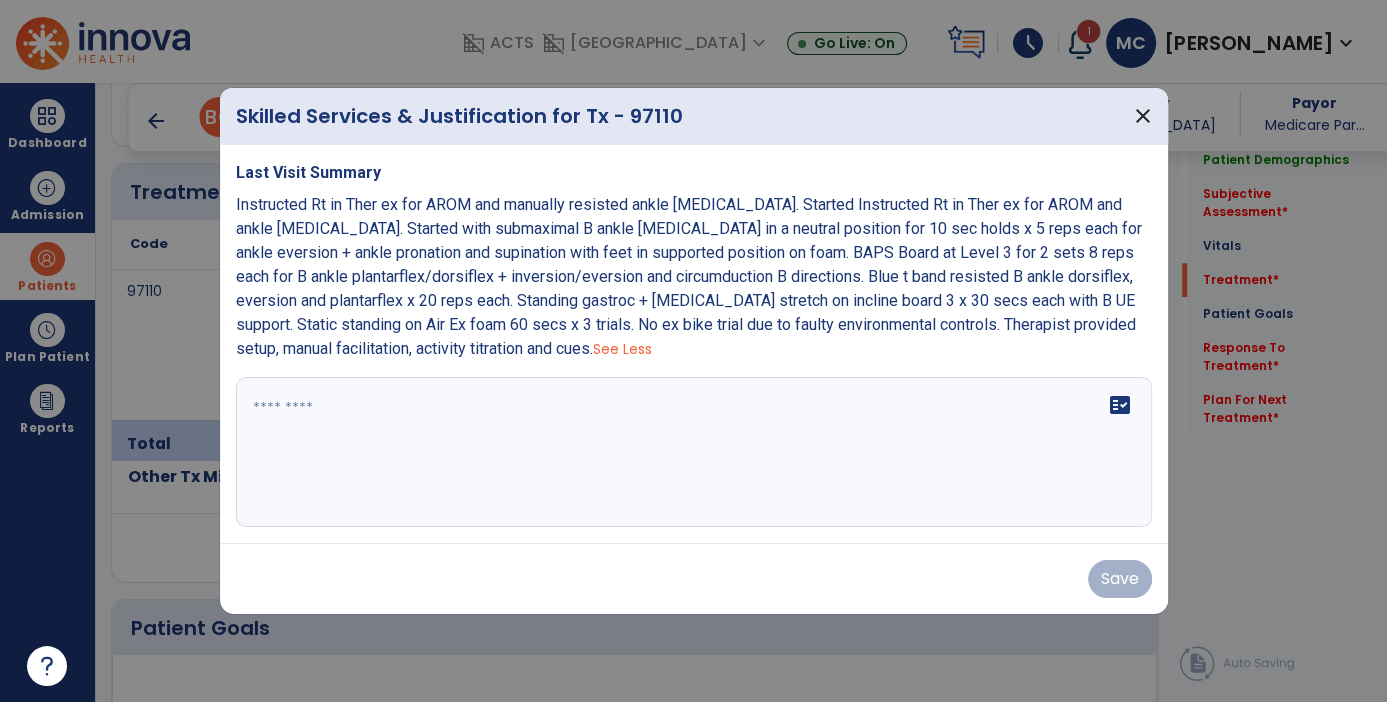 click at bounding box center (694, 452) 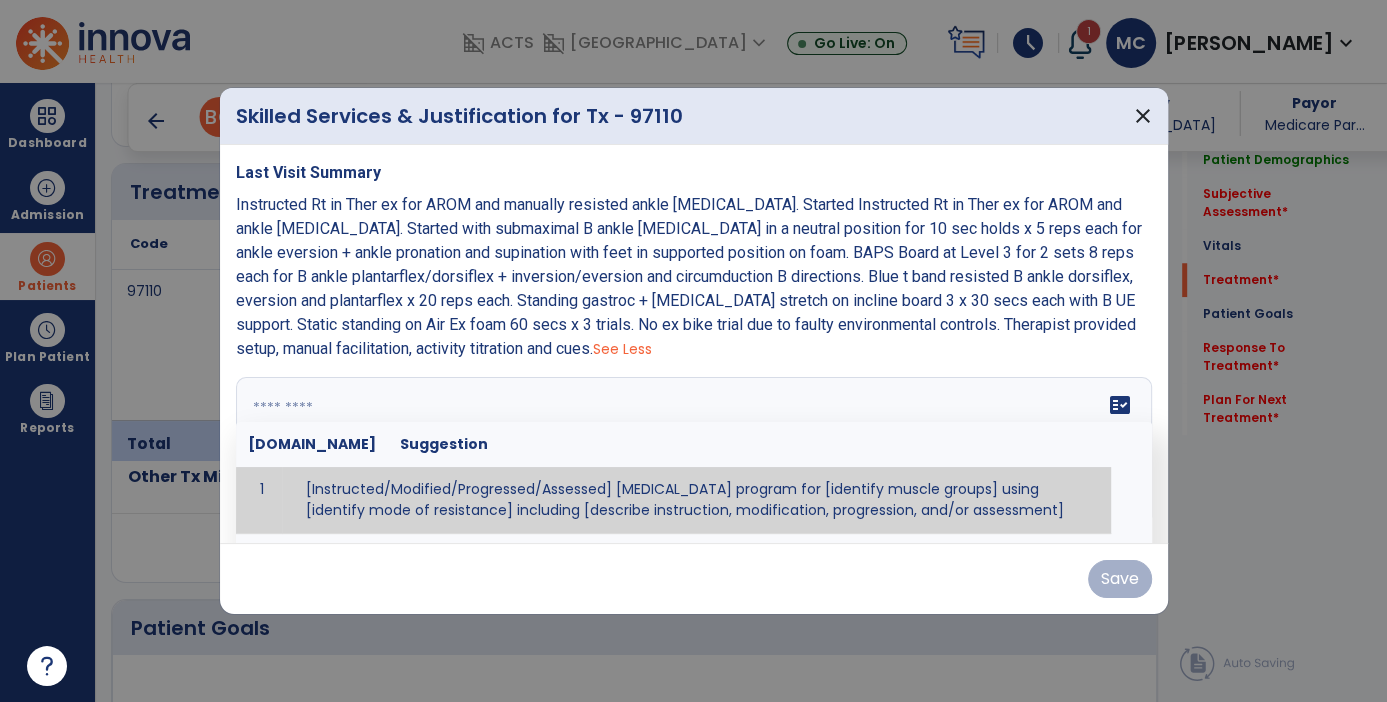 click at bounding box center [692, 452] 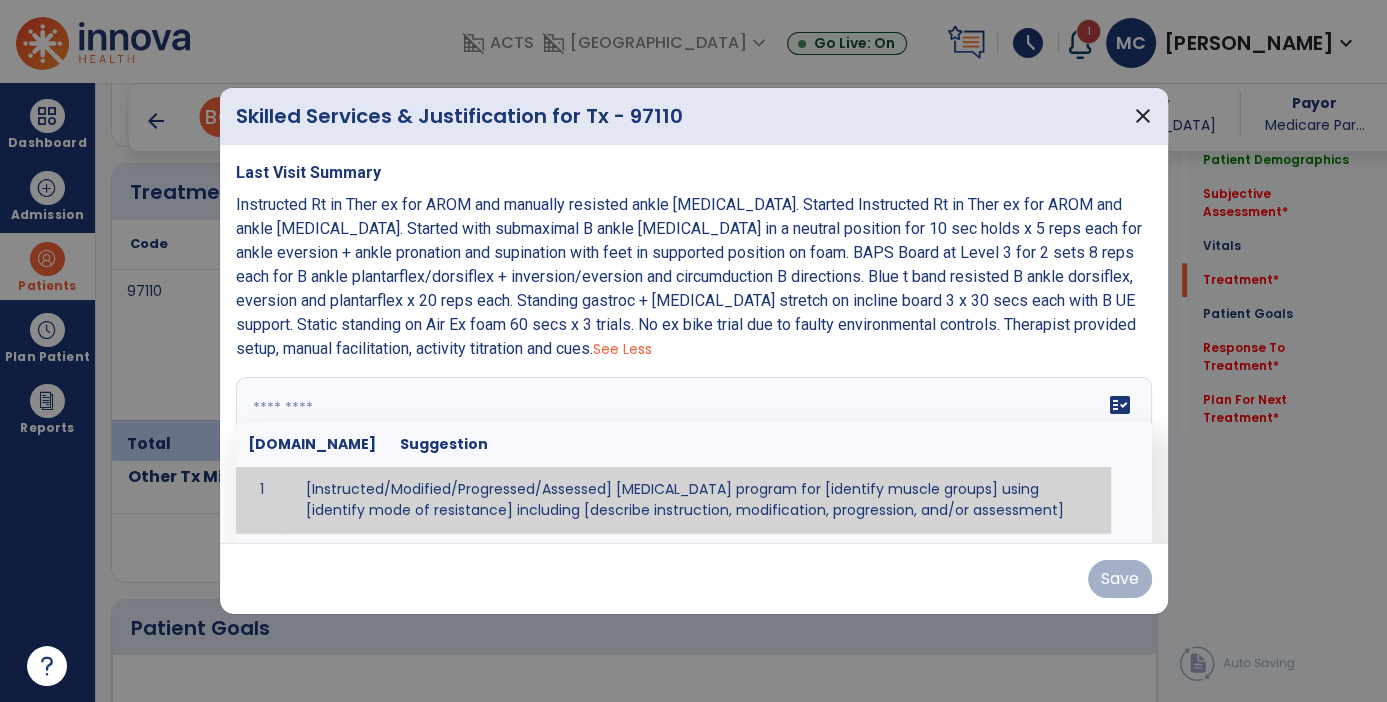 paste on "**********" 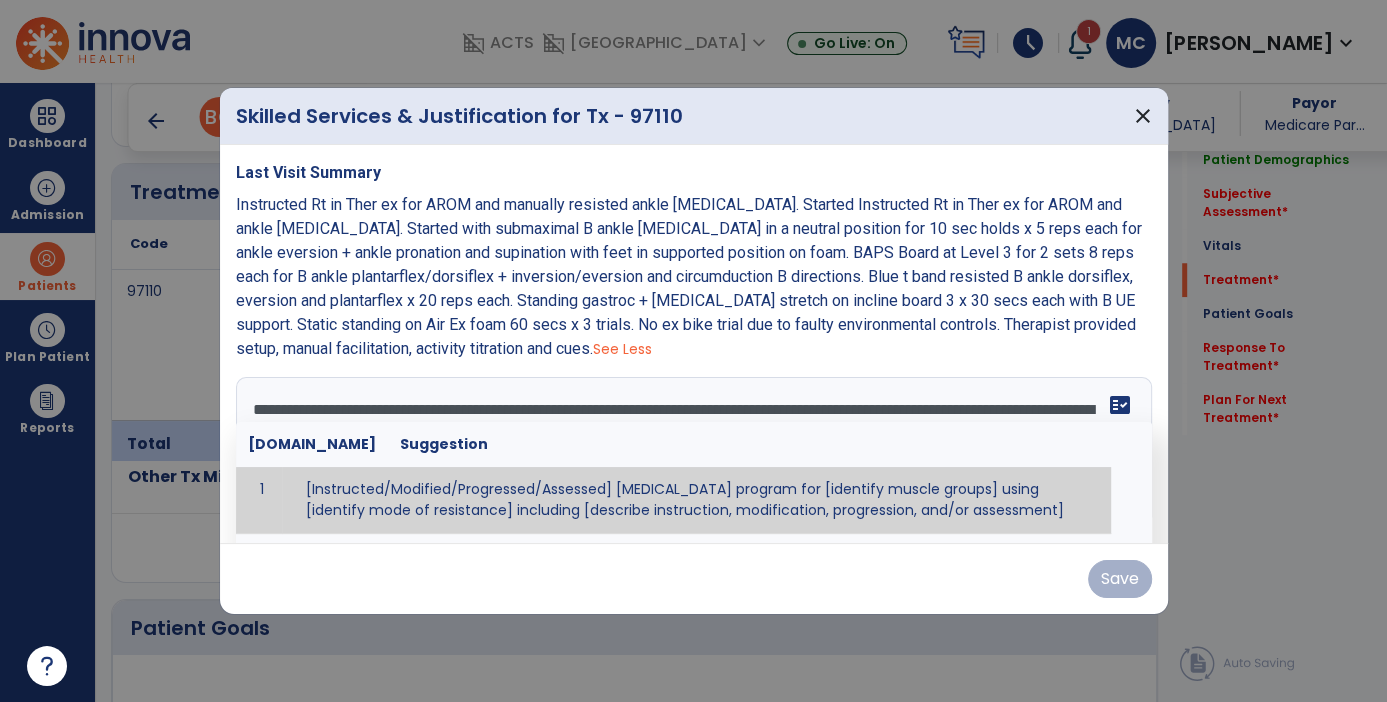 scroll, scrollTop: 62, scrollLeft: 0, axis: vertical 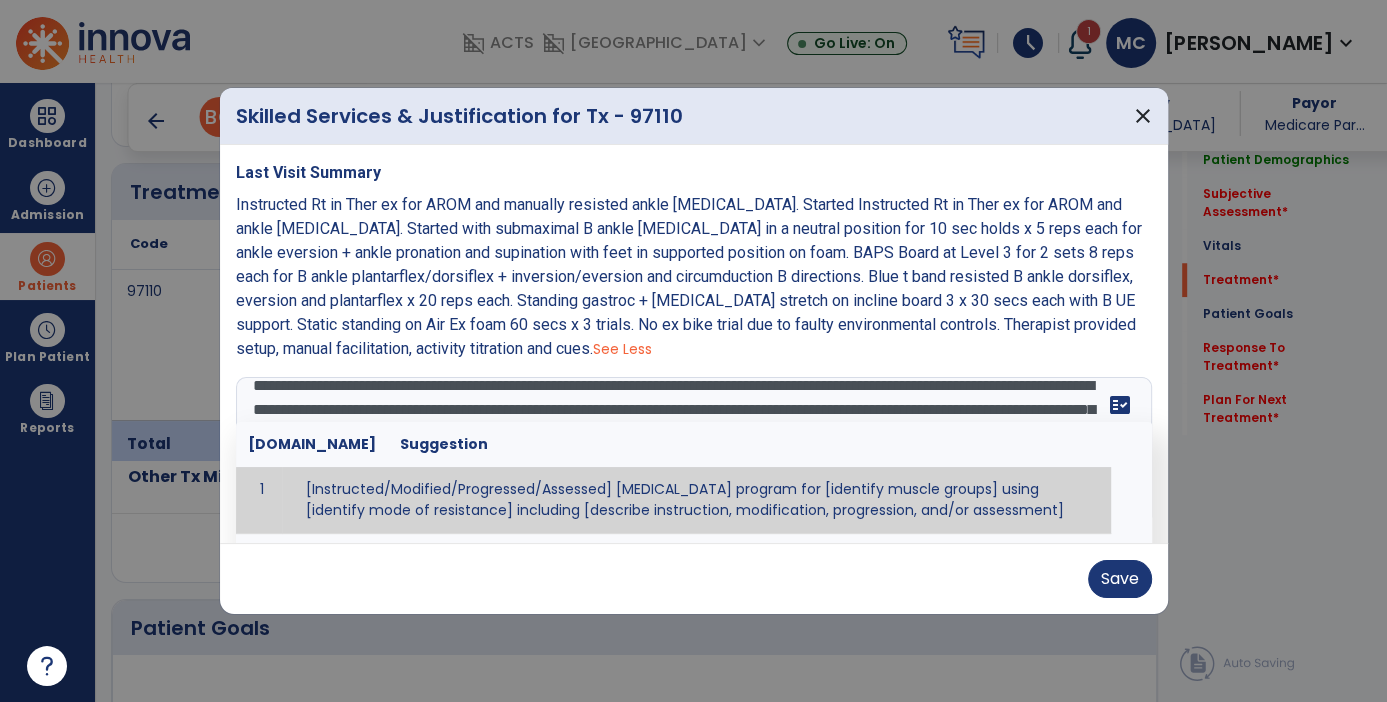 type on "**********" 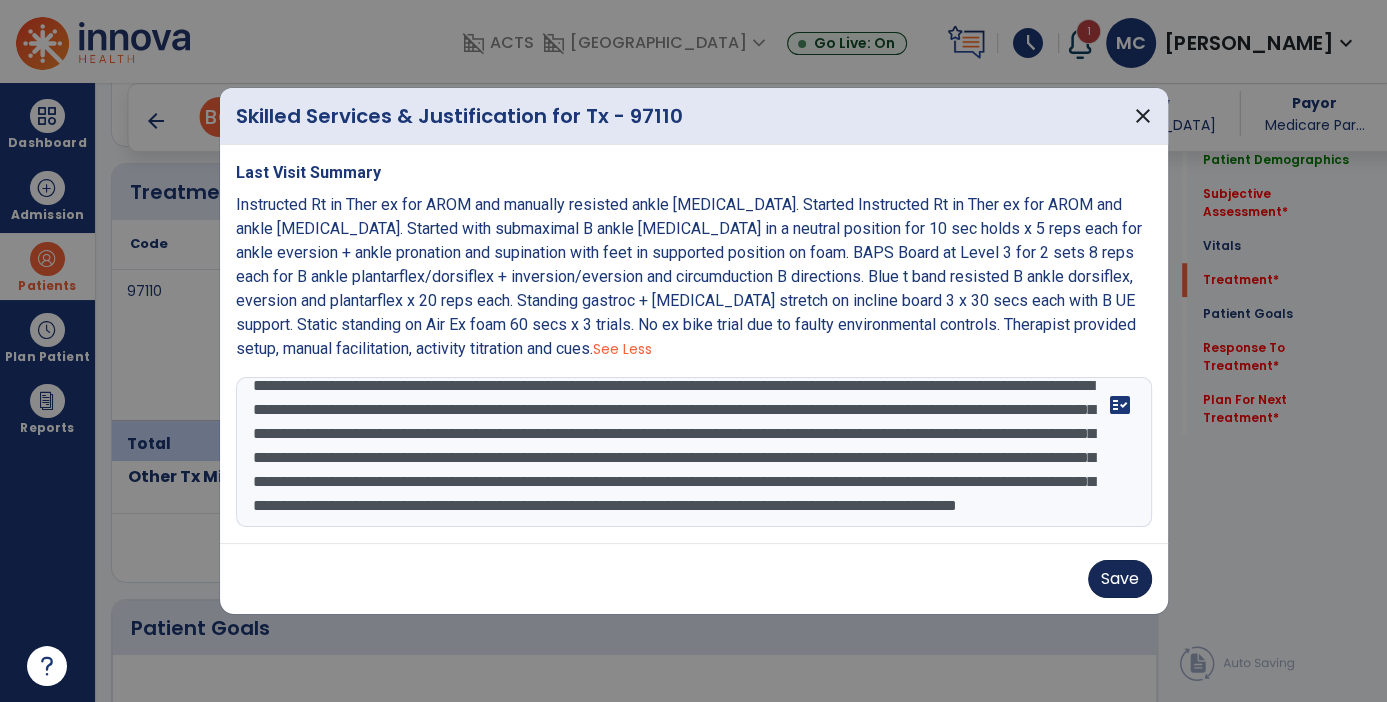 click on "Save" at bounding box center [1120, 579] 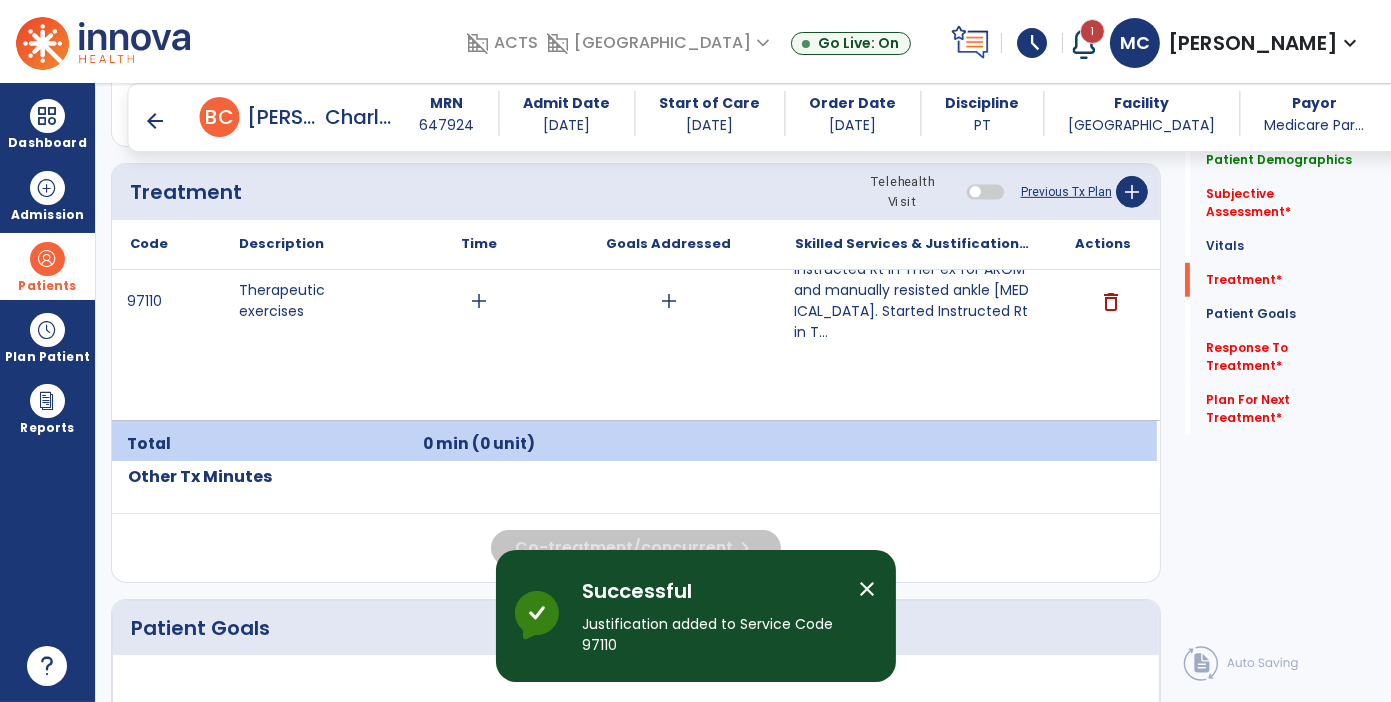 click on "Instructed Rt in Ther ex for AROM and manually resisted ankle [MEDICAL_DATA]. Started Instructed Rt in T..." at bounding box center [912, 301] 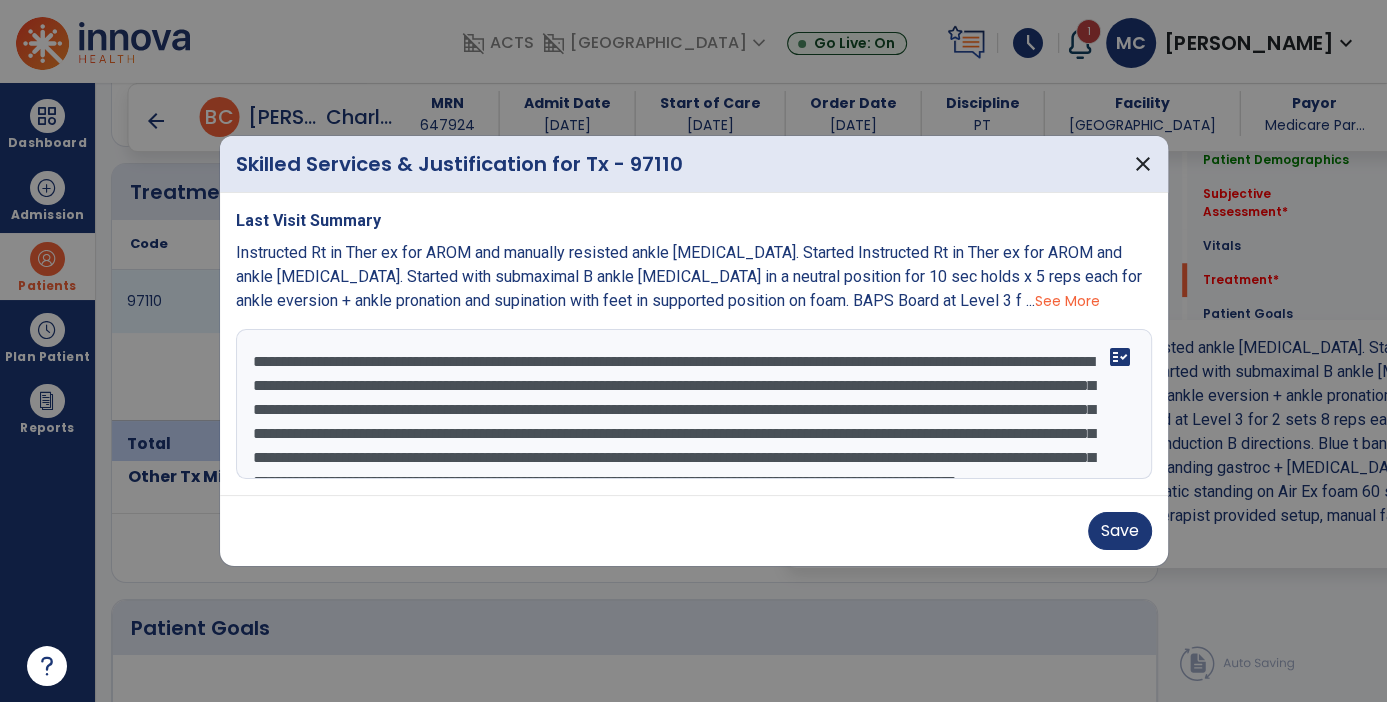 scroll, scrollTop: 1196, scrollLeft: 0, axis: vertical 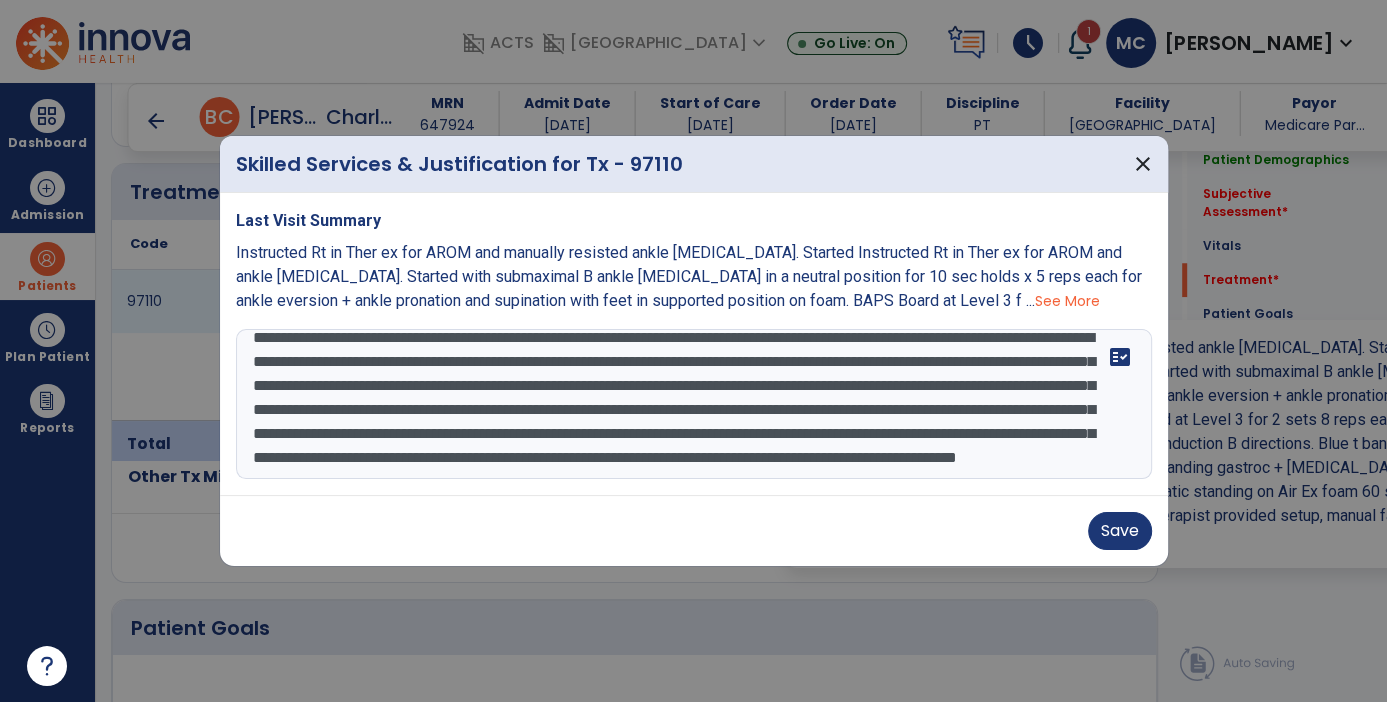 click on "**********" at bounding box center [694, 404] 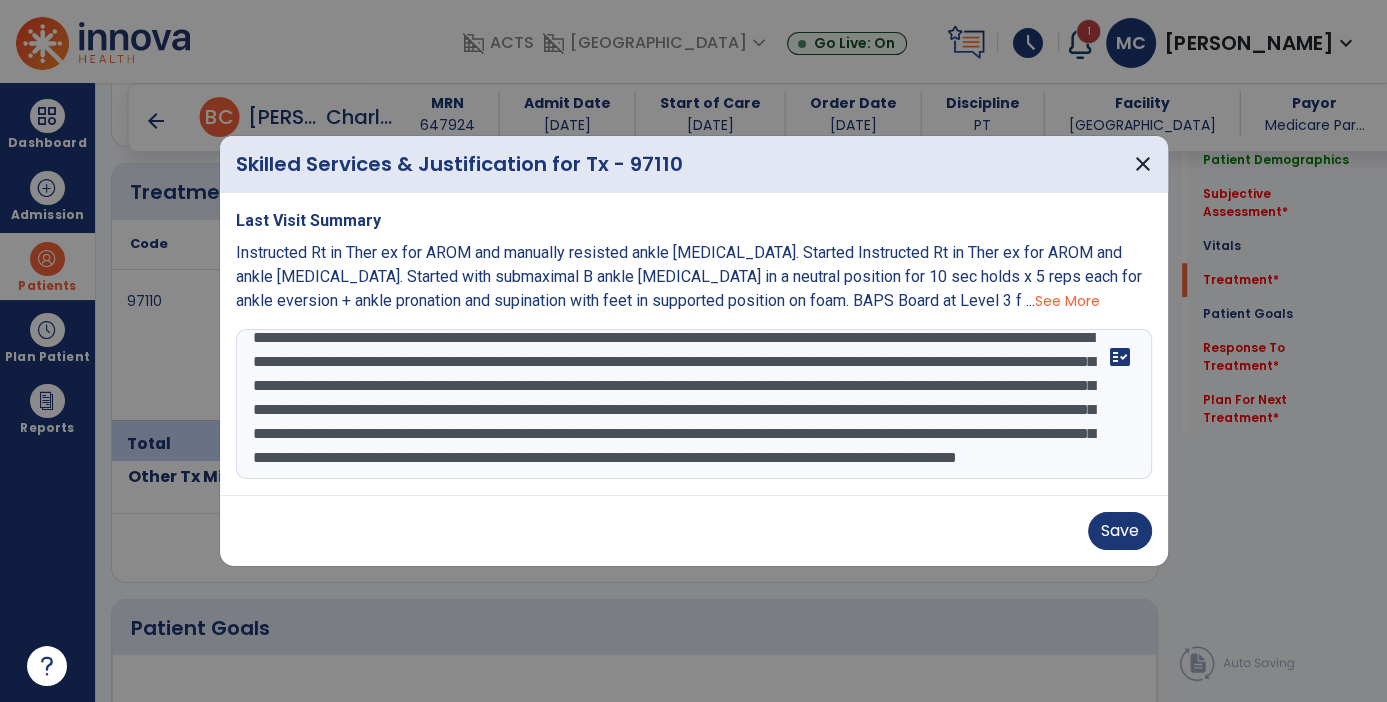 type on "**********" 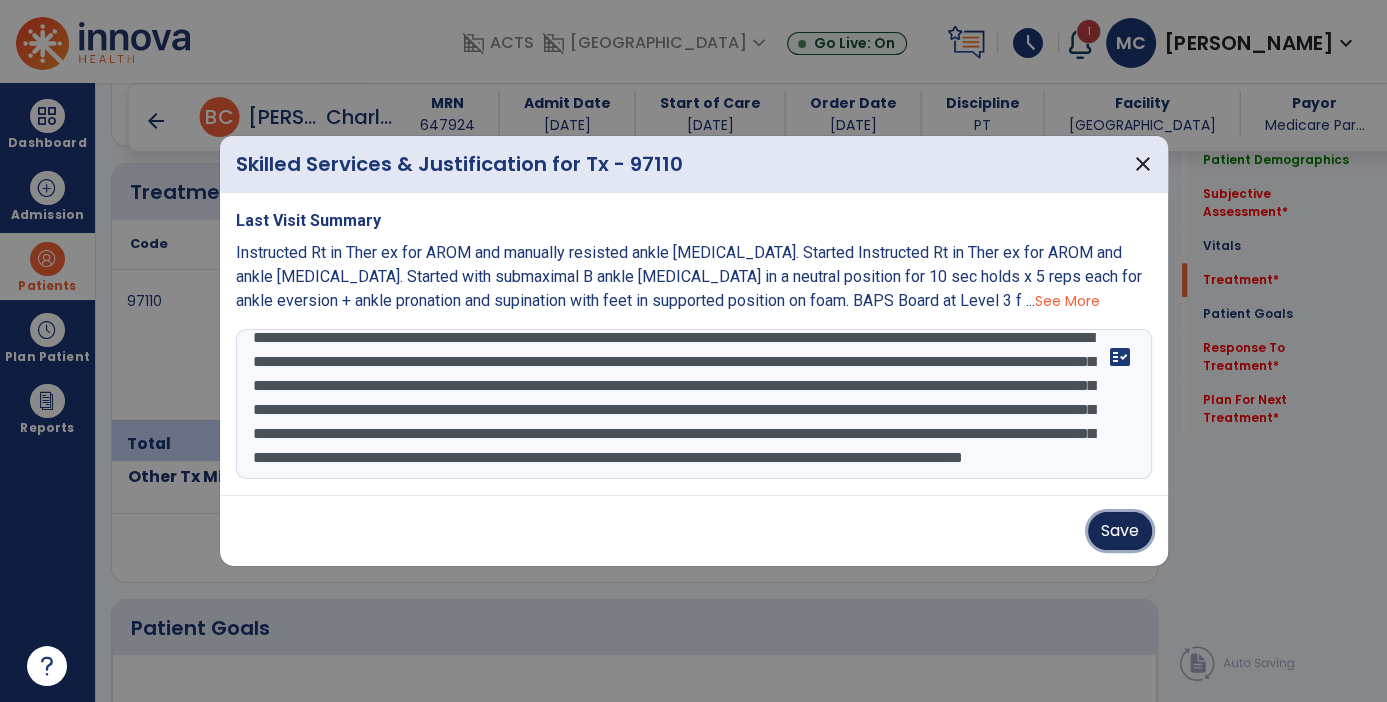 click on "Save" at bounding box center (1120, 531) 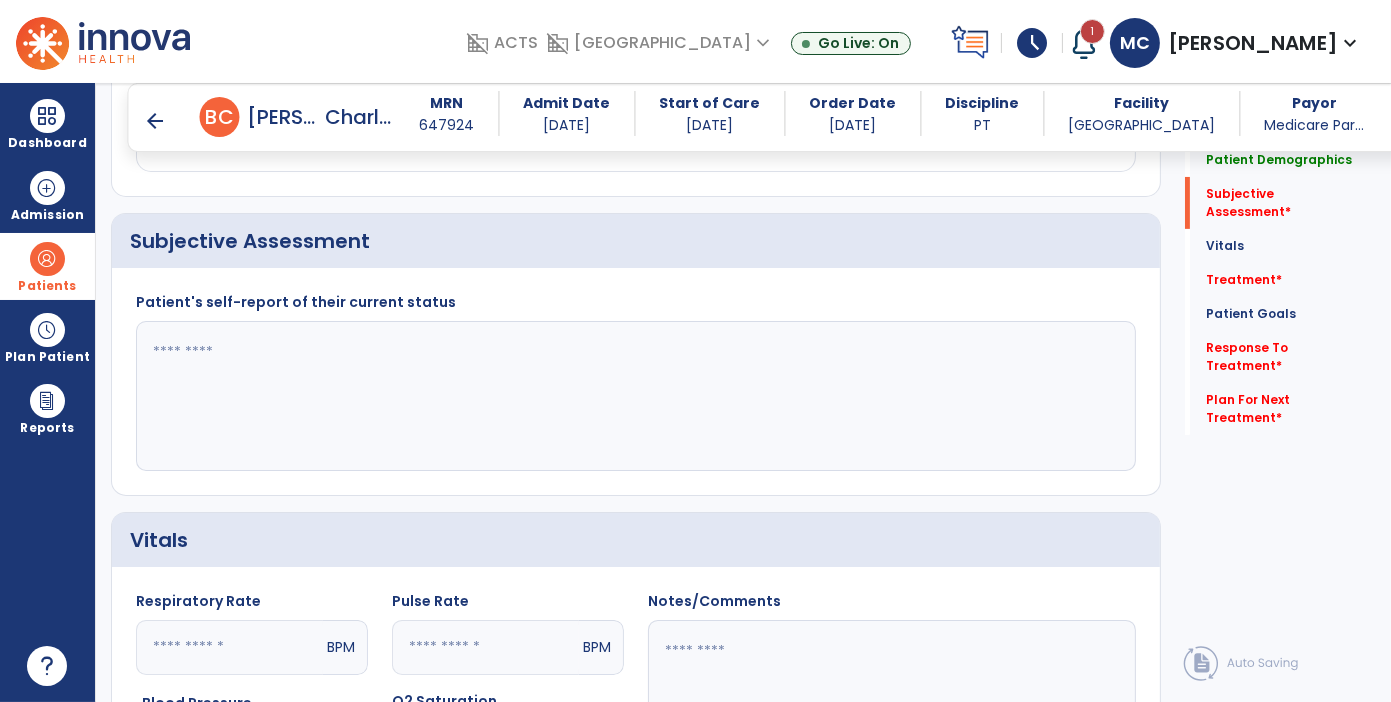 scroll, scrollTop: 410, scrollLeft: 0, axis: vertical 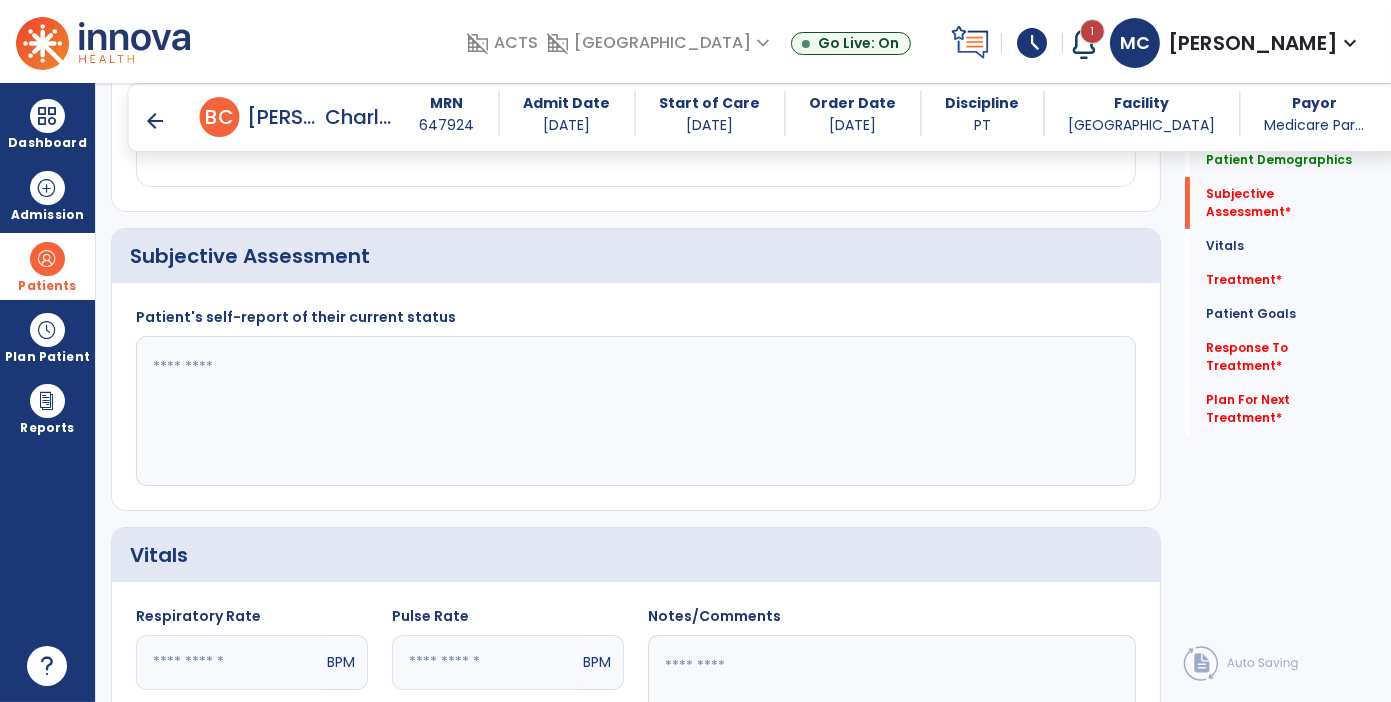 click 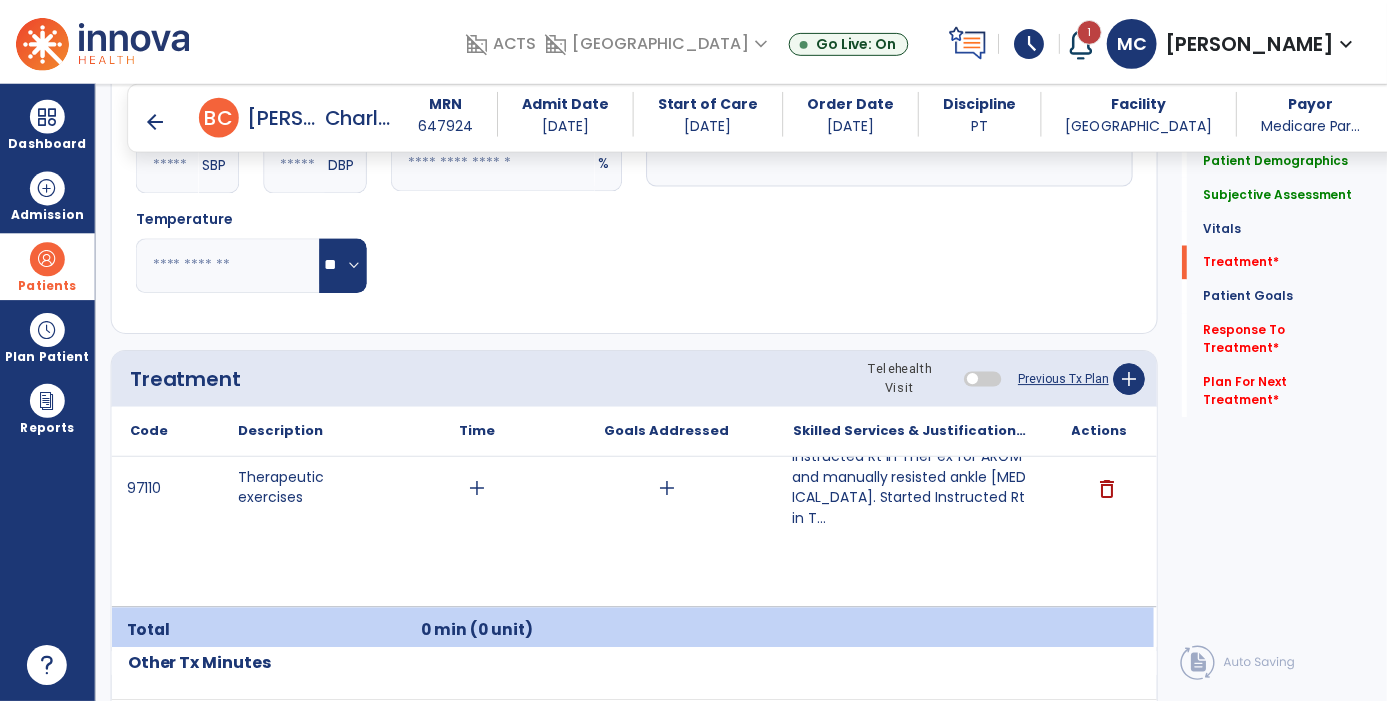 scroll, scrollTop: 1009, scrollLeft: 0, axis: vertical 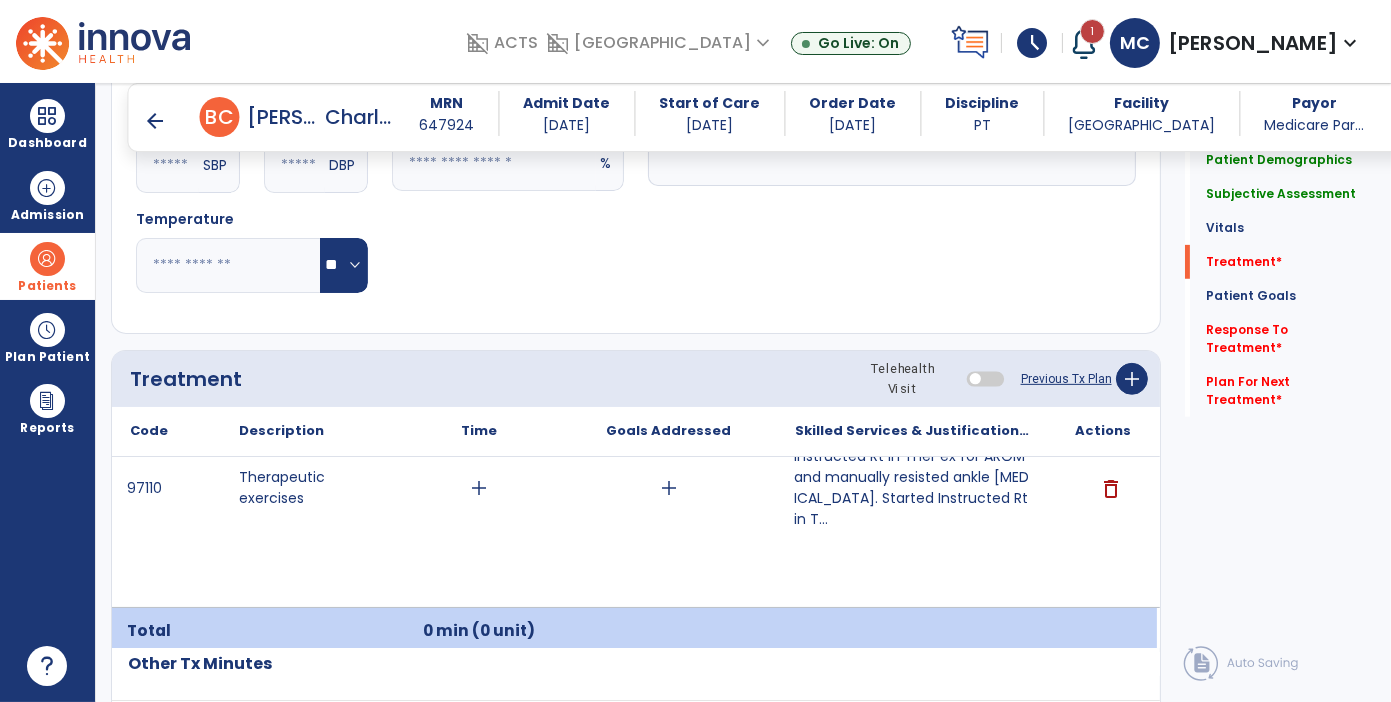 type on "**********" 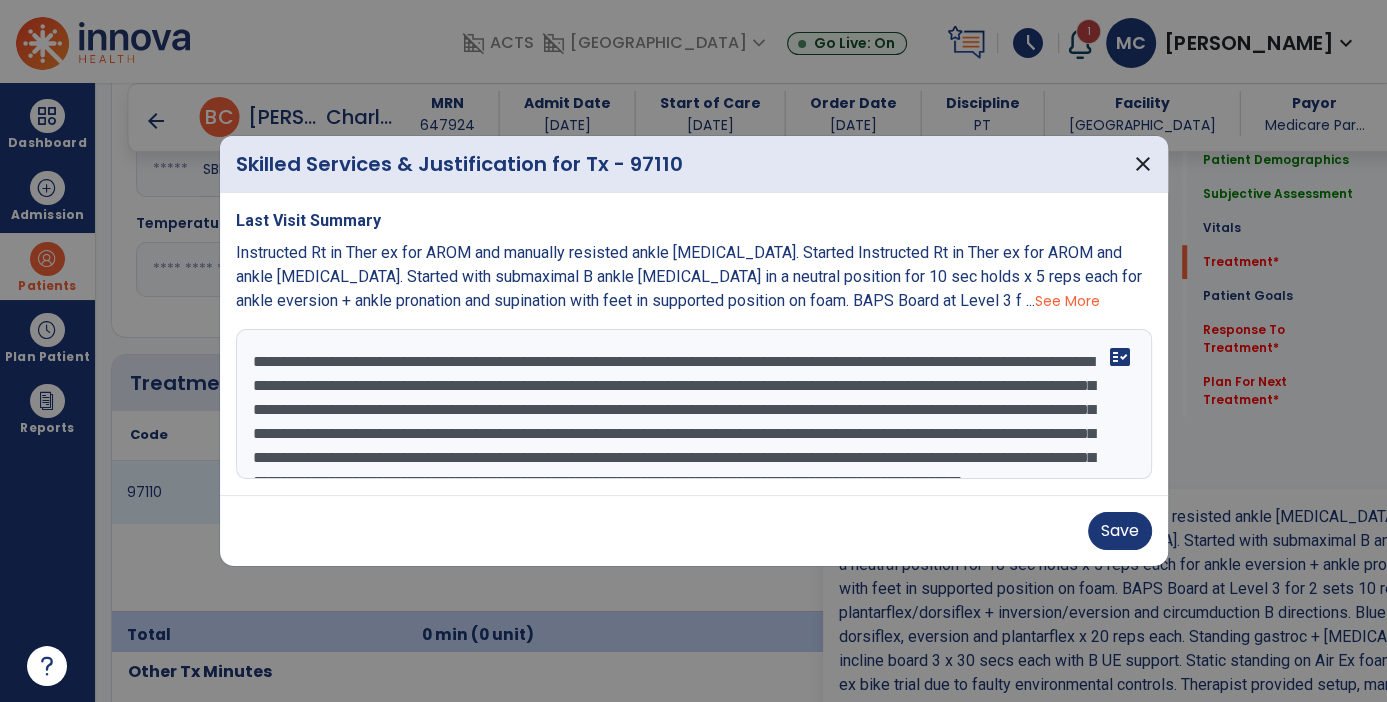 scroll, scrollTop: 1009, scrollLeft: 0, axis: vertical 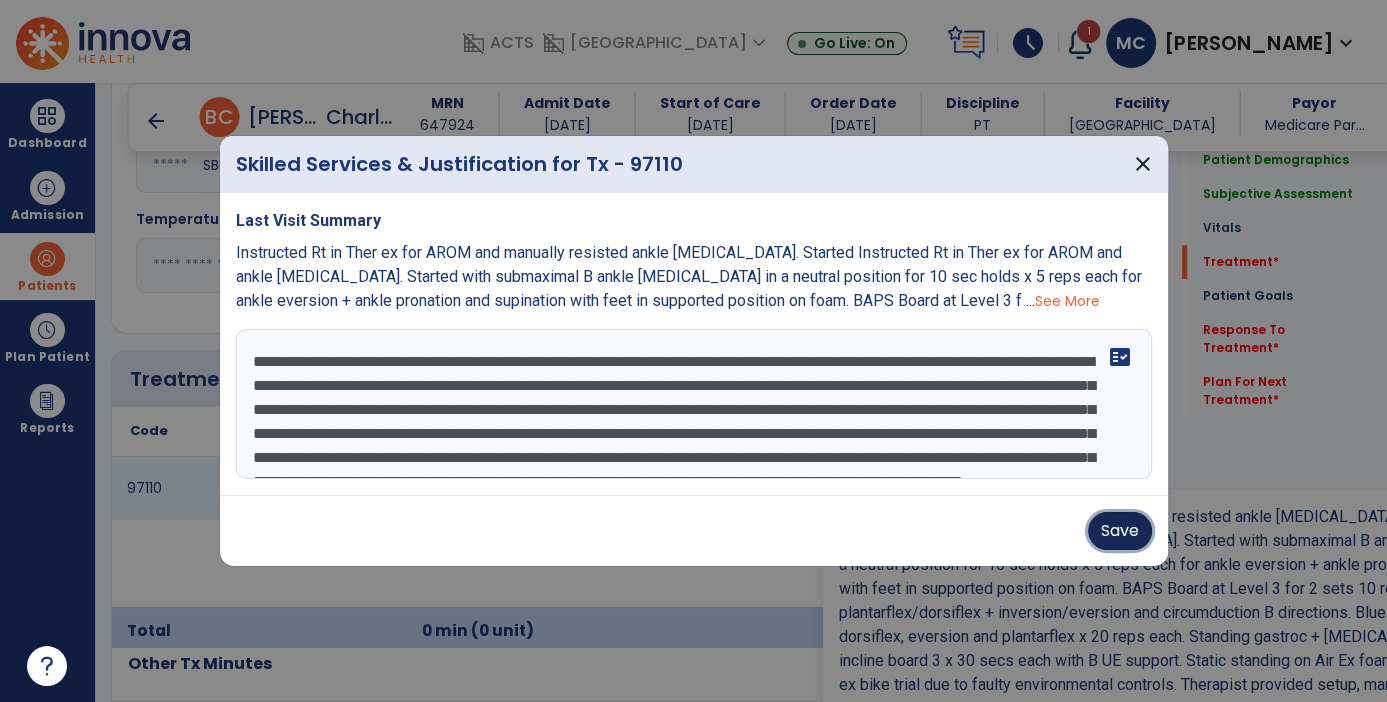 click on "Save" at bounding box center (1120, 531) 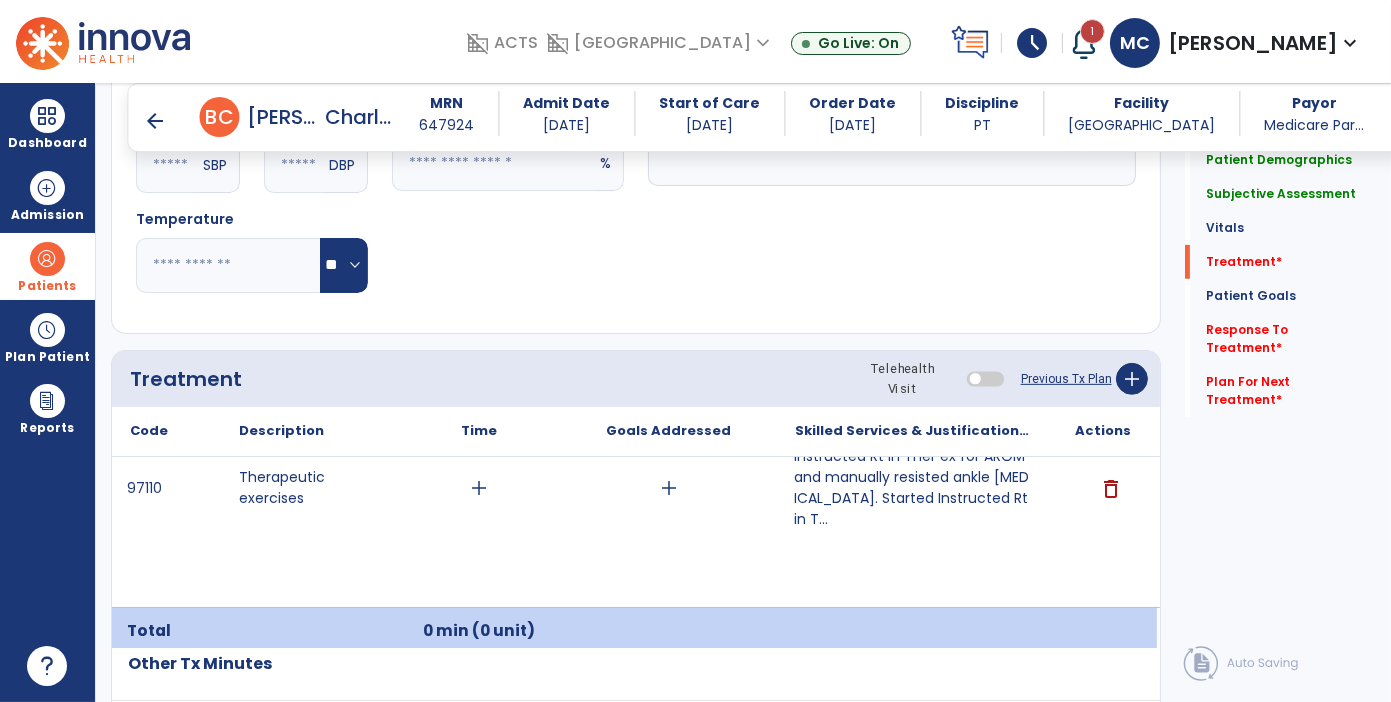click on "Instructed Rt in Ther ex for AROM and manually resisted ankle [MEDICAL_DATA]. Started Instructed Rt in T..." at bounding box center (912, 488) 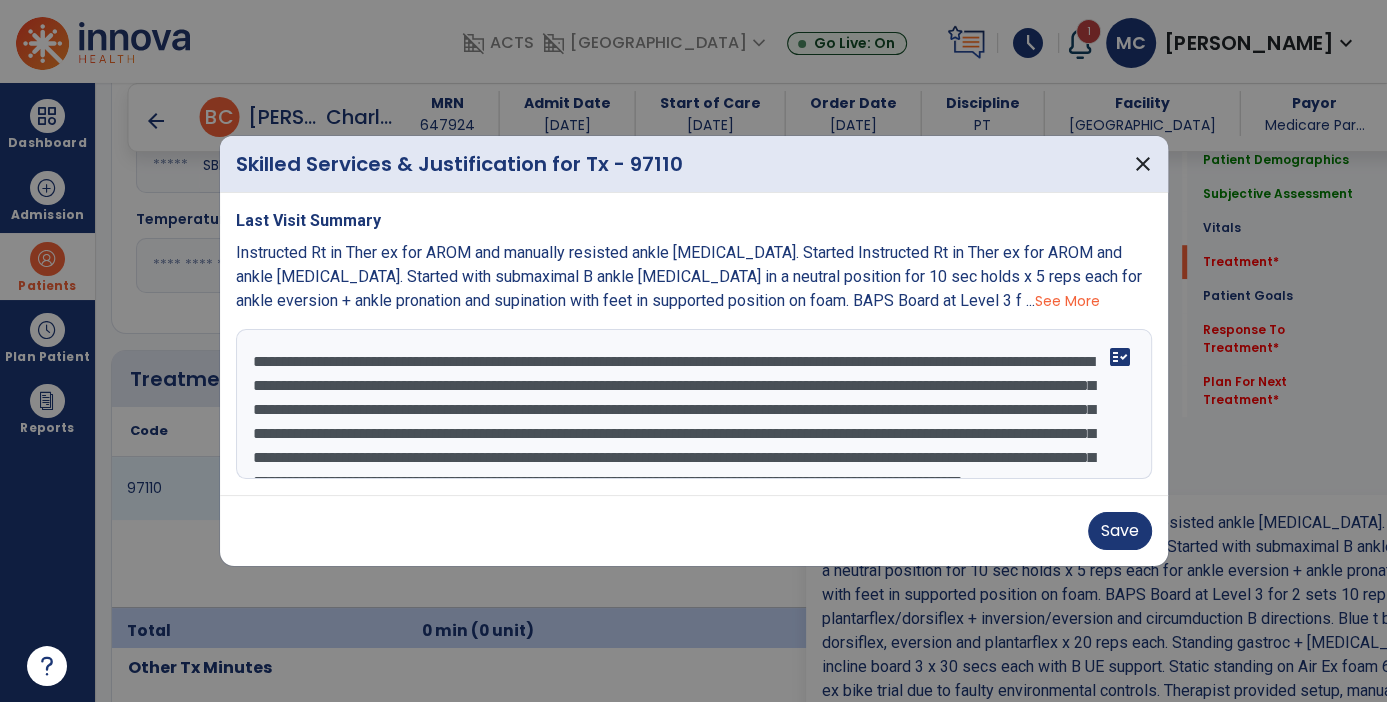 scroll, scrollTop: 1009, scrollLeft: 0, axis: vertical 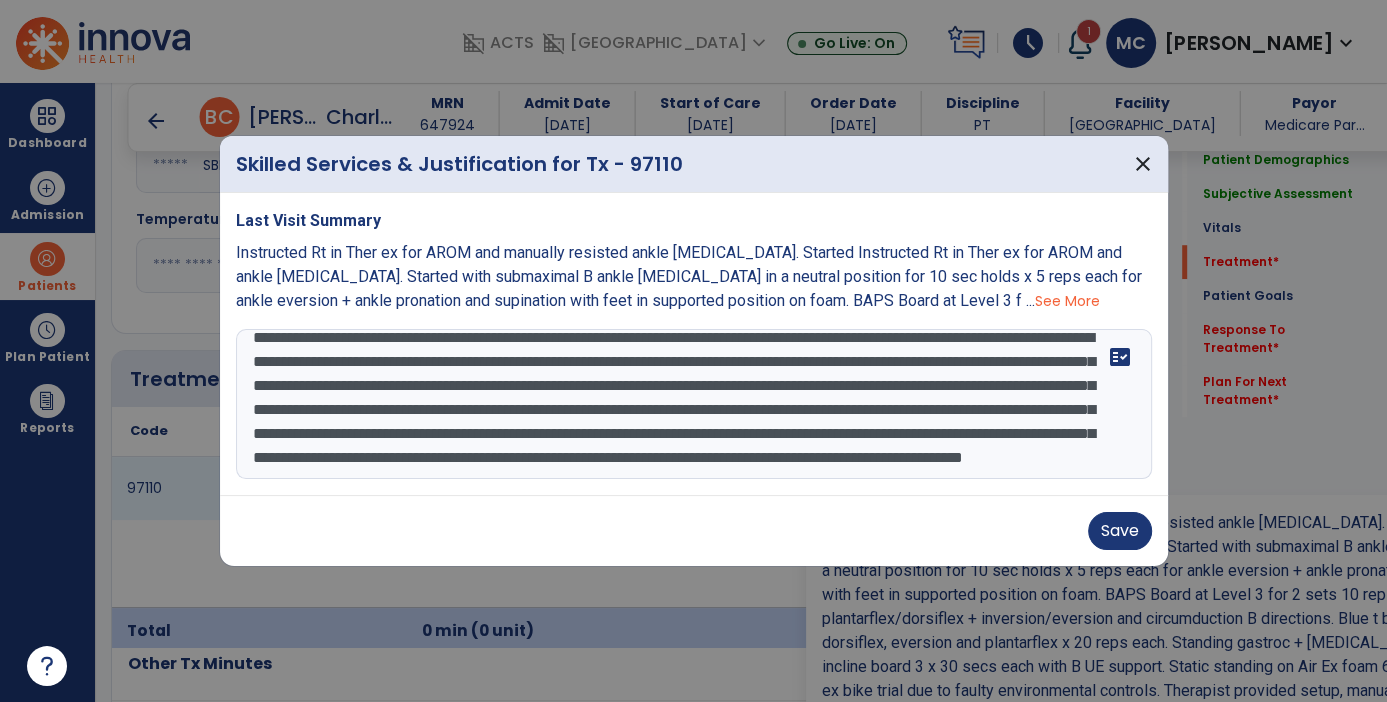click on "**********" at bounding box center (694, 404) 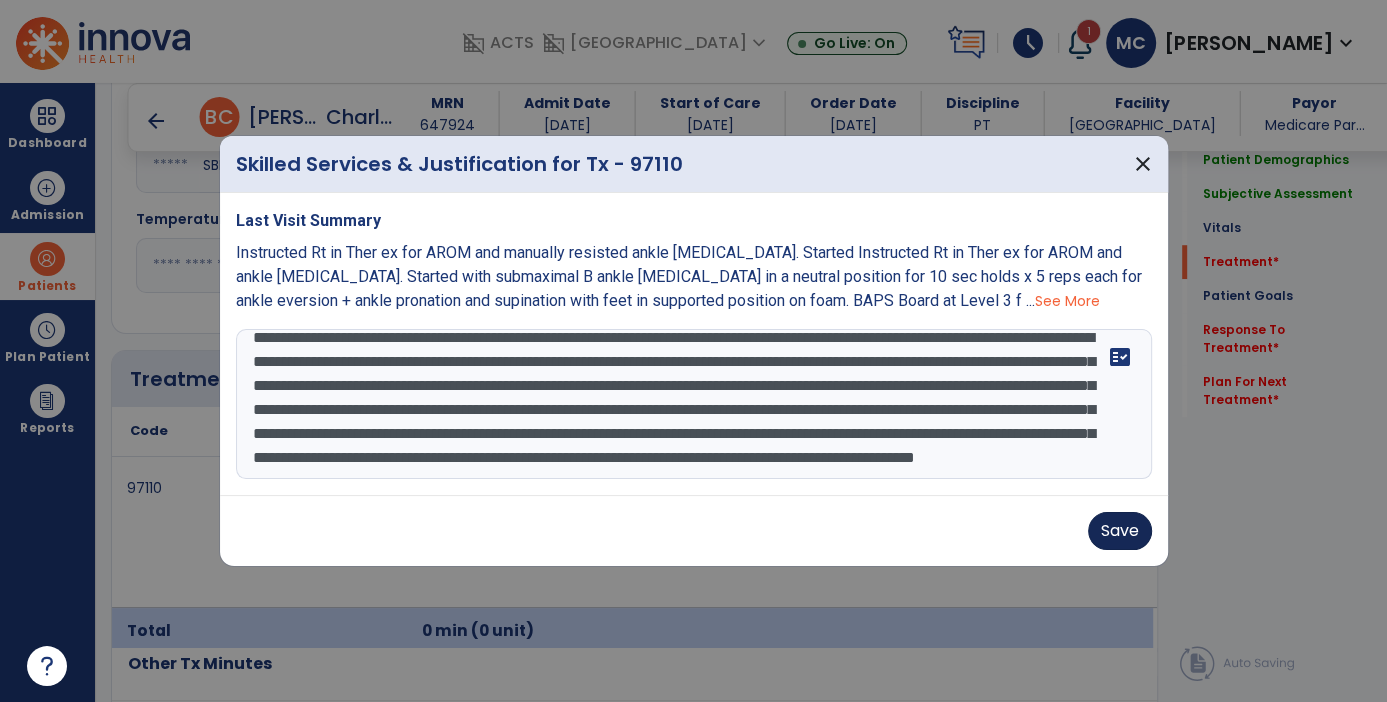 type on "**********" 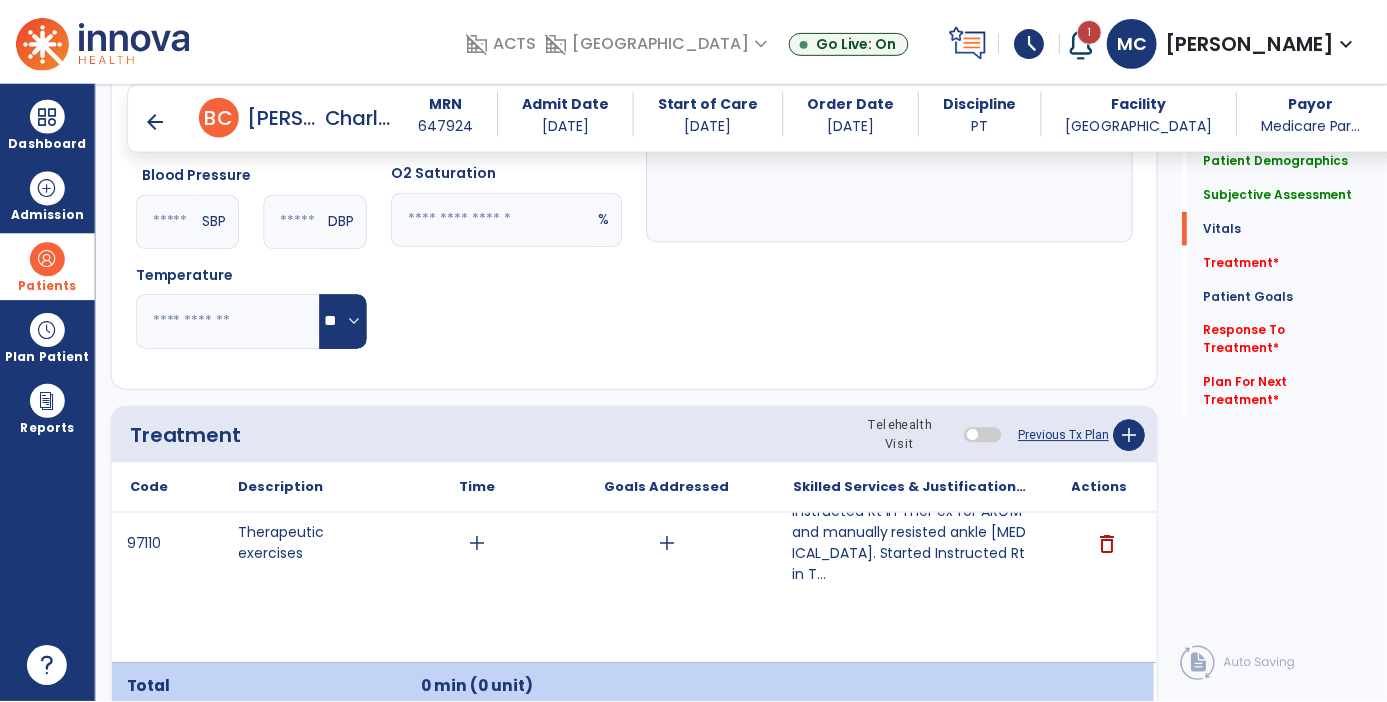 scroll, scrollTop: 955, scrollLeft: 0, axis: vertical 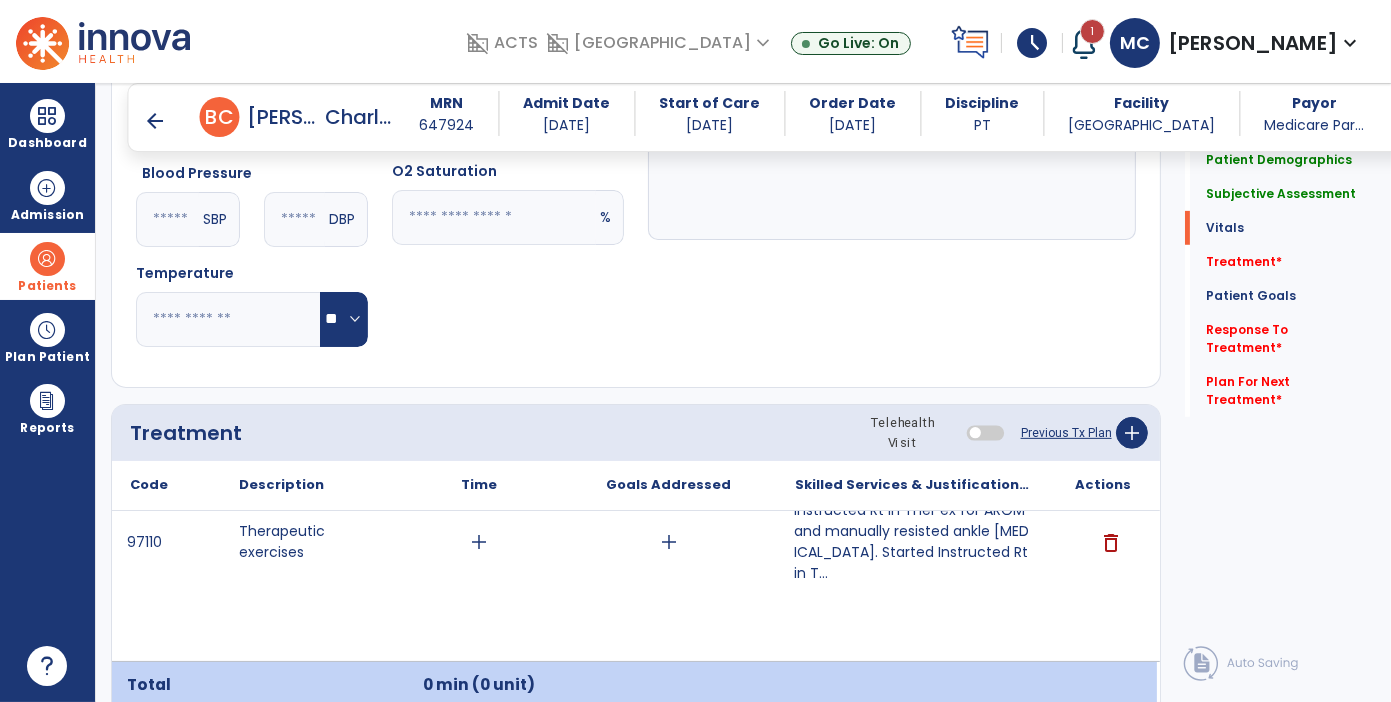 click on "Instructed Rt in Ther ex for AROM and manually resisted ankle [MEDICAL_DATA]. Started Instructed Rt in T..." at bounding box center [912, 542] 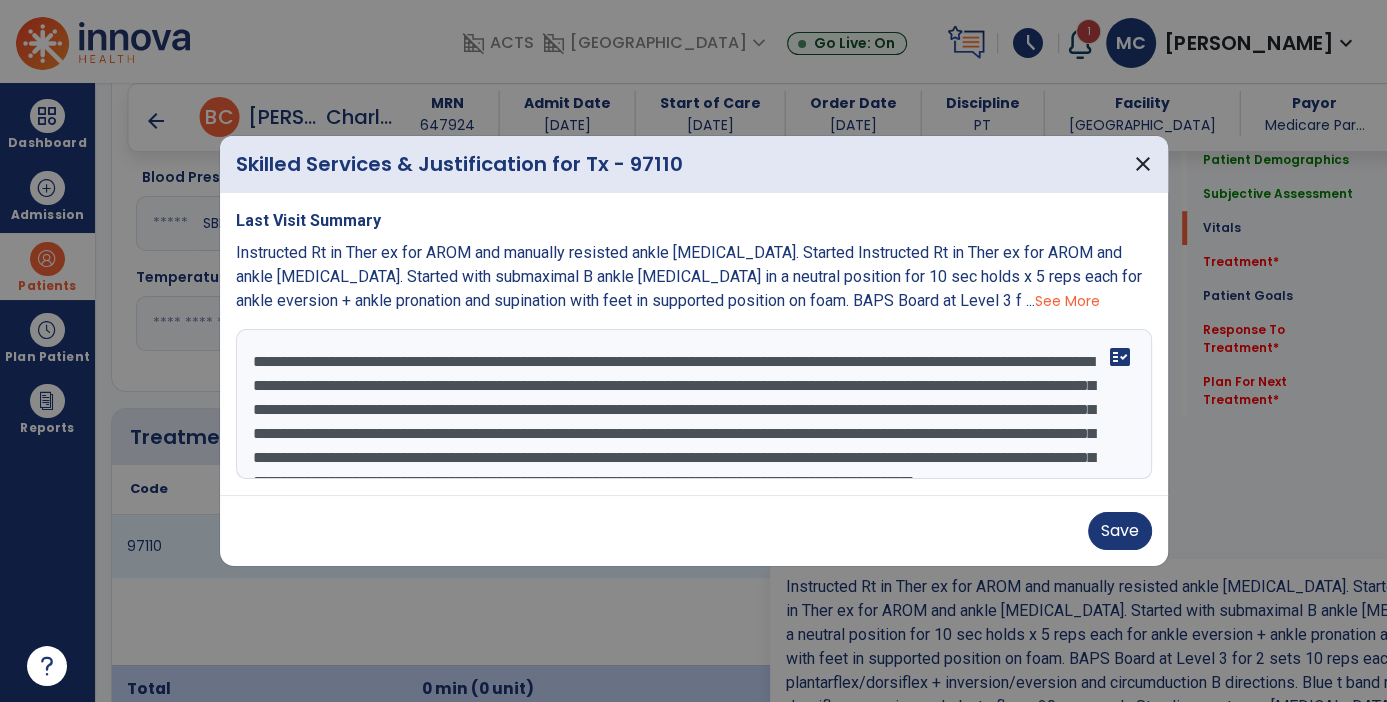 scroll, scrollTop: 955, scrollLeft: 0, axis: vertical 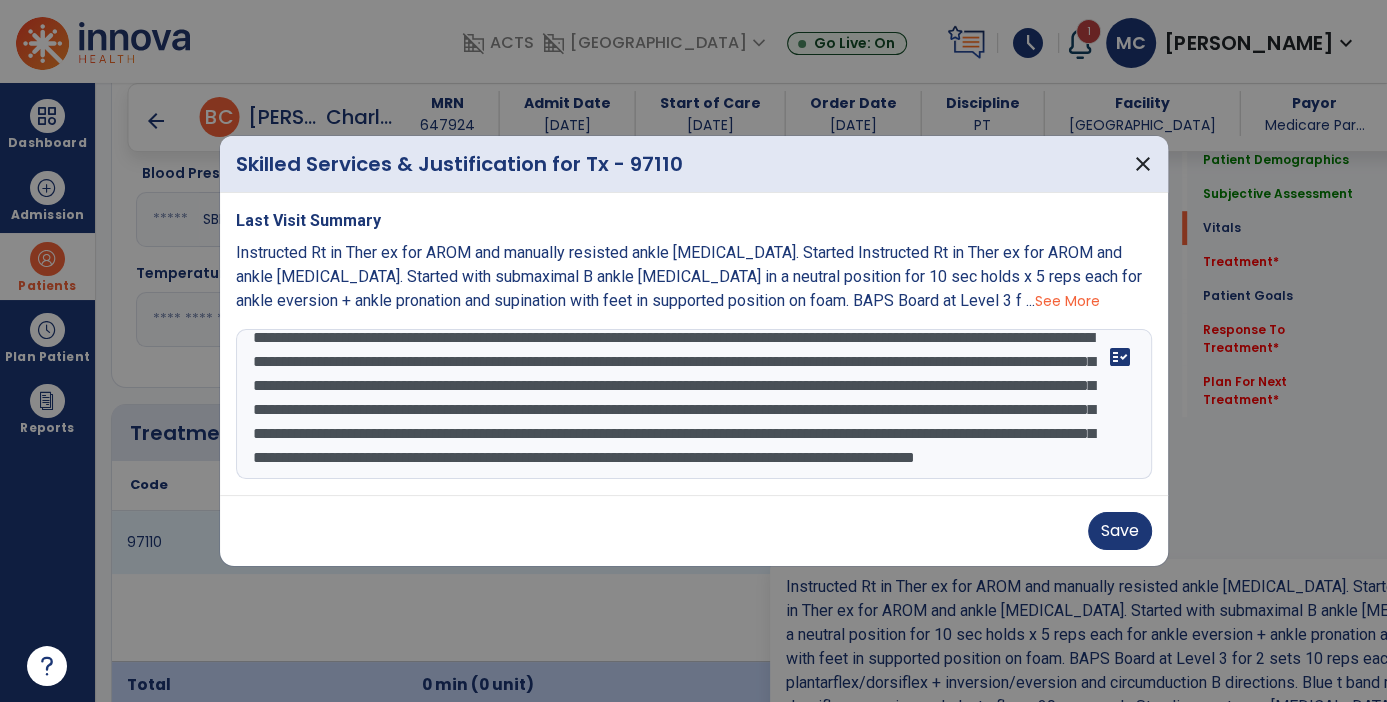 click on "**********" at bounding box center [694, 404] 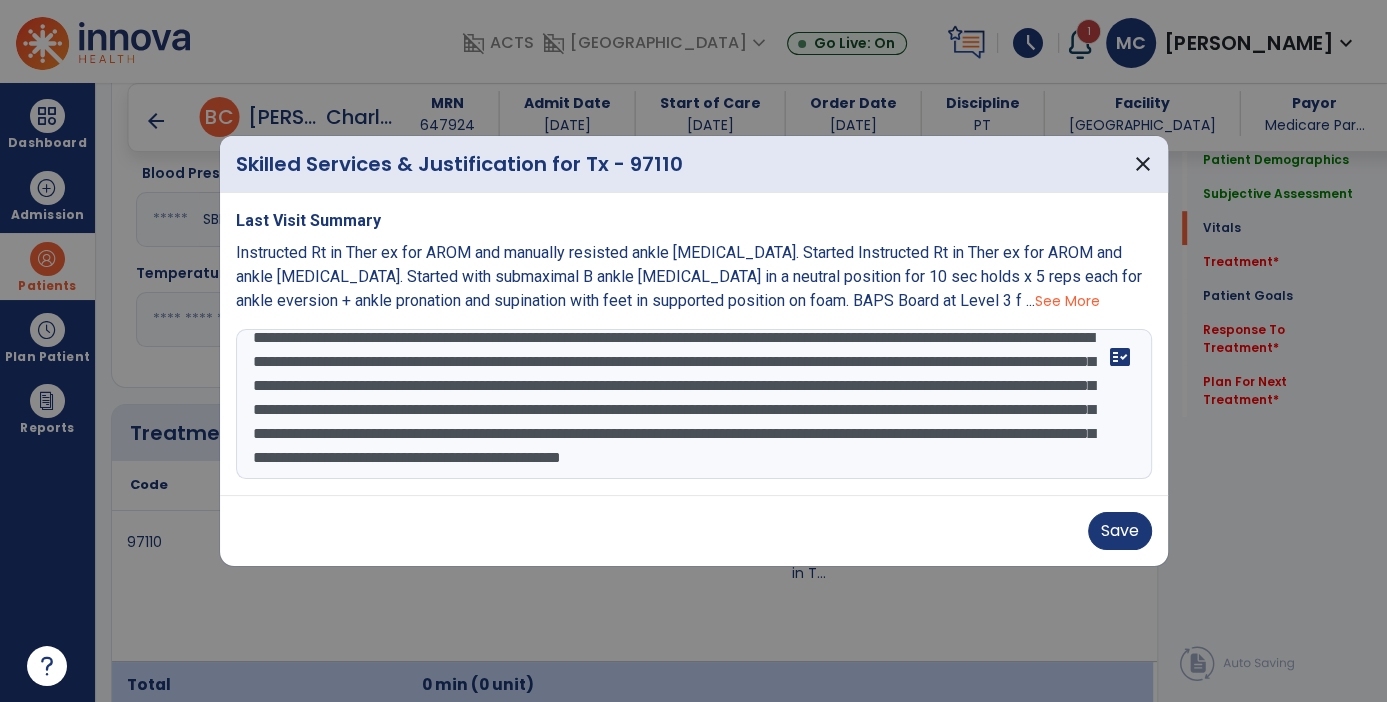scroll, scrollTop: 48, scrollLeft: 0, axis: vertical 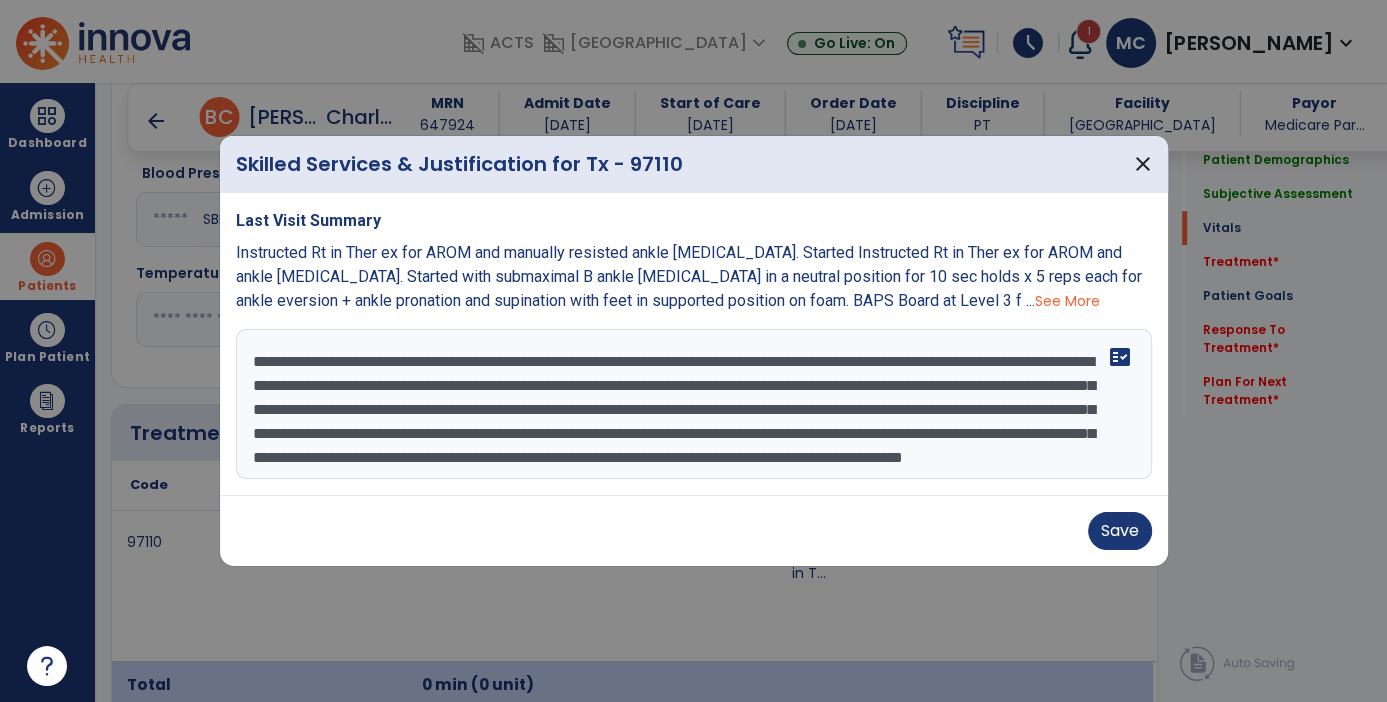 click on "**********" at bounding box center [694, 404] 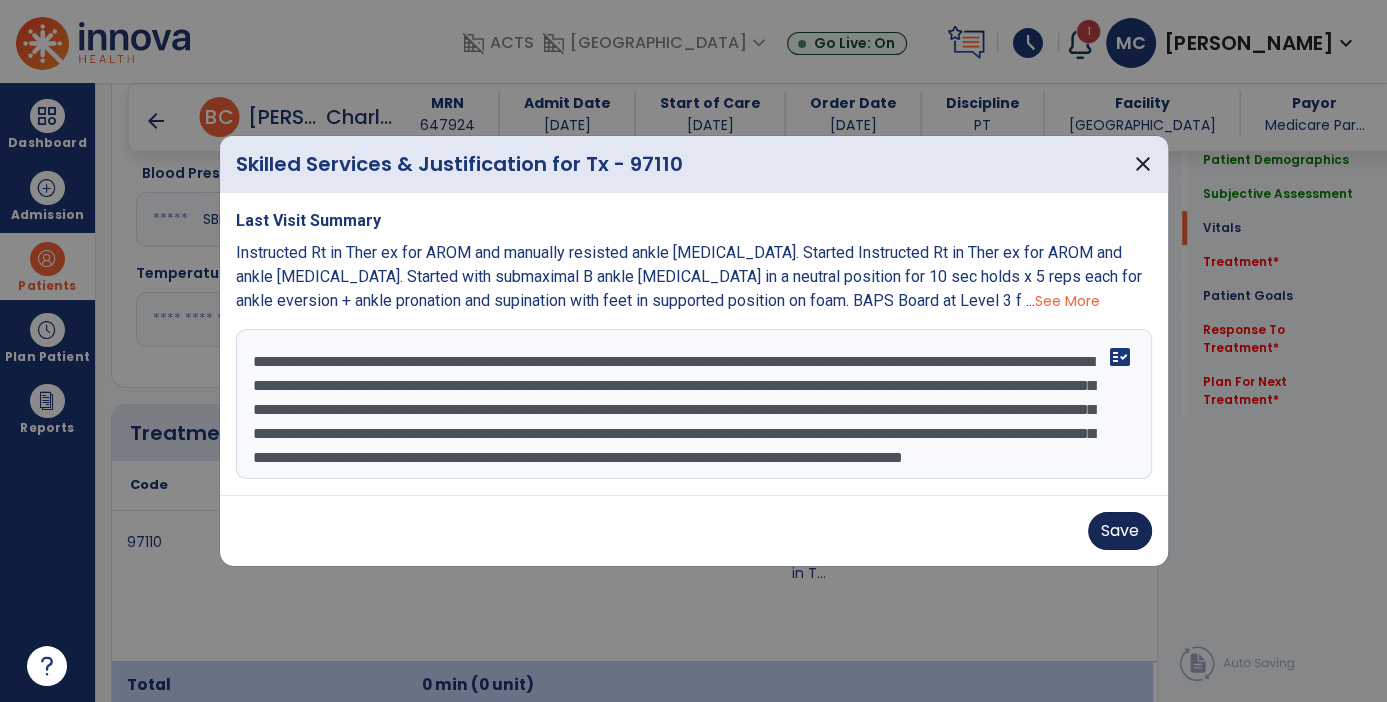 type on "**********" 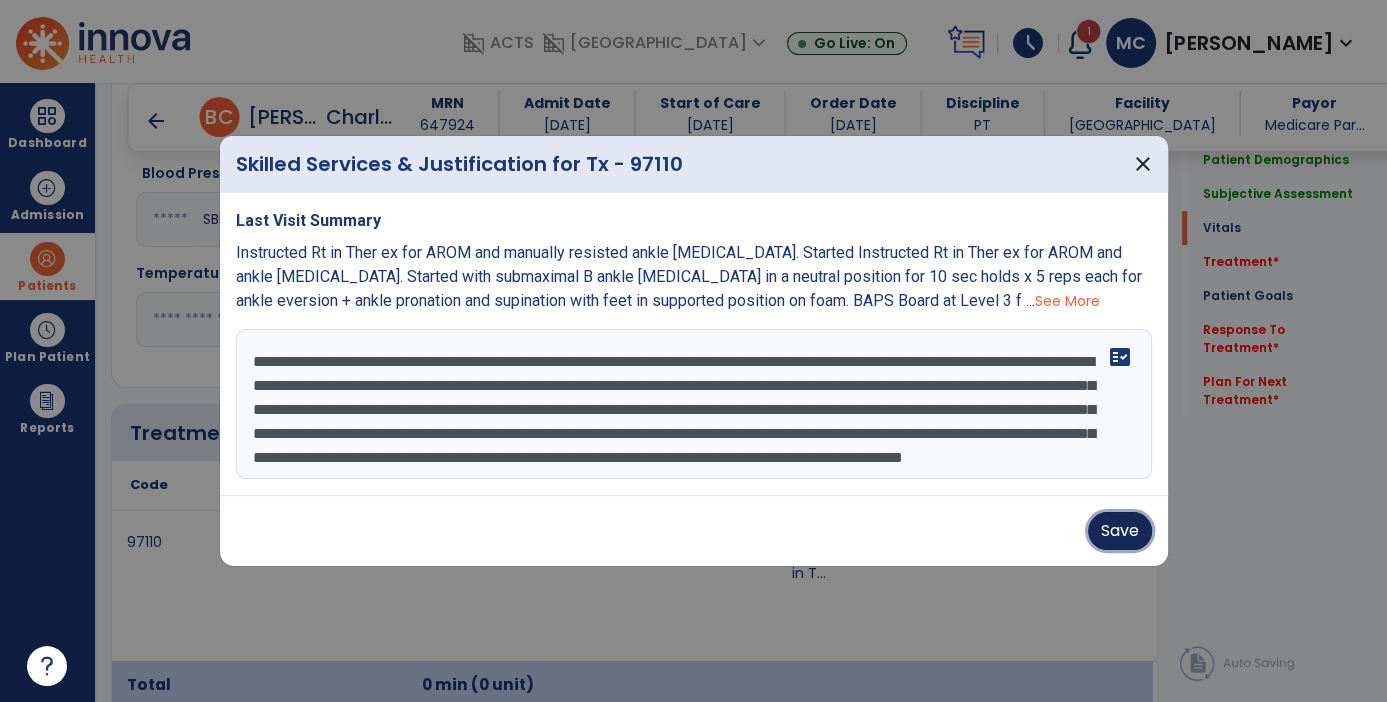 click on "Save" at bounding box center [1120, 531] 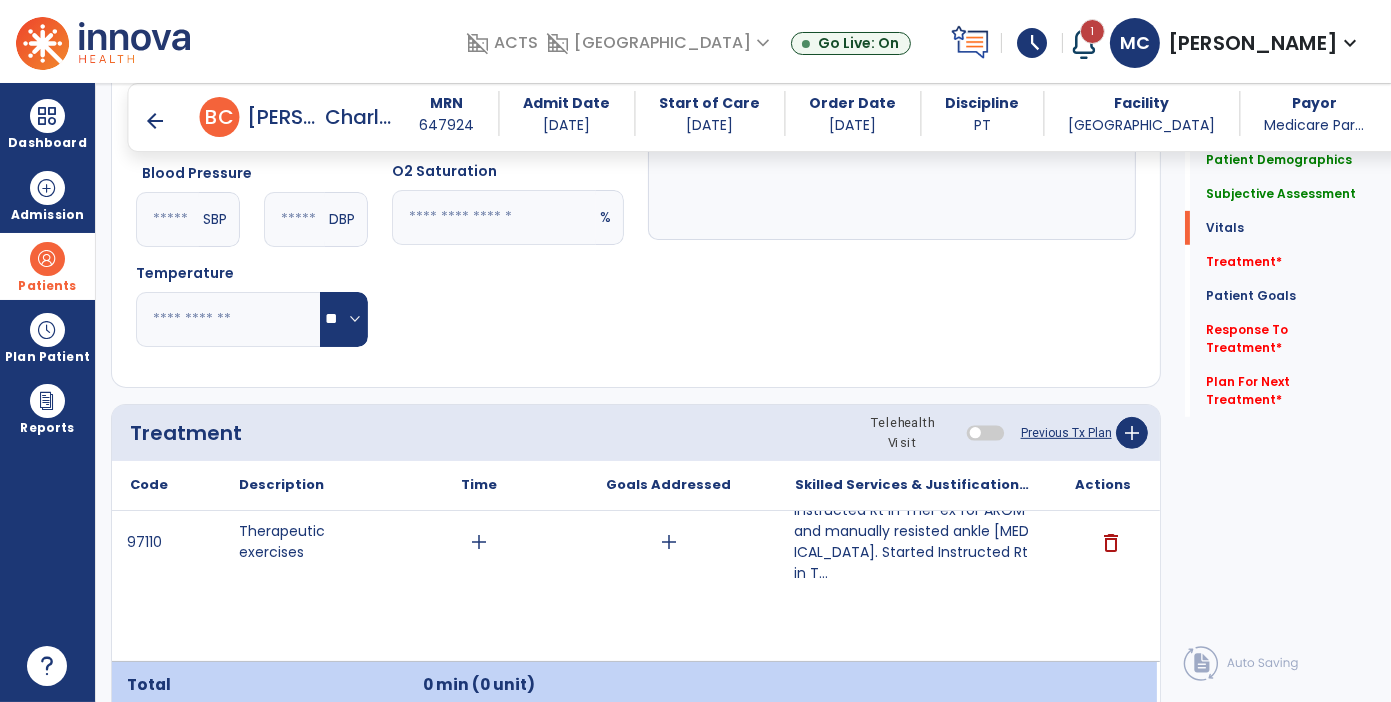 click on "add" at bounding box center [479, 542] 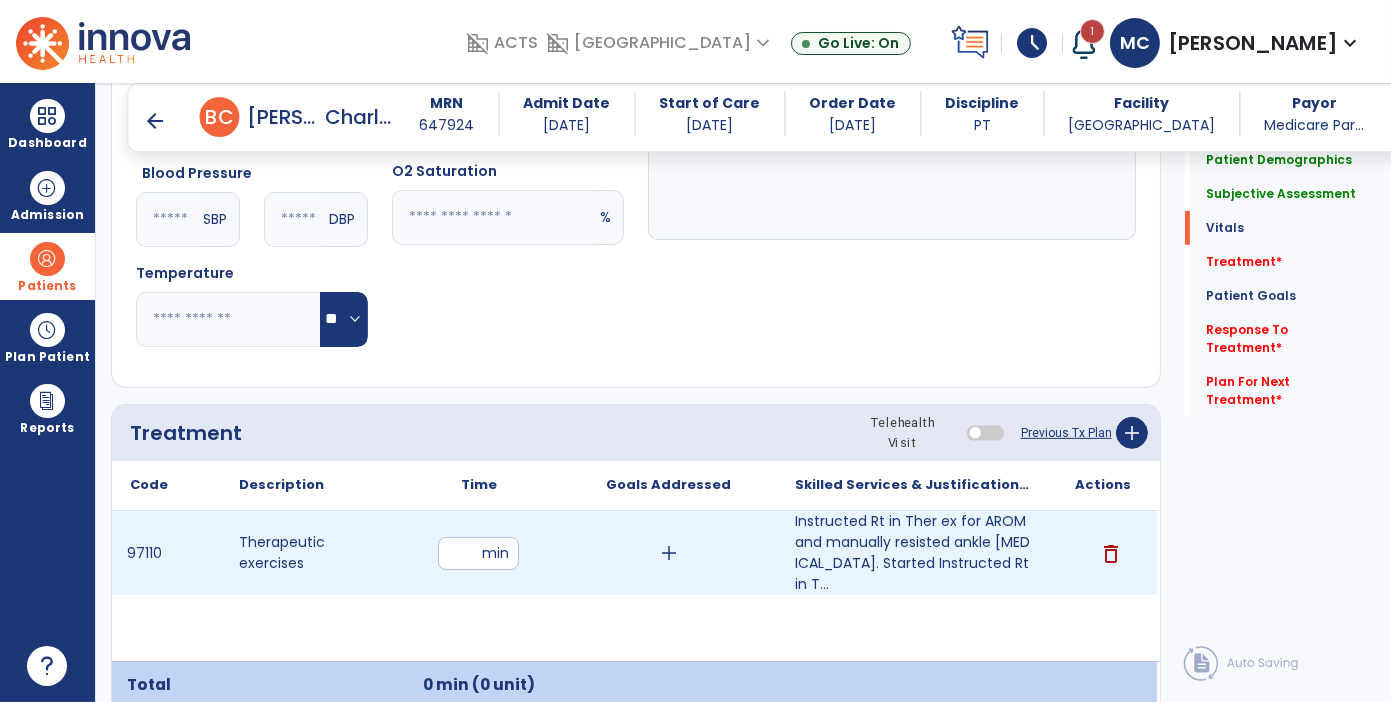 type on "**" 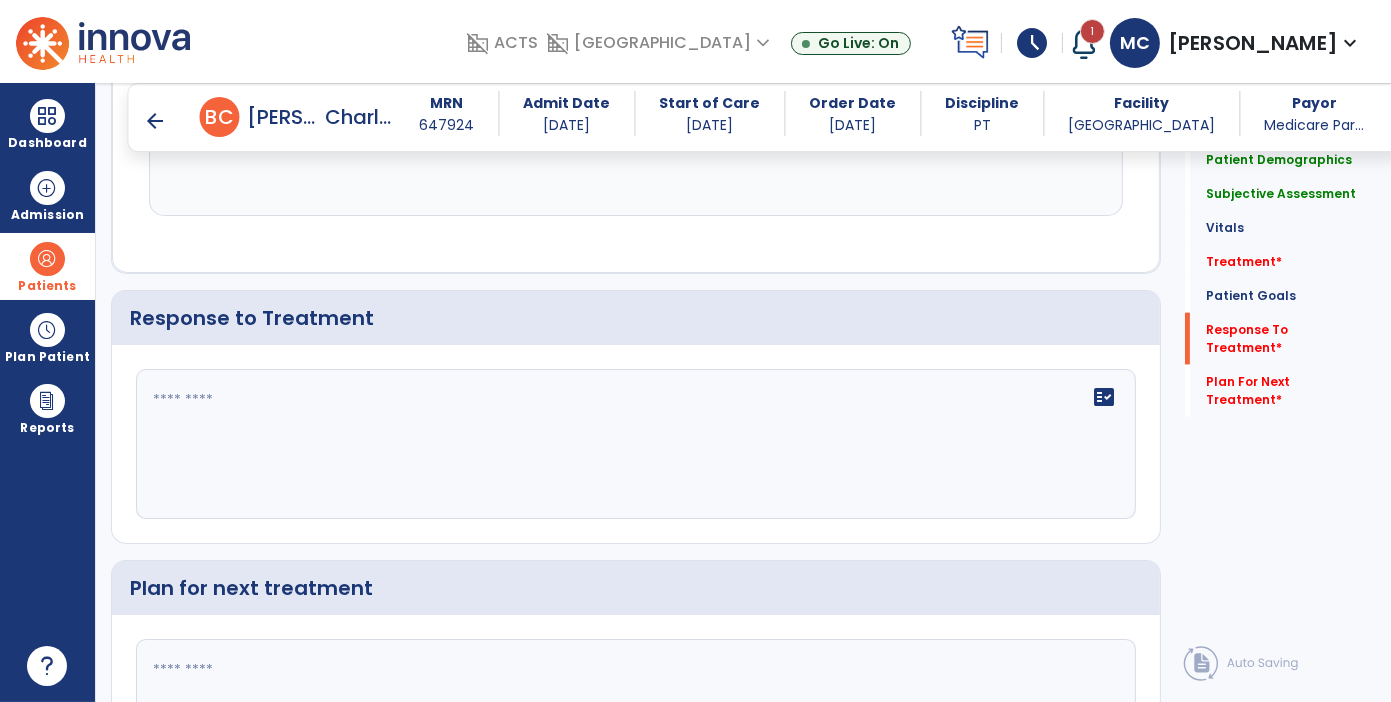 scroll, scrollTop: 2956, scrollLeft: 0, axis: vertical 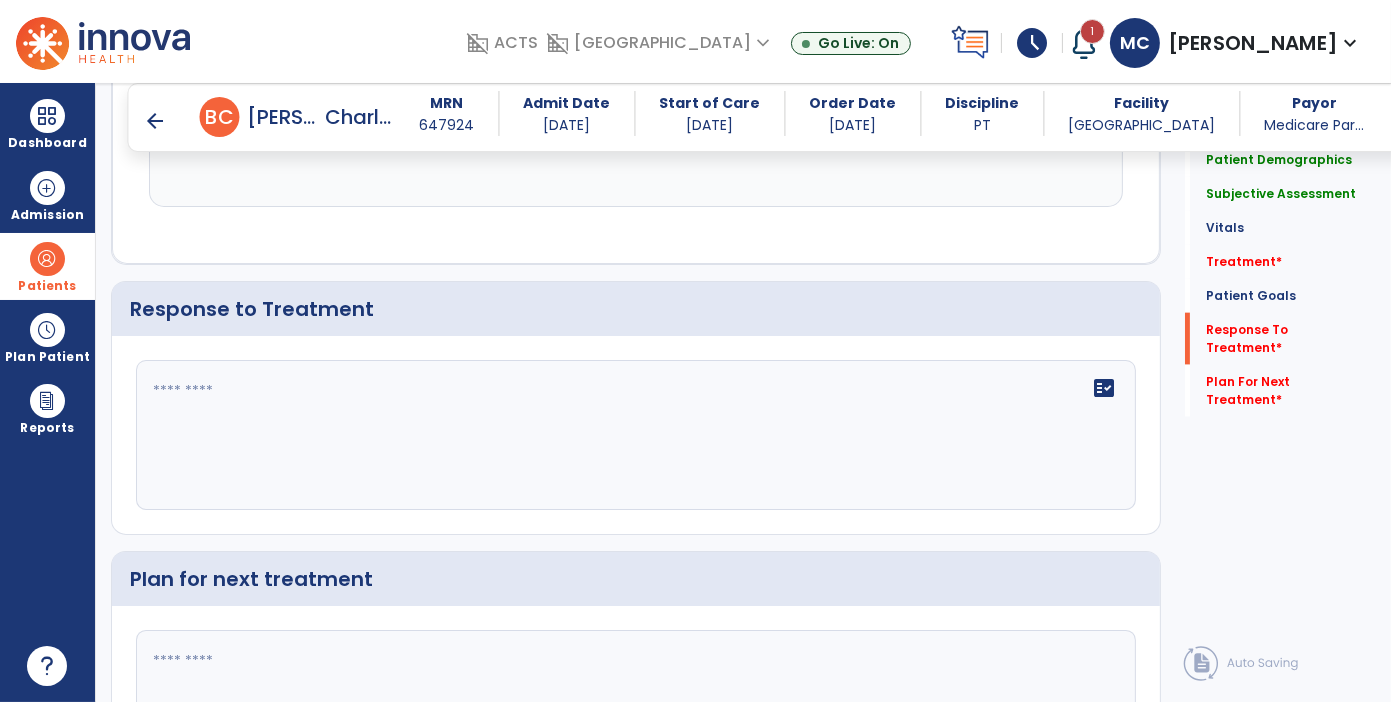 click 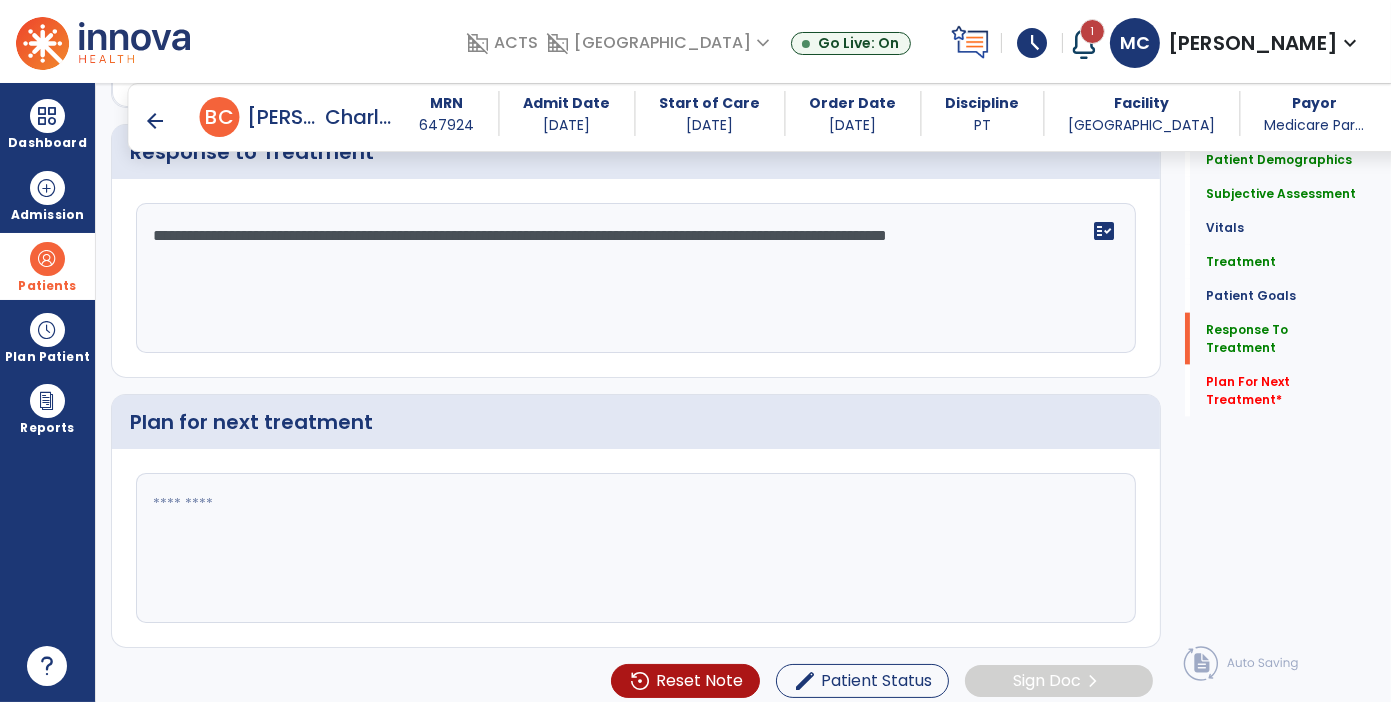 scroll, scrollTop: 3112, scrollLeft: 0, axis: vertical 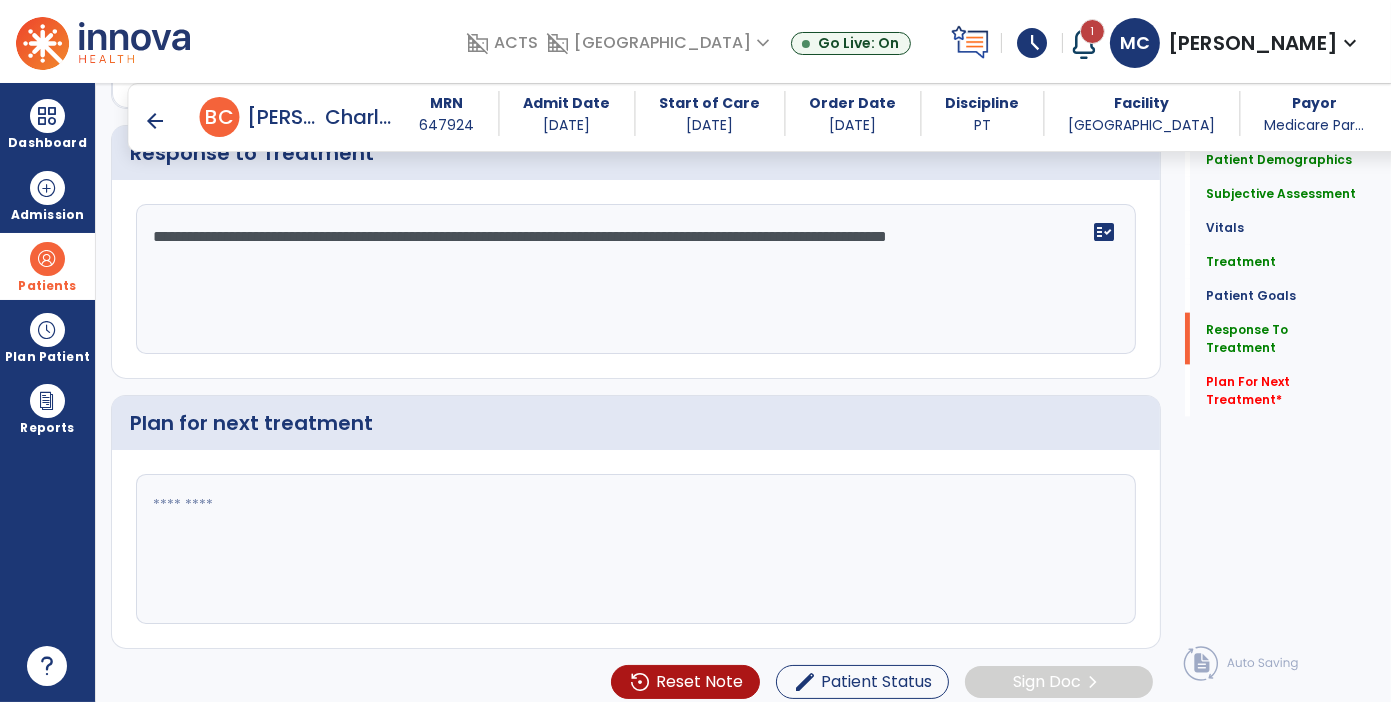 type on "**********" 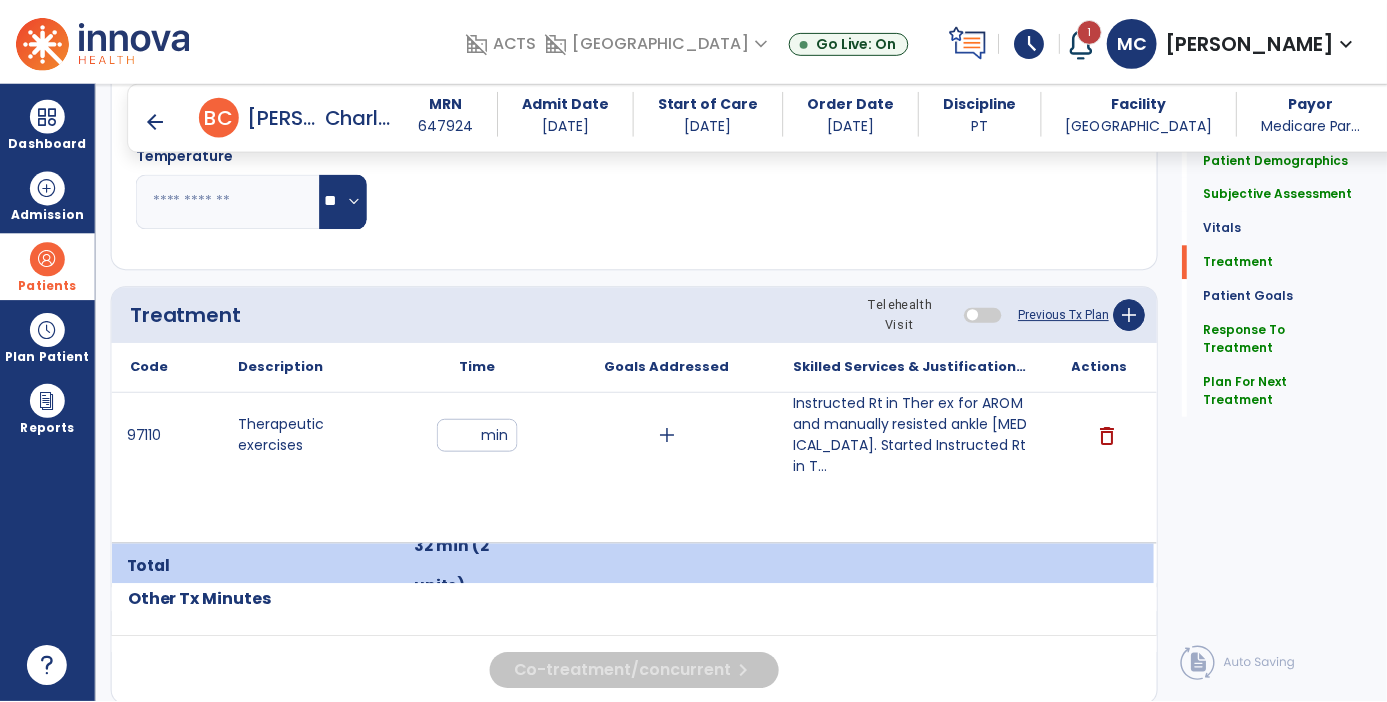 scroll, scrollTop: 1070, scrollLeft: 0, axis: vertical 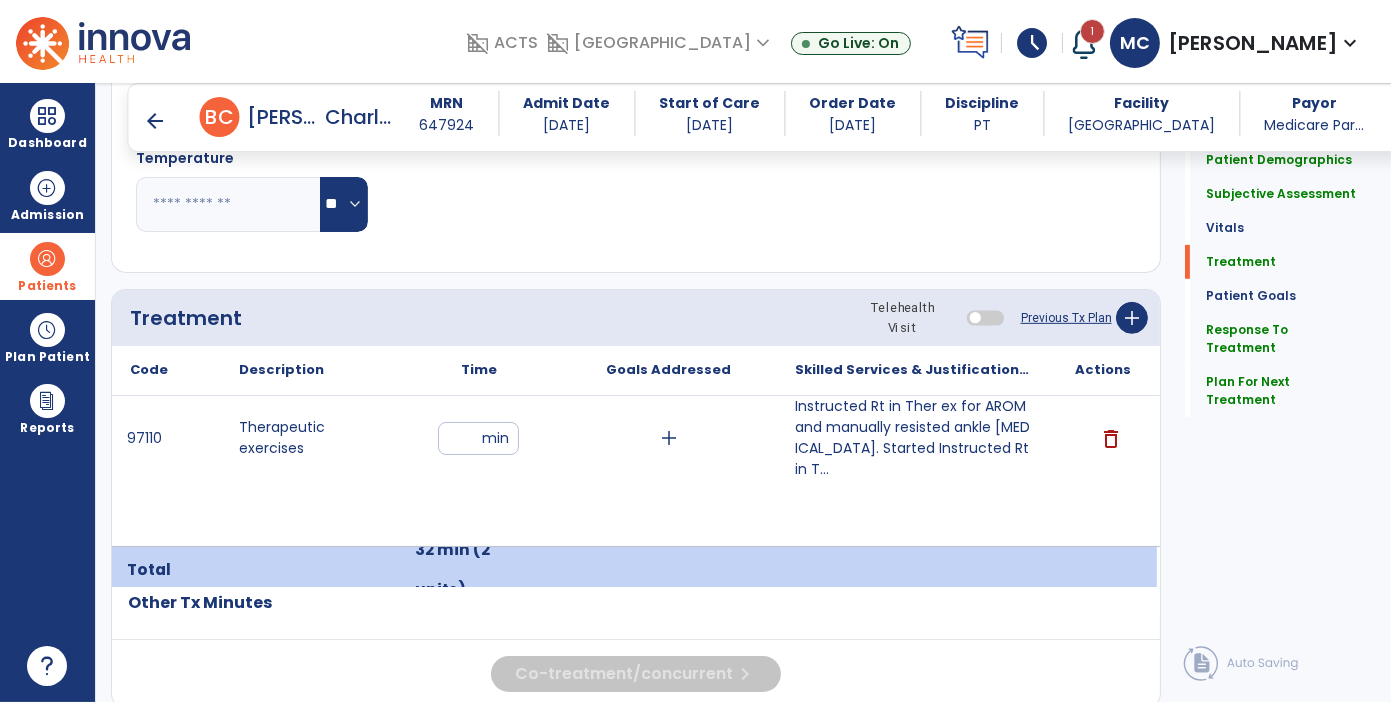 type on "**********" 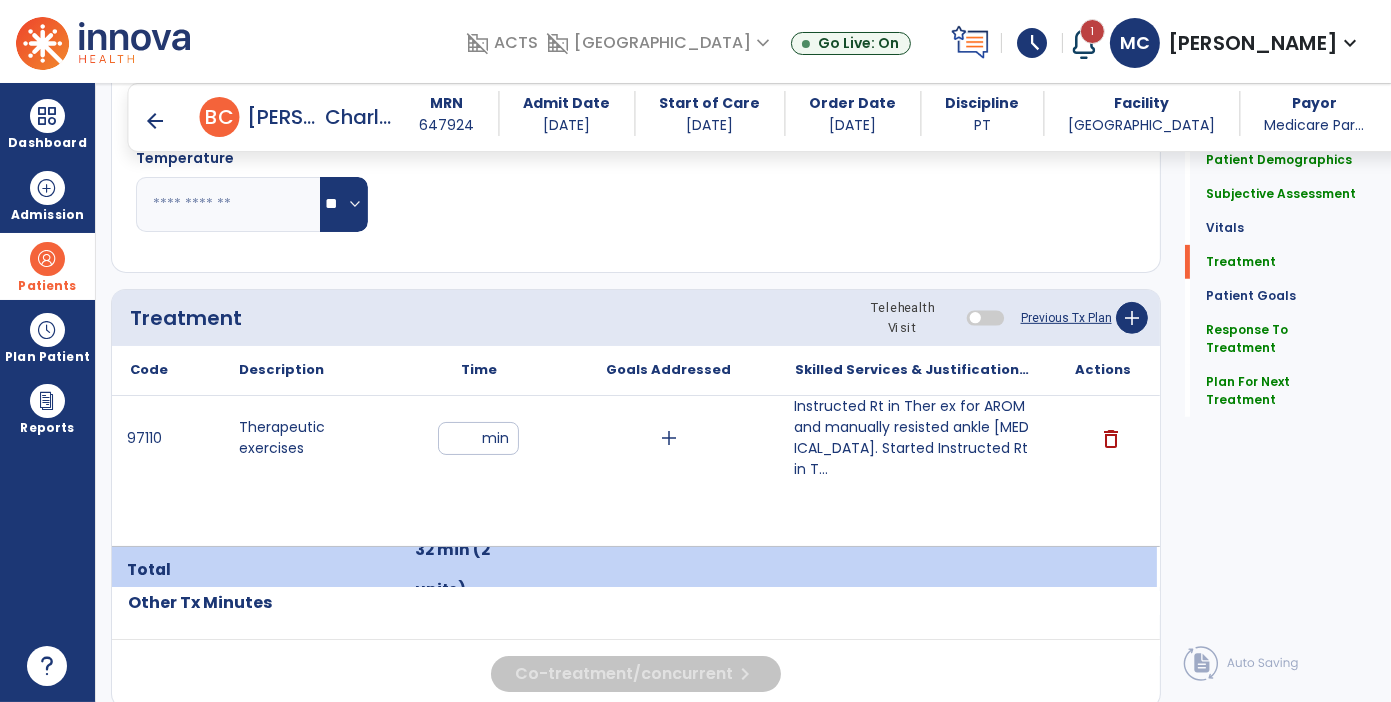 click on "Instructed Rt in Ther ex for AROM and manually resisted ankle [MEDICAL_DATA]. Started Instructed Rt in T..." at bounding box center [912, 438] 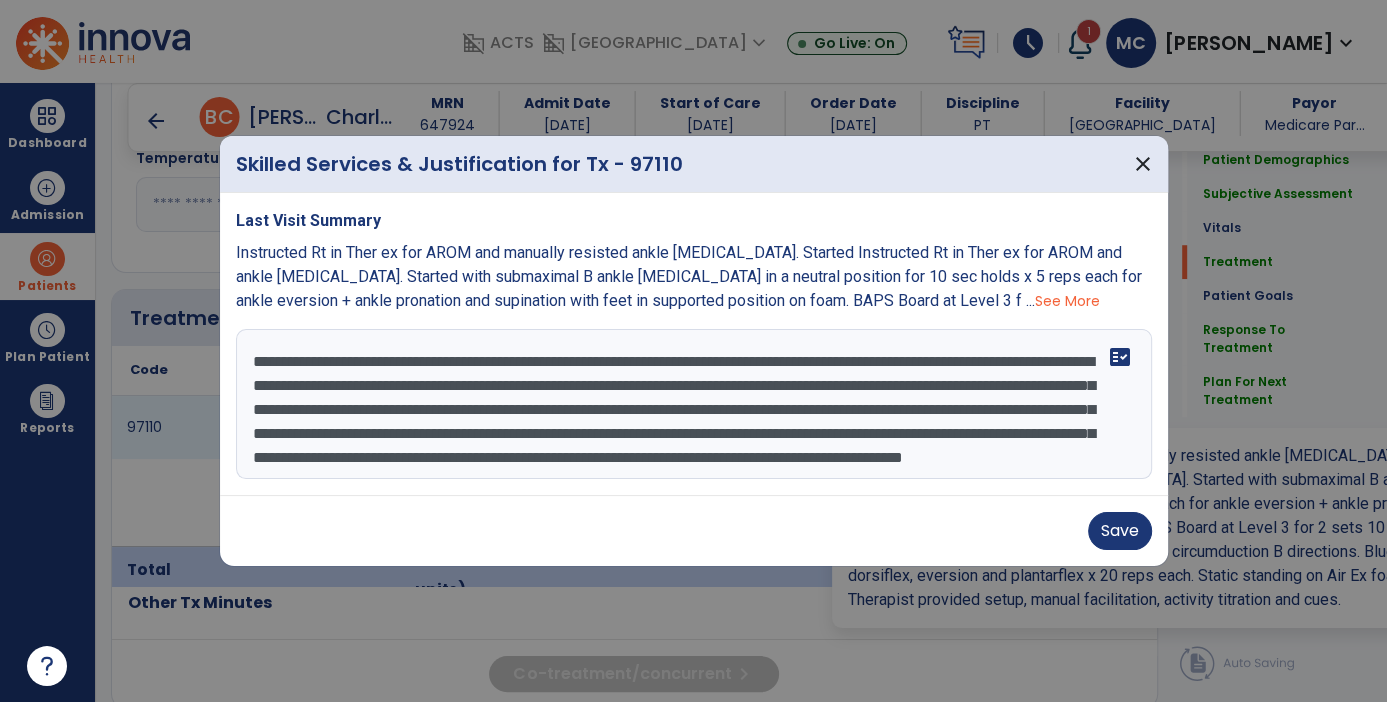 scroll, scrollTop: 1070, scrollLeft: 0, axis: vertical 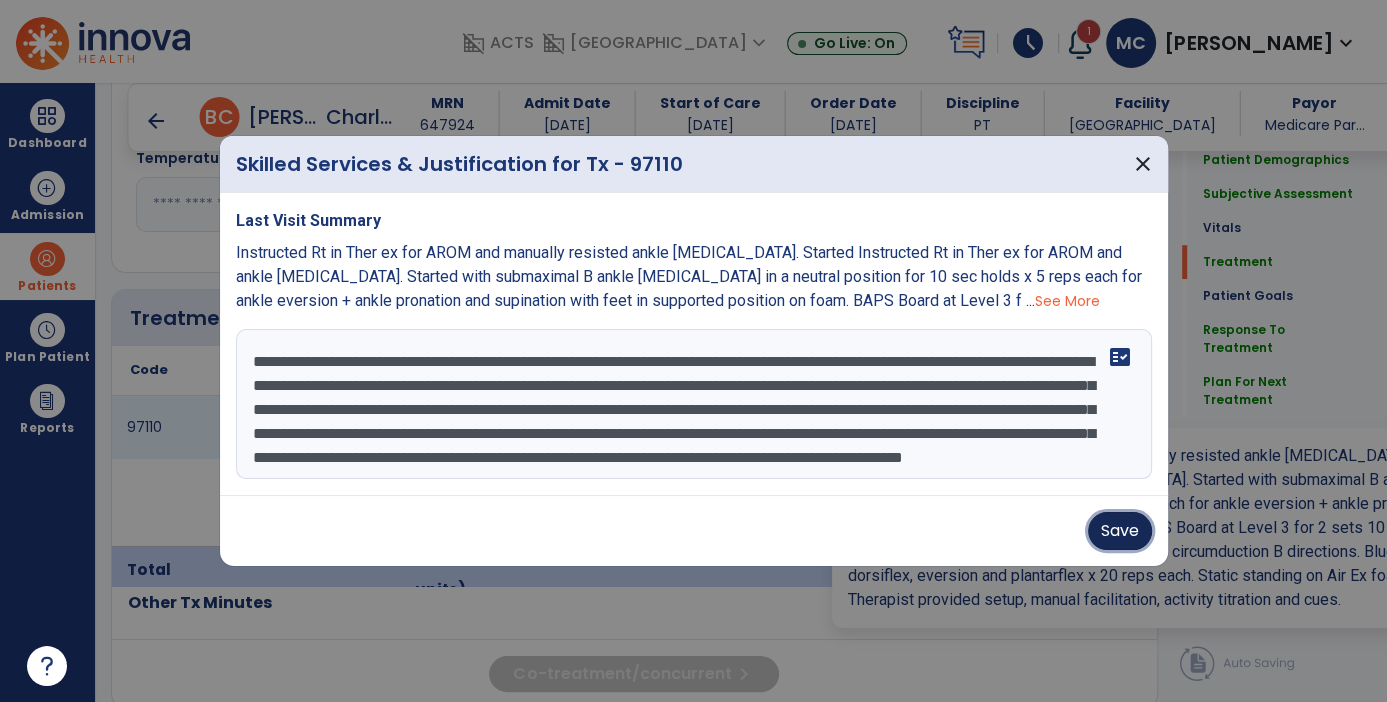 click on "Save" at bounding box center [1120, 531] 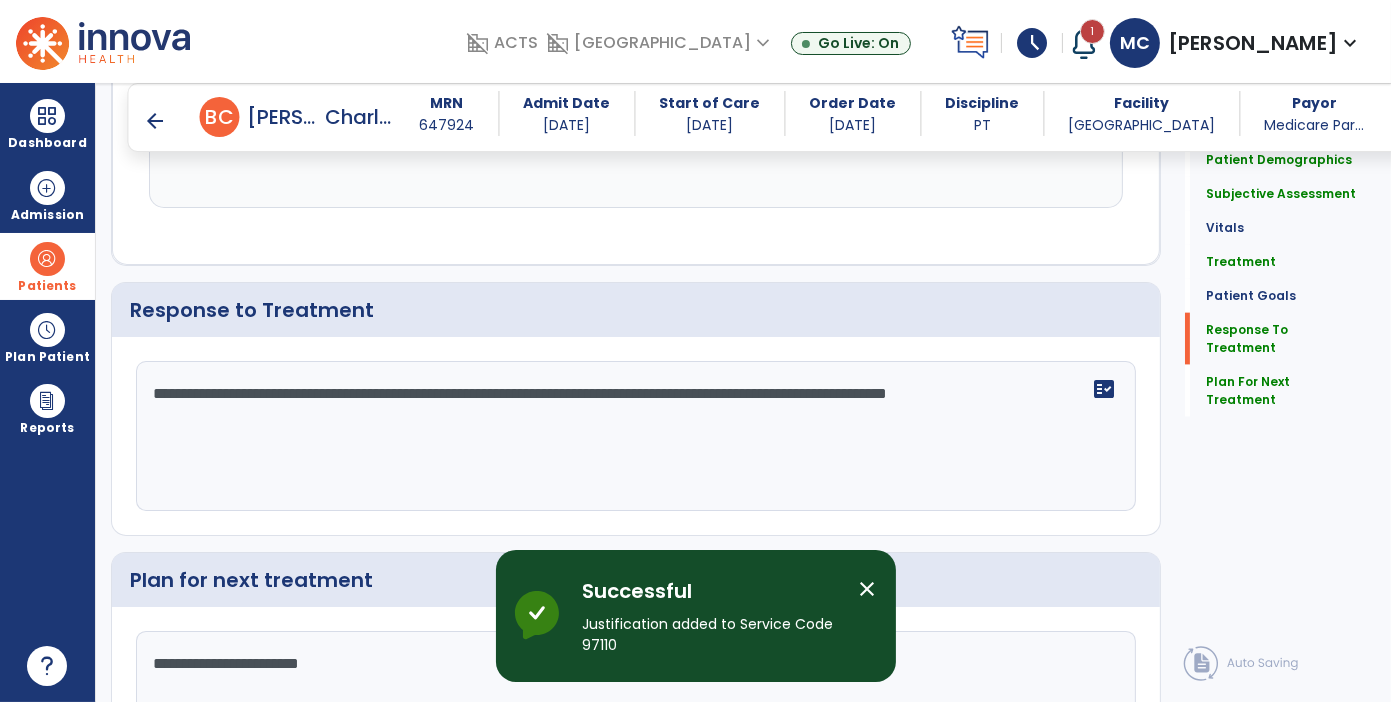 click on "**********" 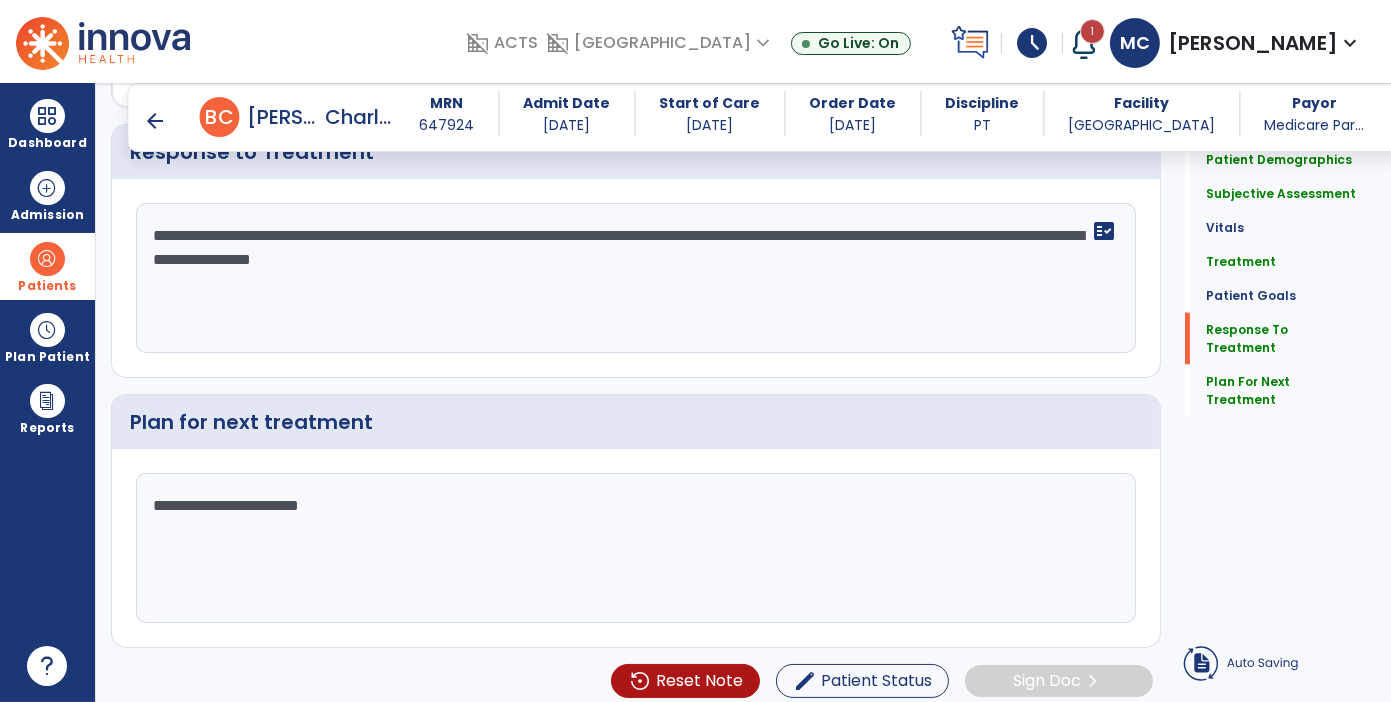 type on "**********" 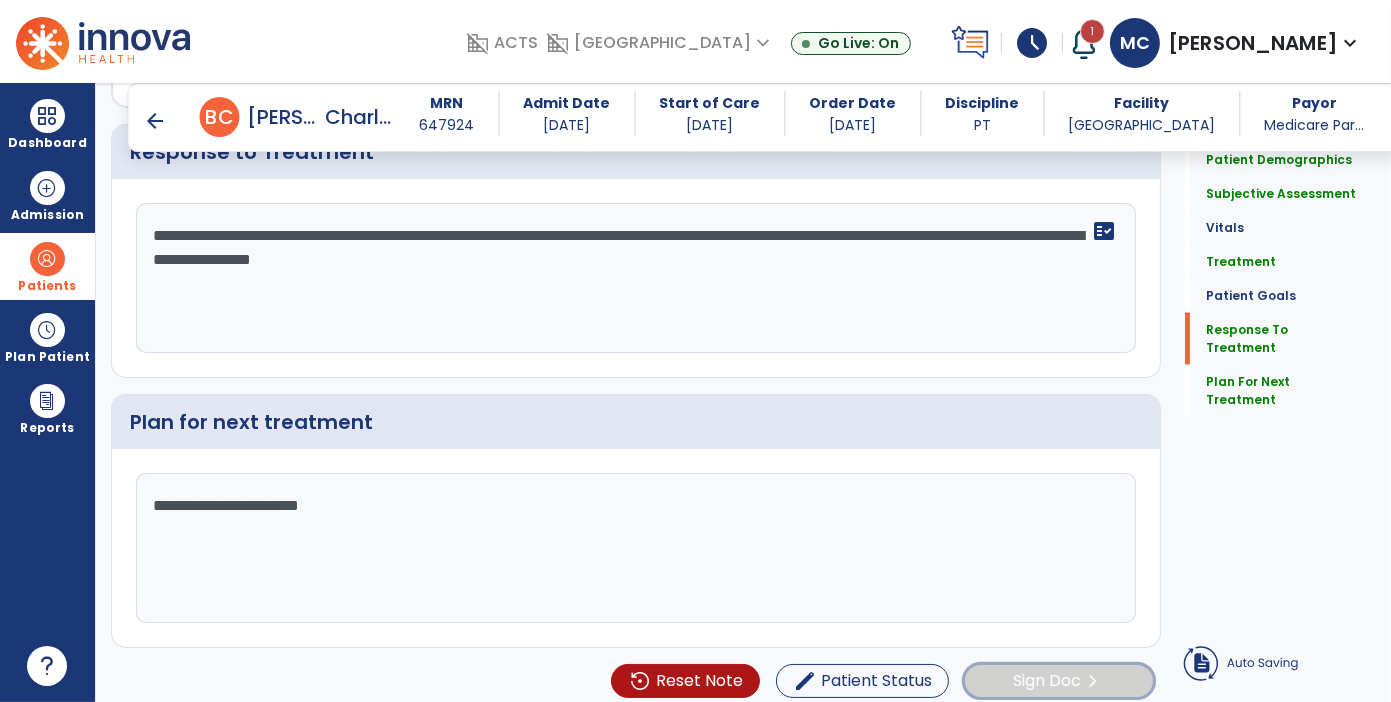 click on "Sign Doc" 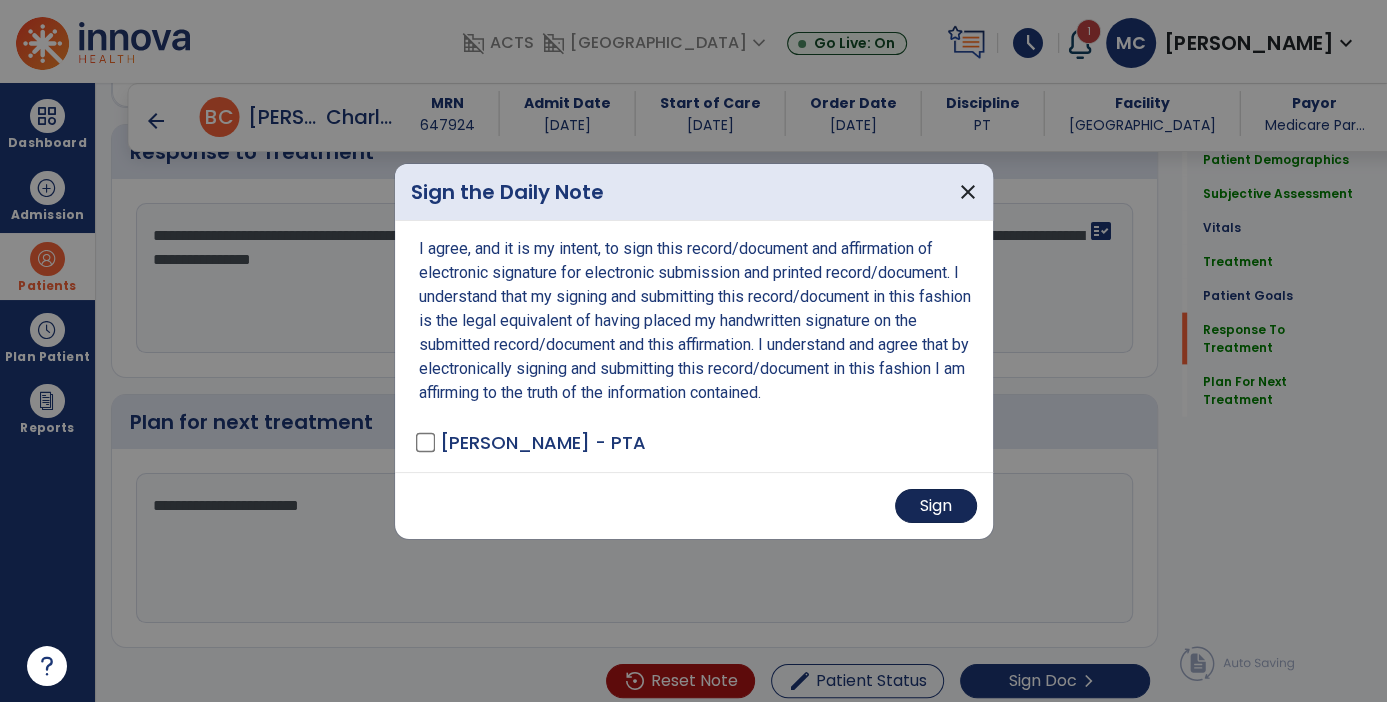click on "Sign" at bounding box center [936, 506] 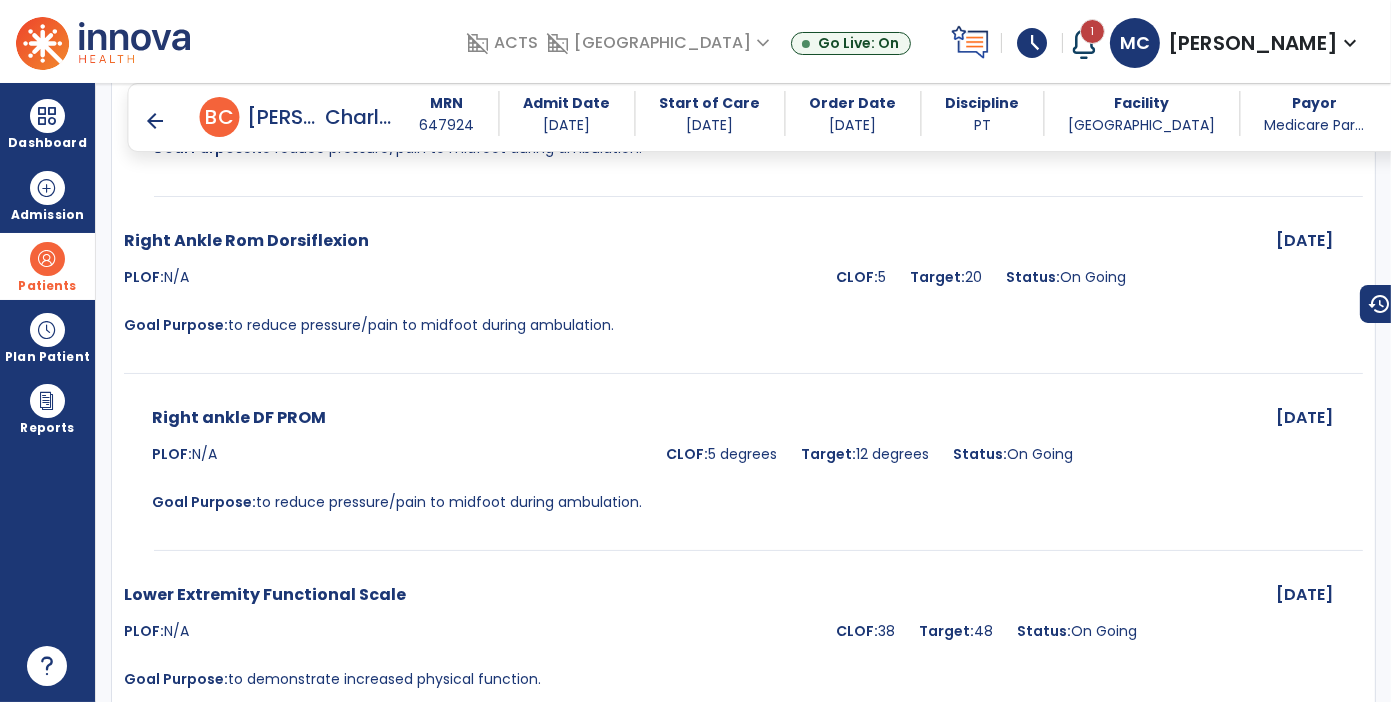 scroll, scrollTop: 2539, scrollLeft: 0, axis: vertical 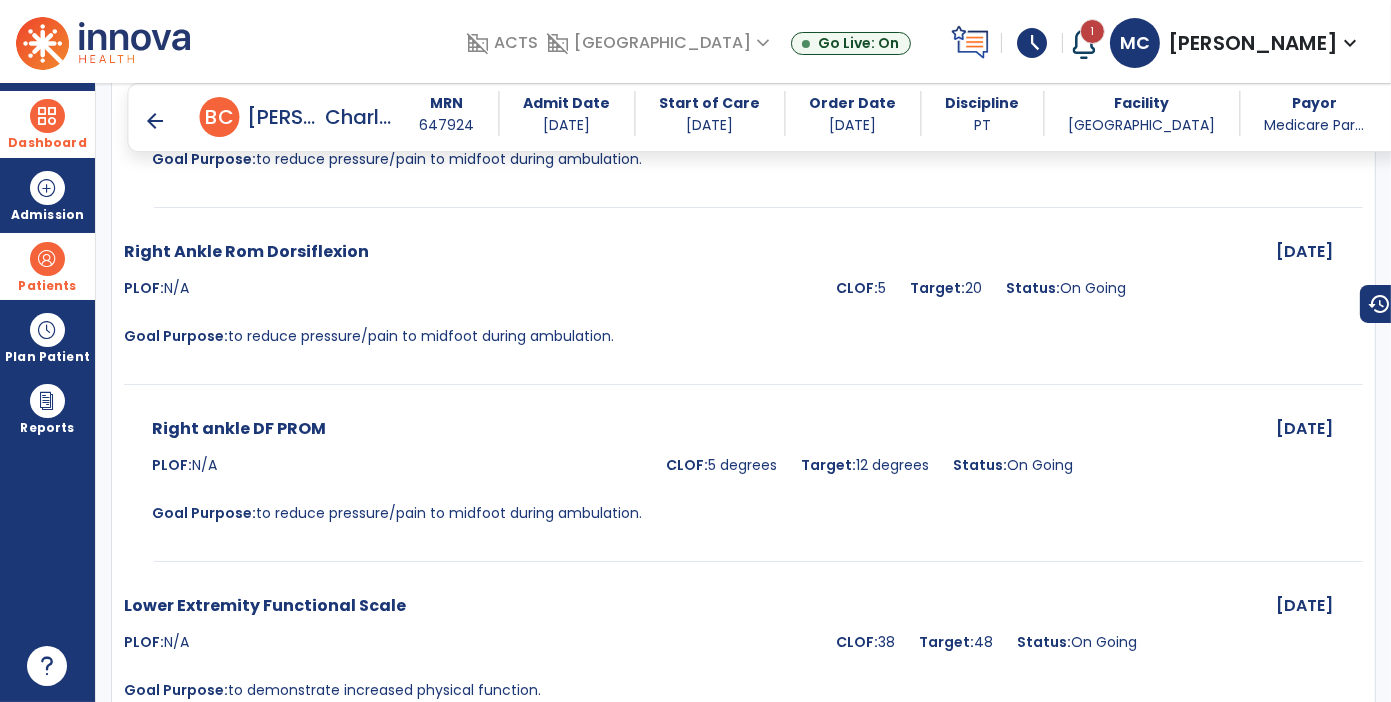 click at bounding box center (47, 116) 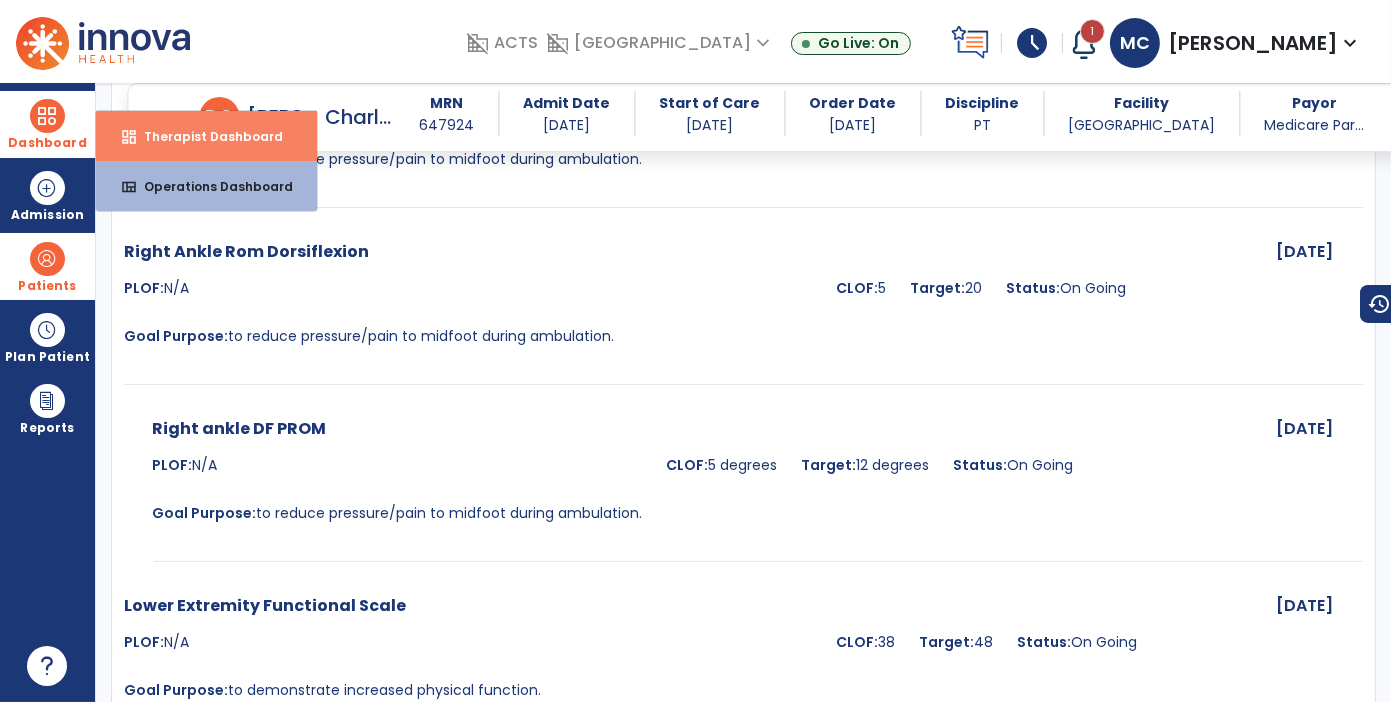 click on "dashboard  Therapist Dashboard" at bounding box center (206, 136) 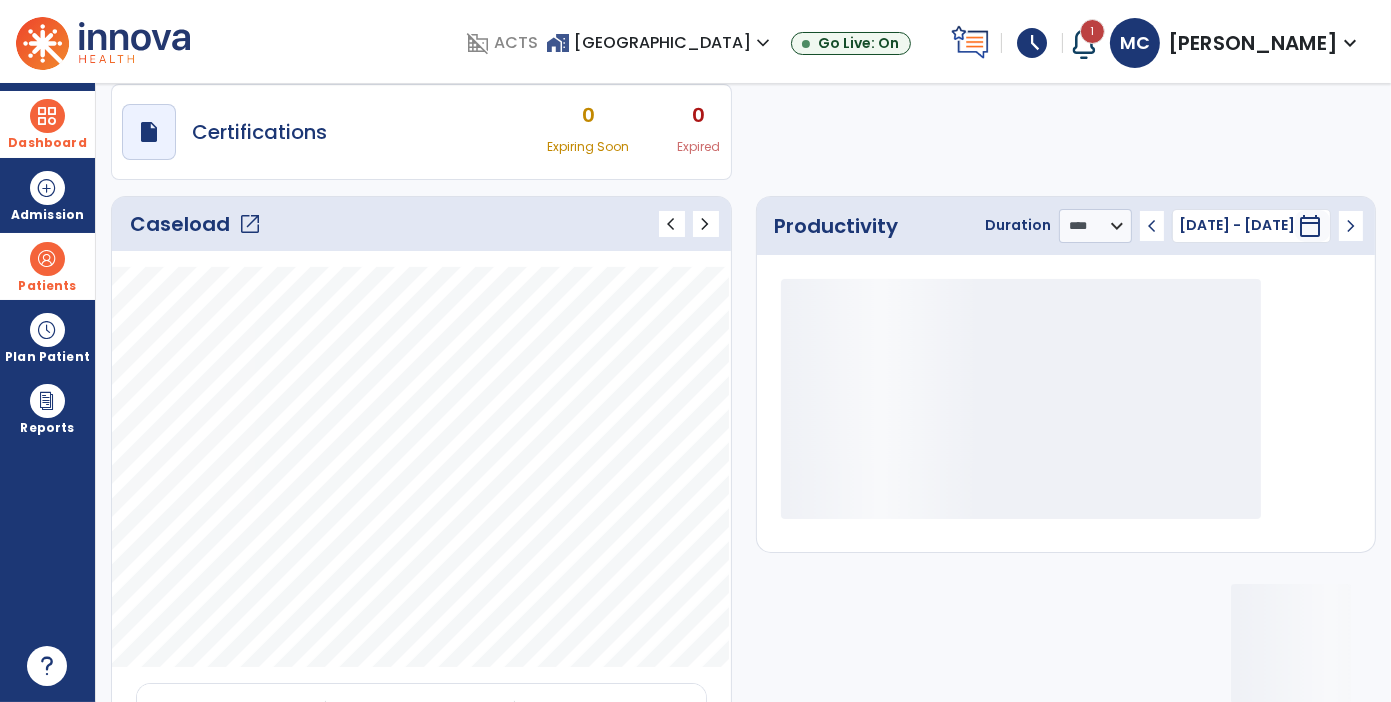 scroll, scrollTop: 0, scrollLeft: 0, axis: both 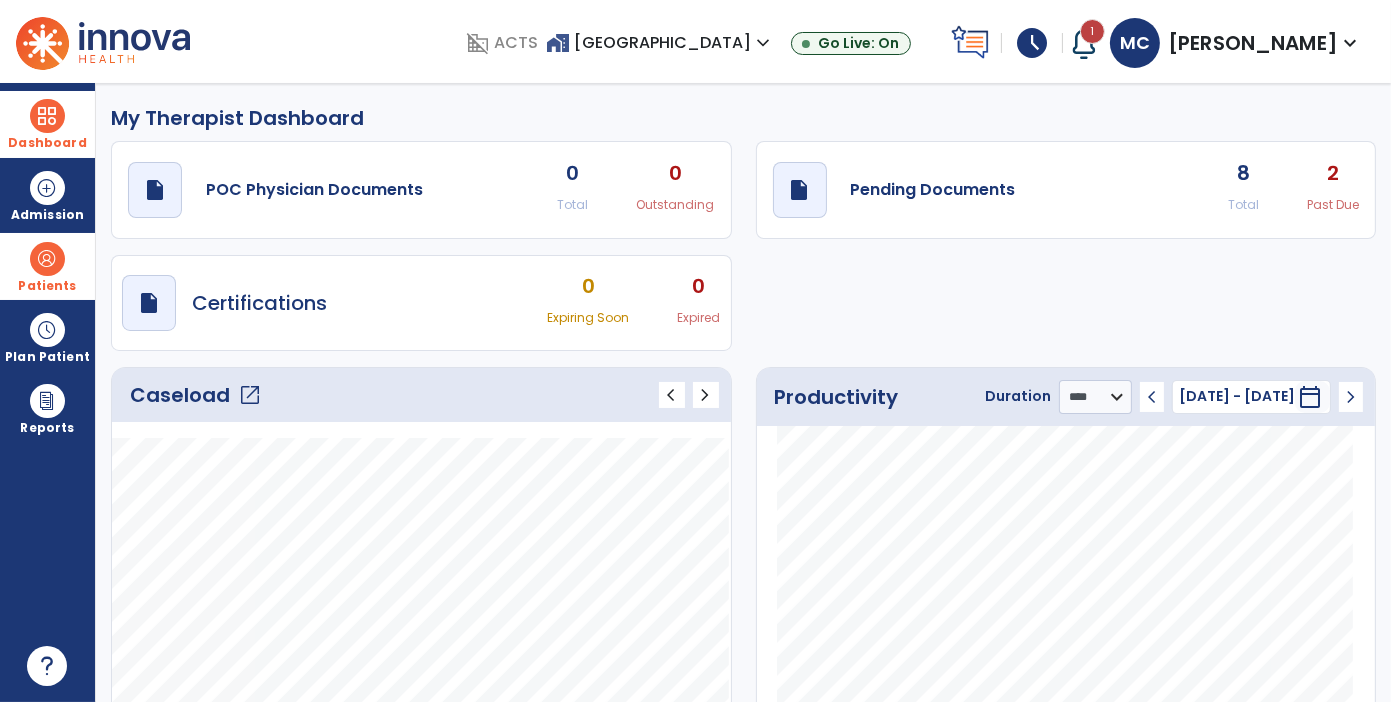 click on "draft   open_in_new  Pending Documents 8 Total 2 Past Due" 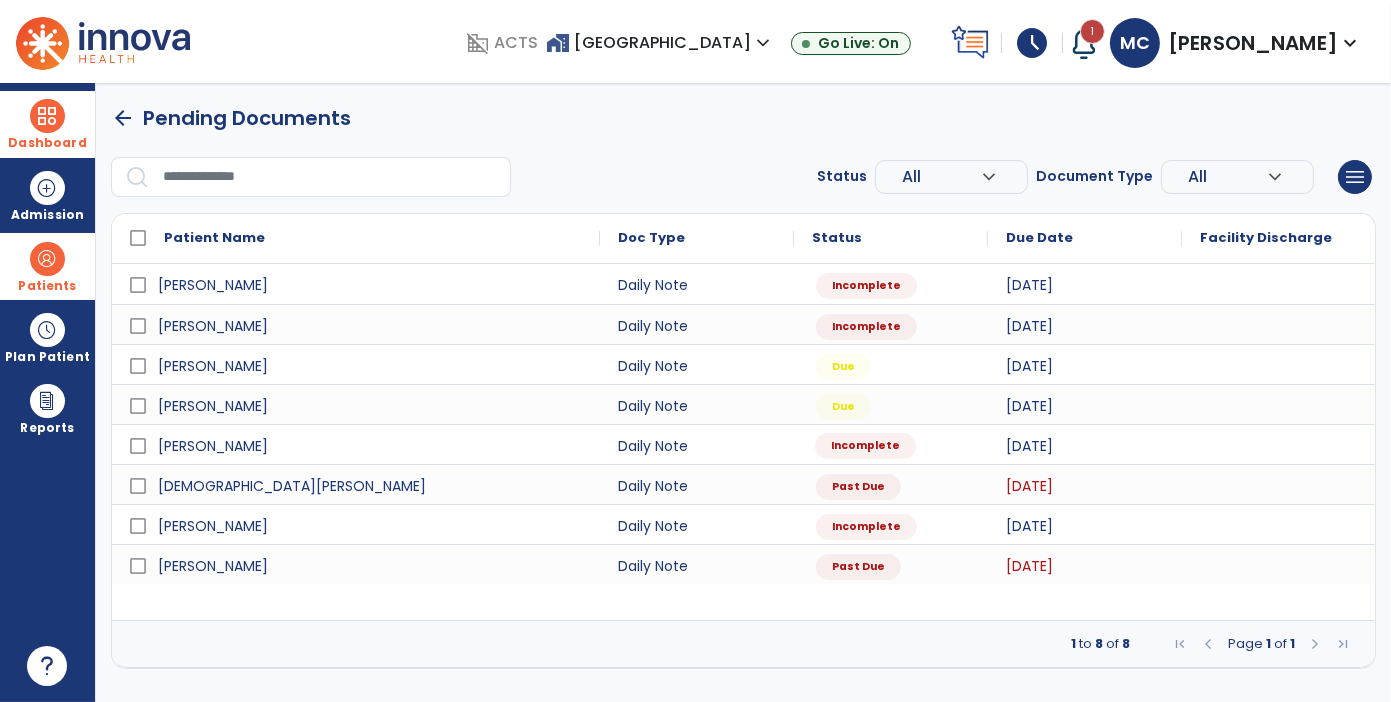 click on "Incomplete" at bounding box center (865, 446) 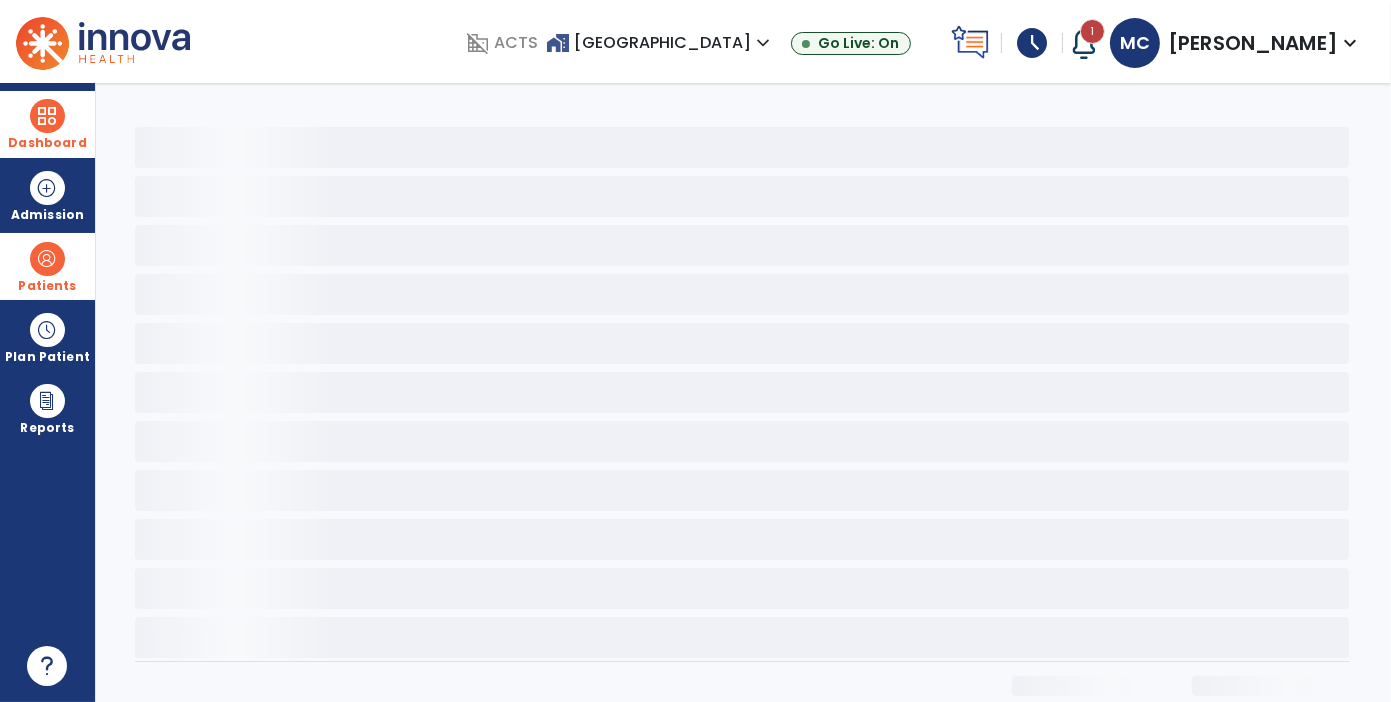 select on "*" 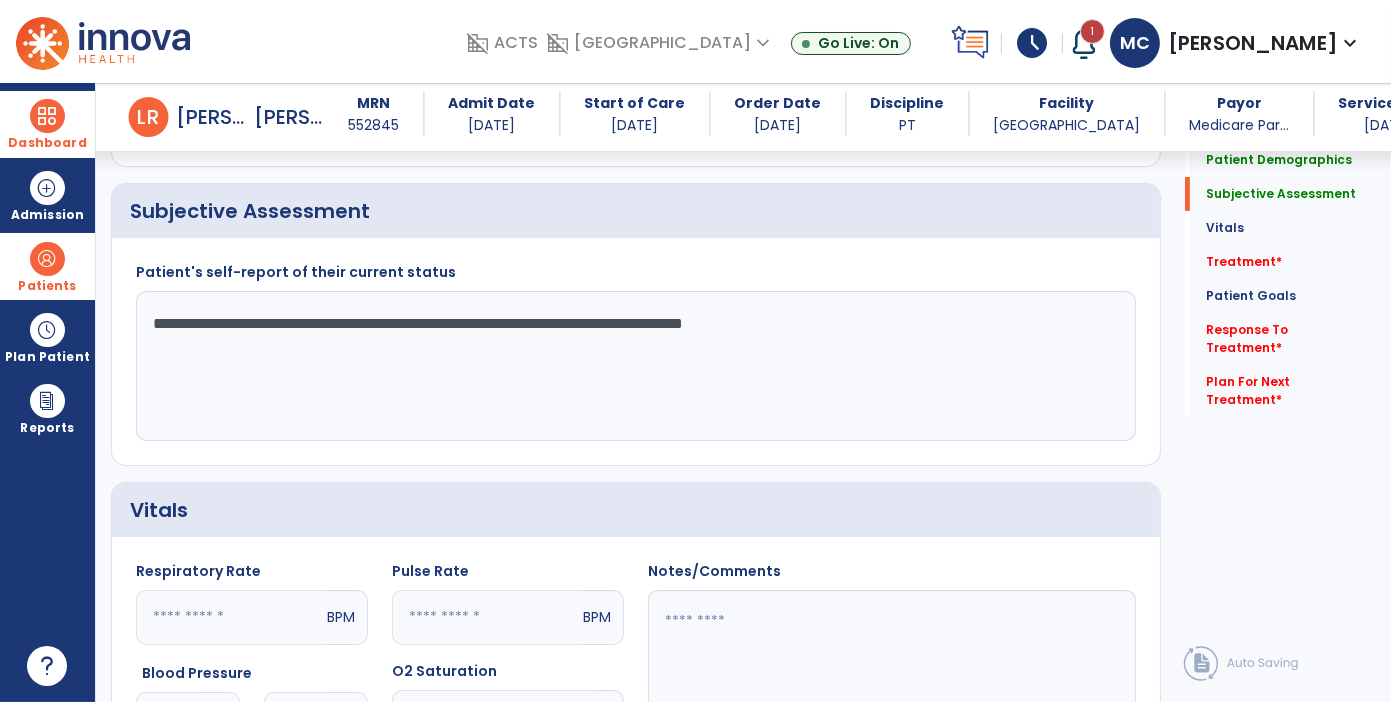 scroll, scrollTop: 384, scrollLeft: 0, axis: vertical 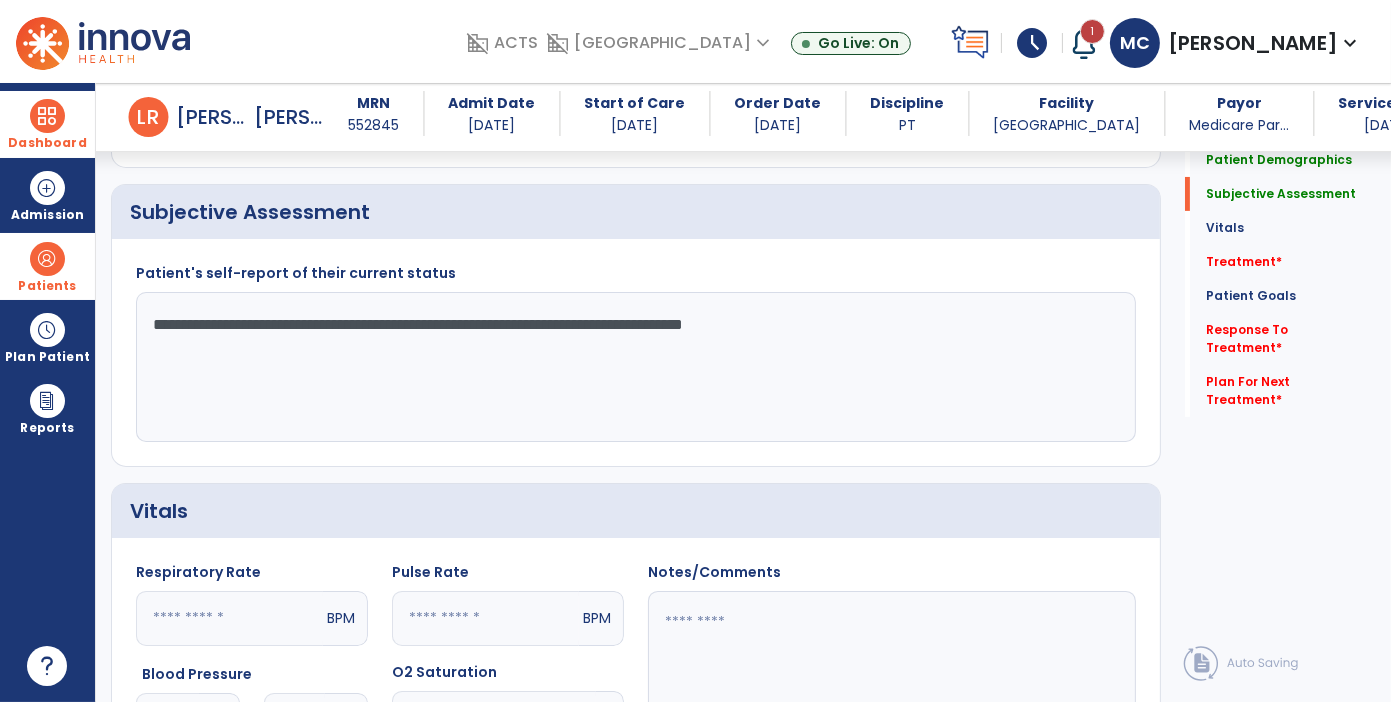 click on "**********" 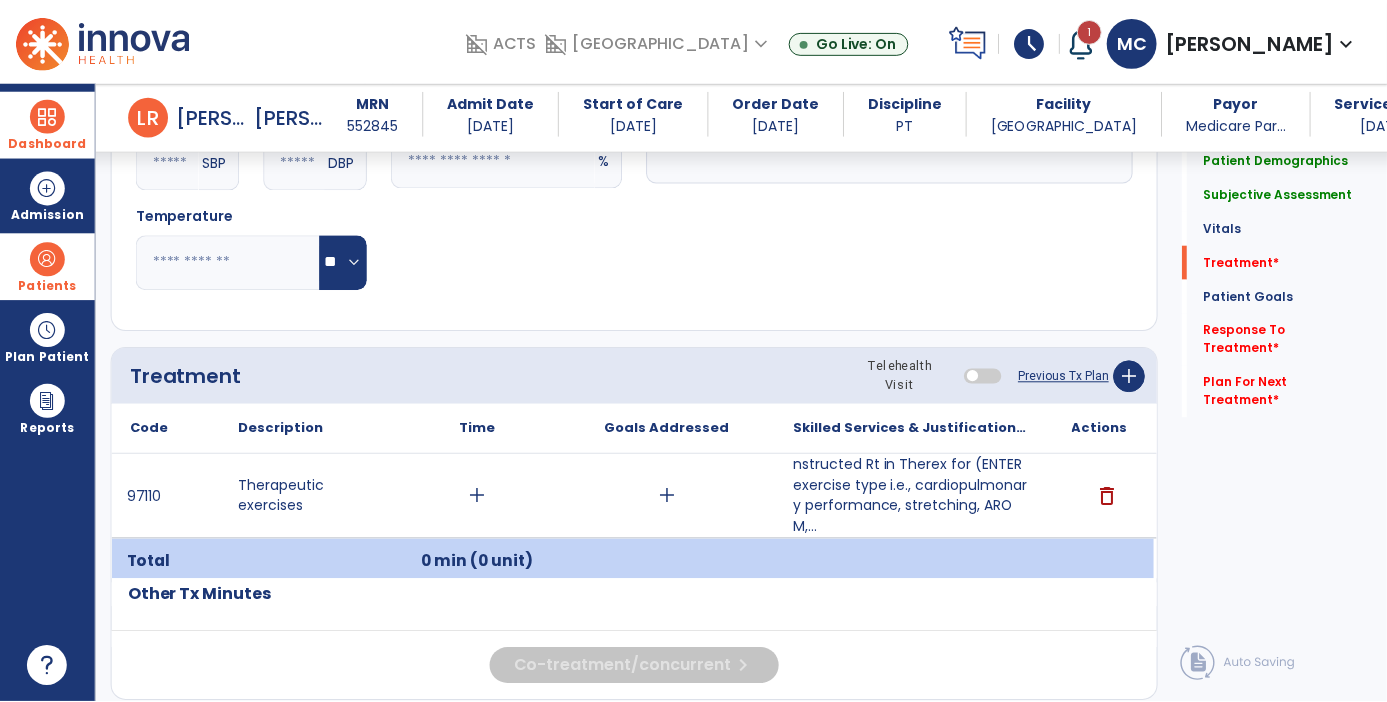 scroll, scrollTop: 945, scrollLeft: 0, axis: vertical 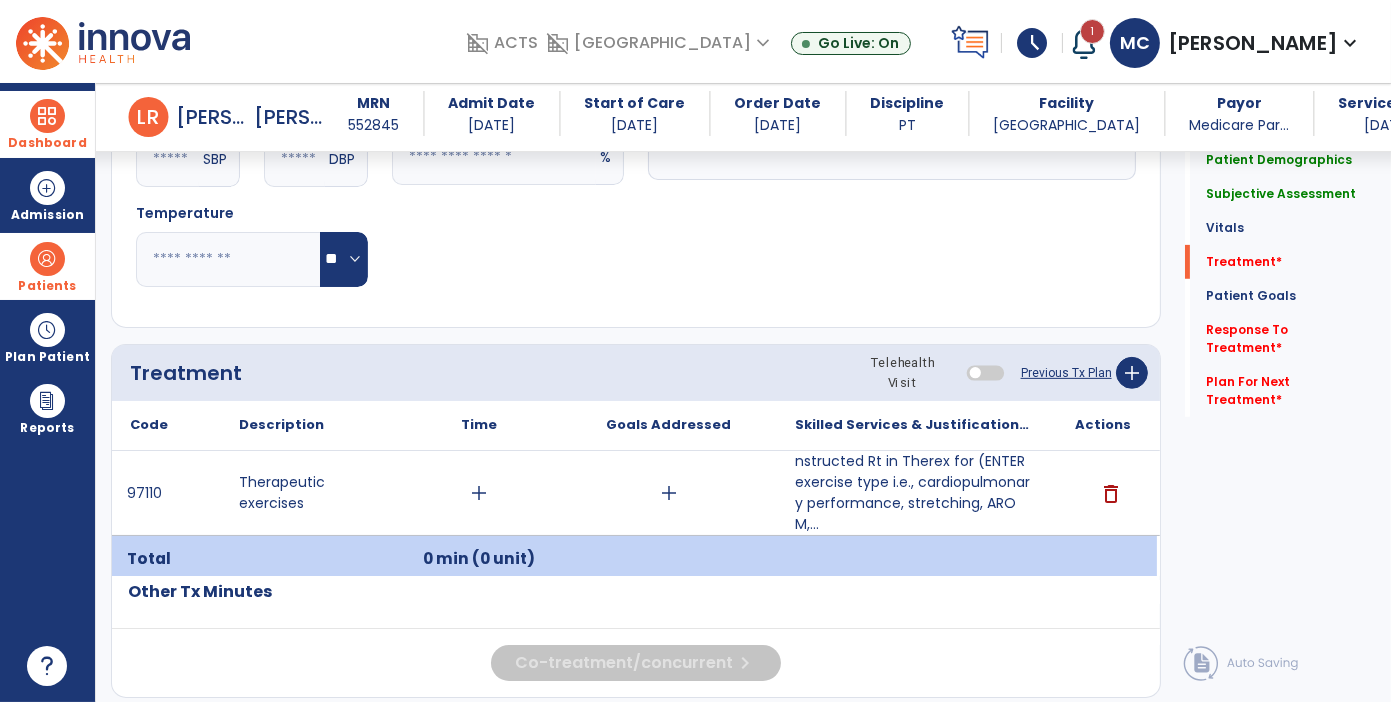 type on "**********" 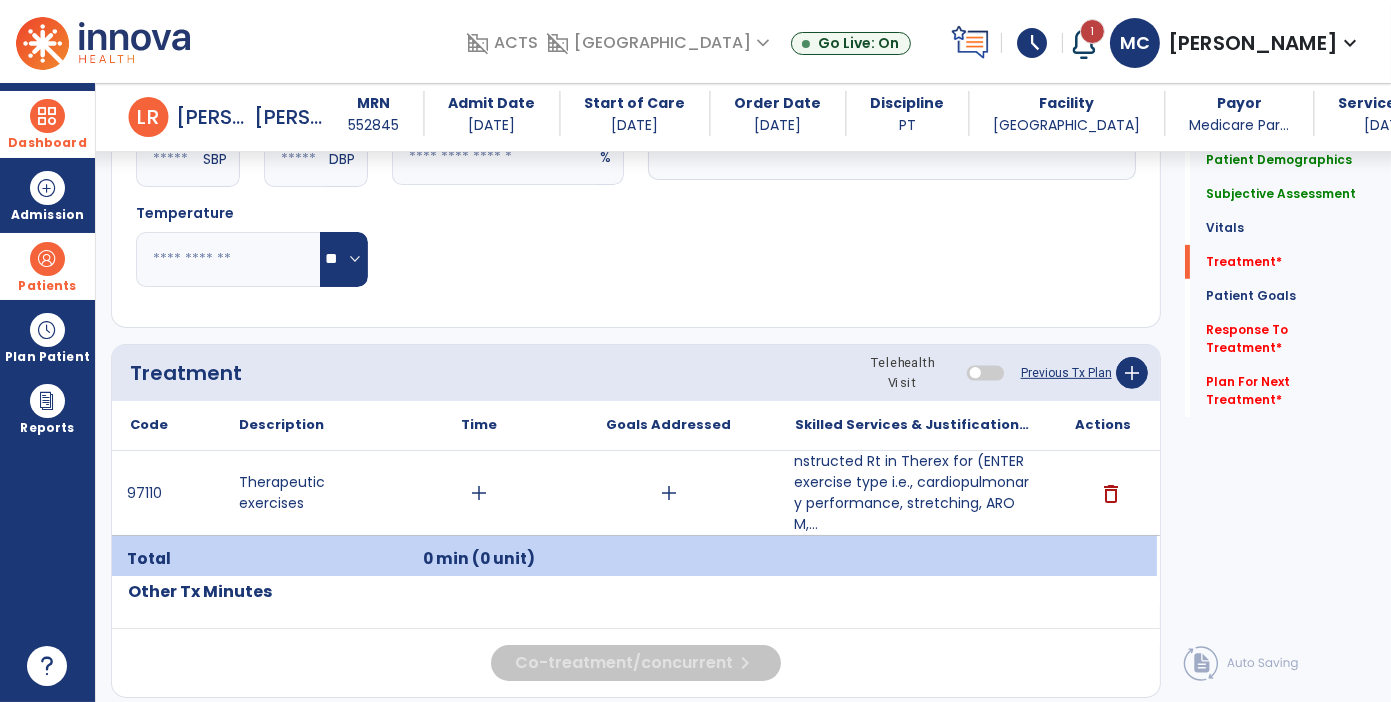 click on "nstructed Rt in Therex for (ENTER exercise type i.e., cardiopulmonary performance, stretching, AROM,..." at bounding box center [912, 493] 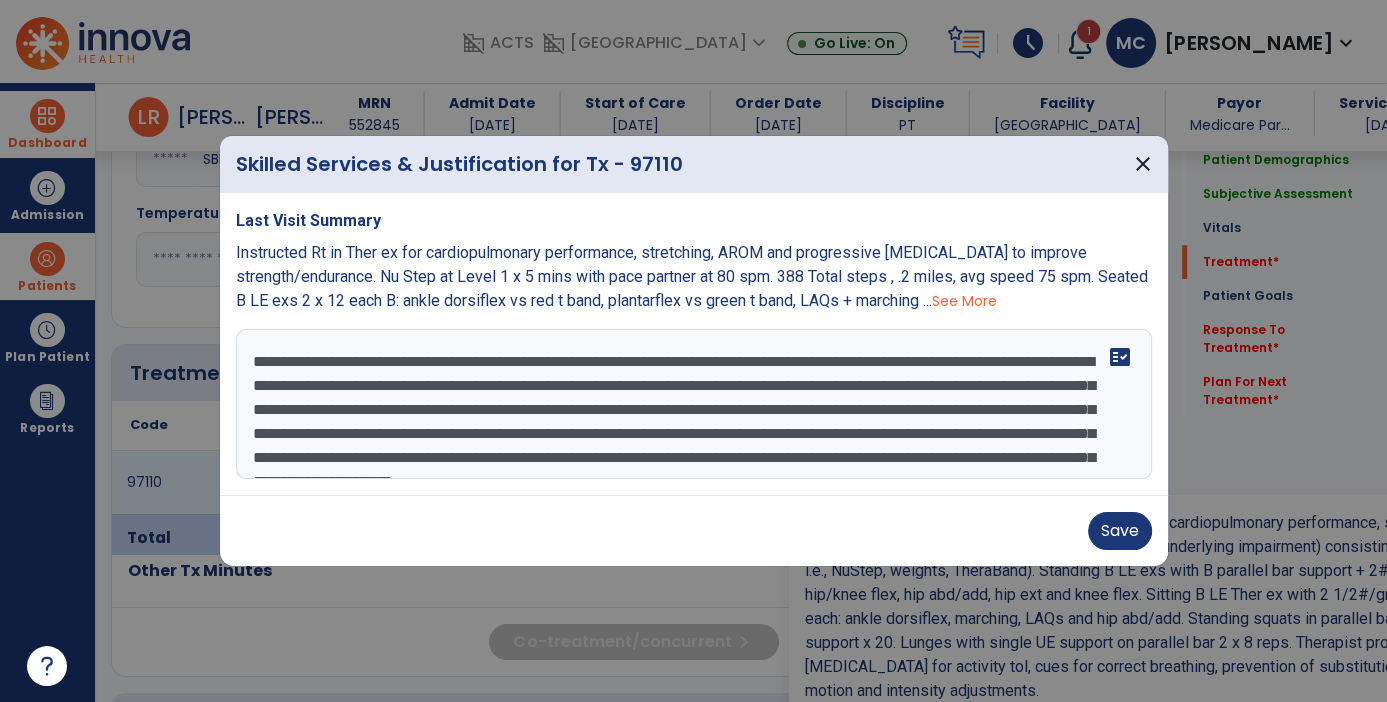 scroll, scrollTop: 945, scrollLeft: 0, axis: vertical 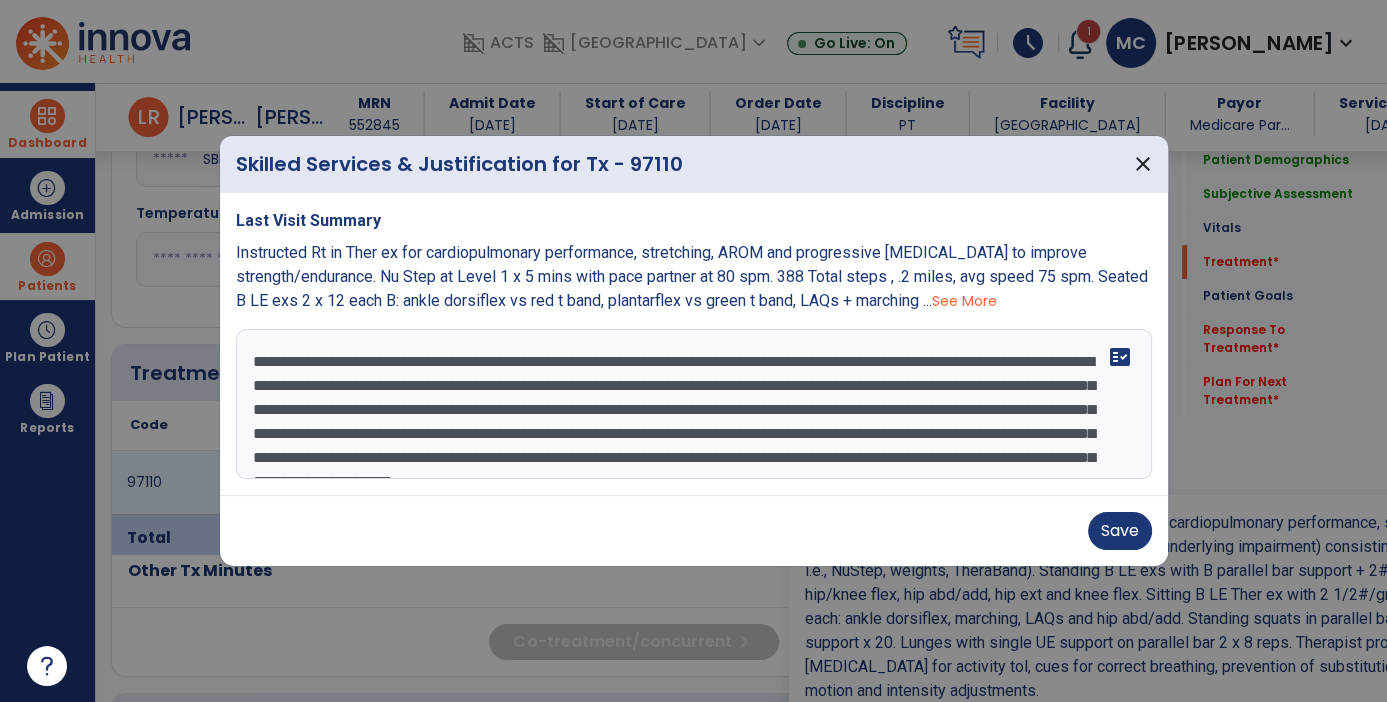 click on "**********" at bounding box center (694, 404) 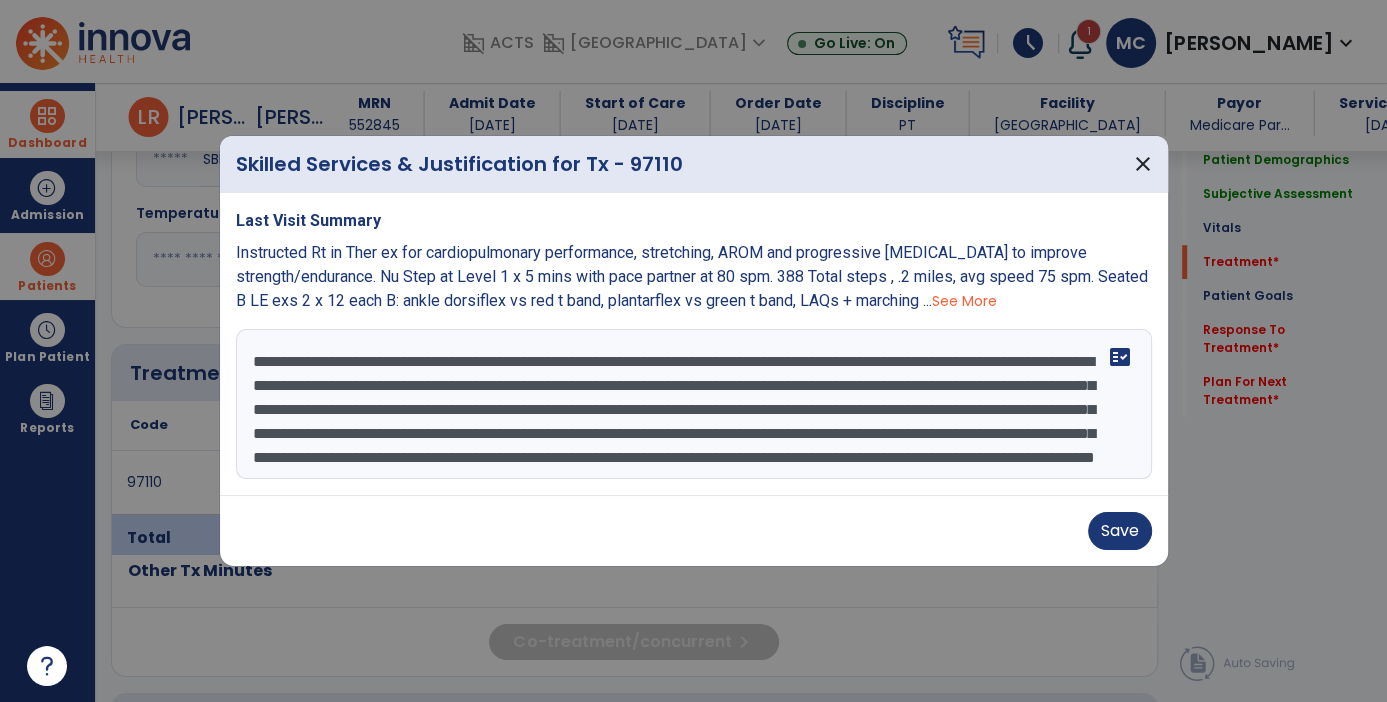 click on "**********" at bounding box center [694, 404] 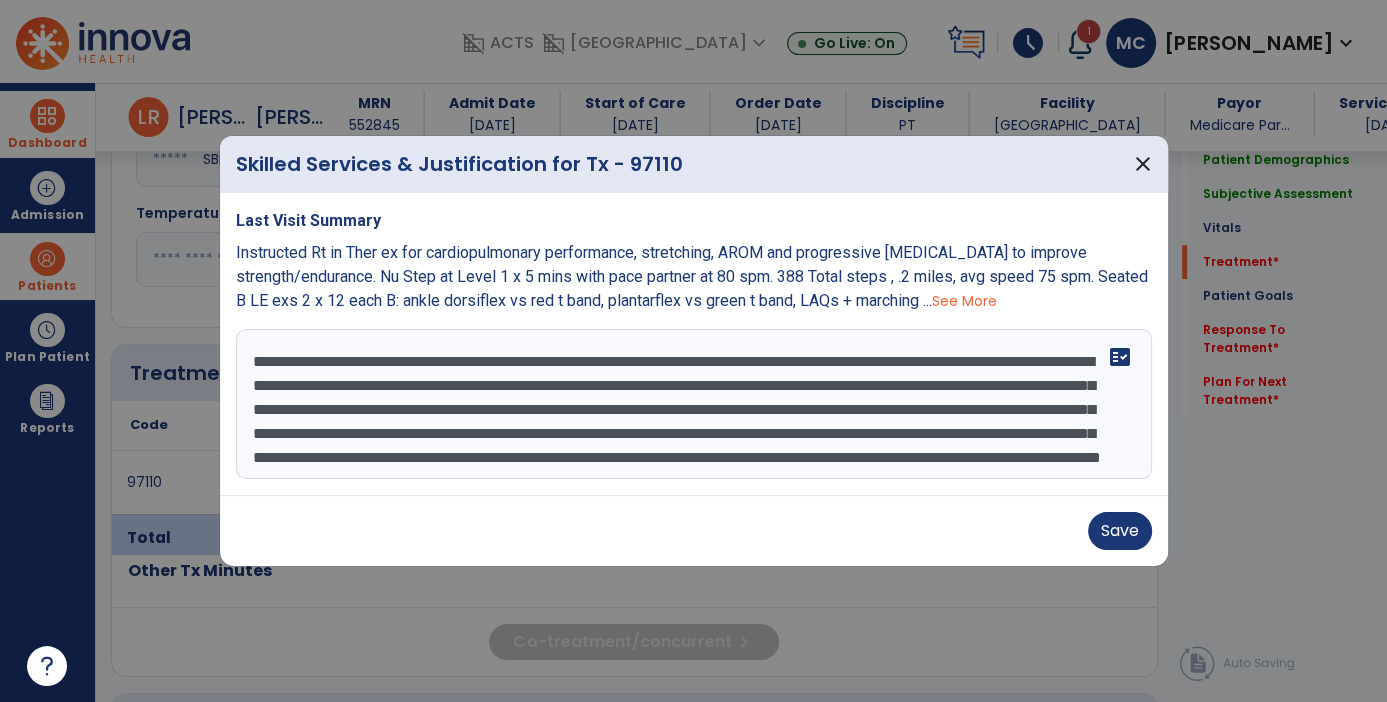 click on "**********" at bounding box center (694, 404) 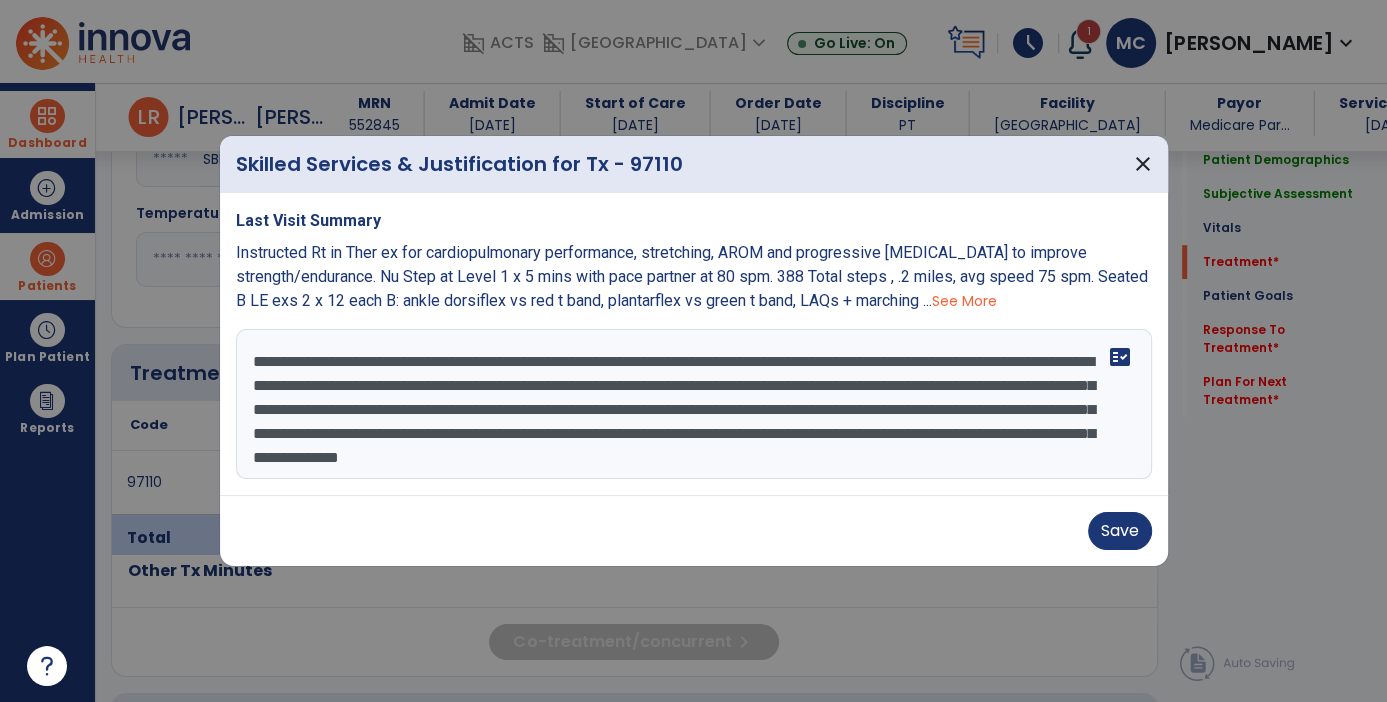 scroll, scrollTop: 24, scrollLeft: 0, axis: vertical 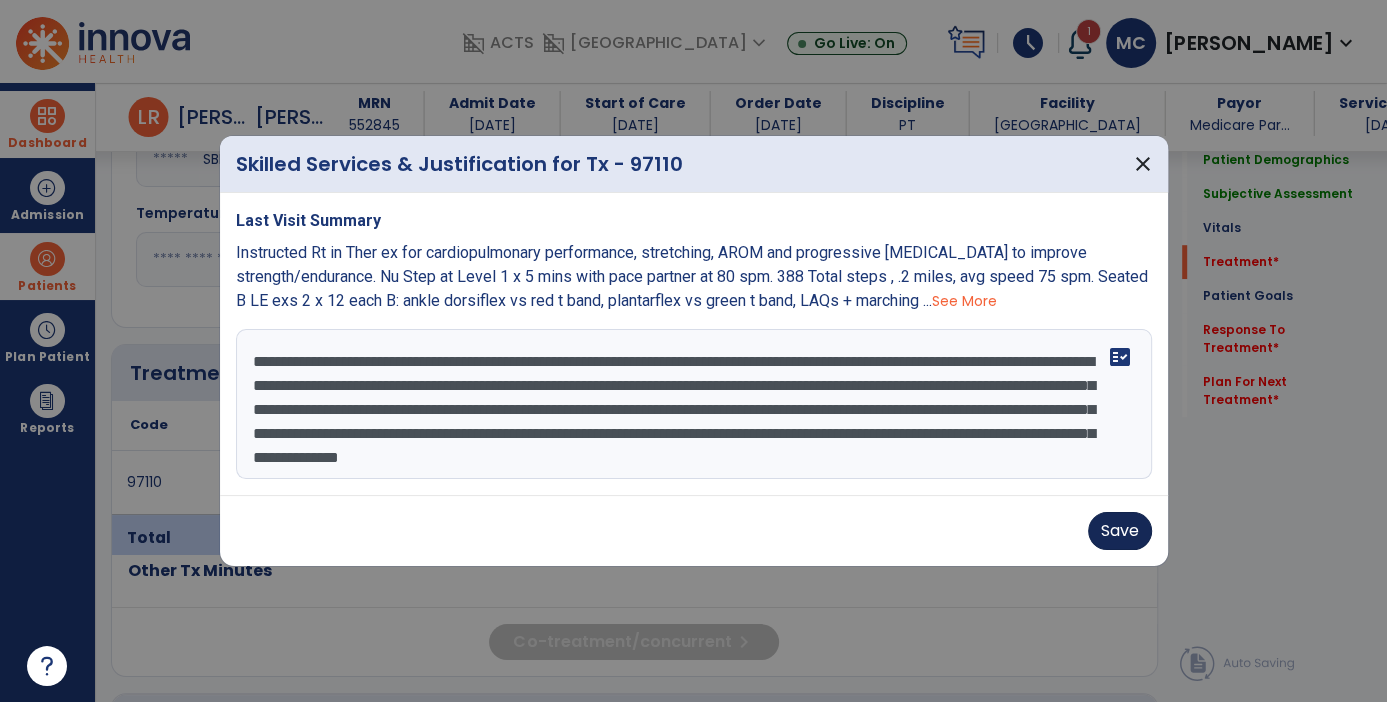 type on "**********" 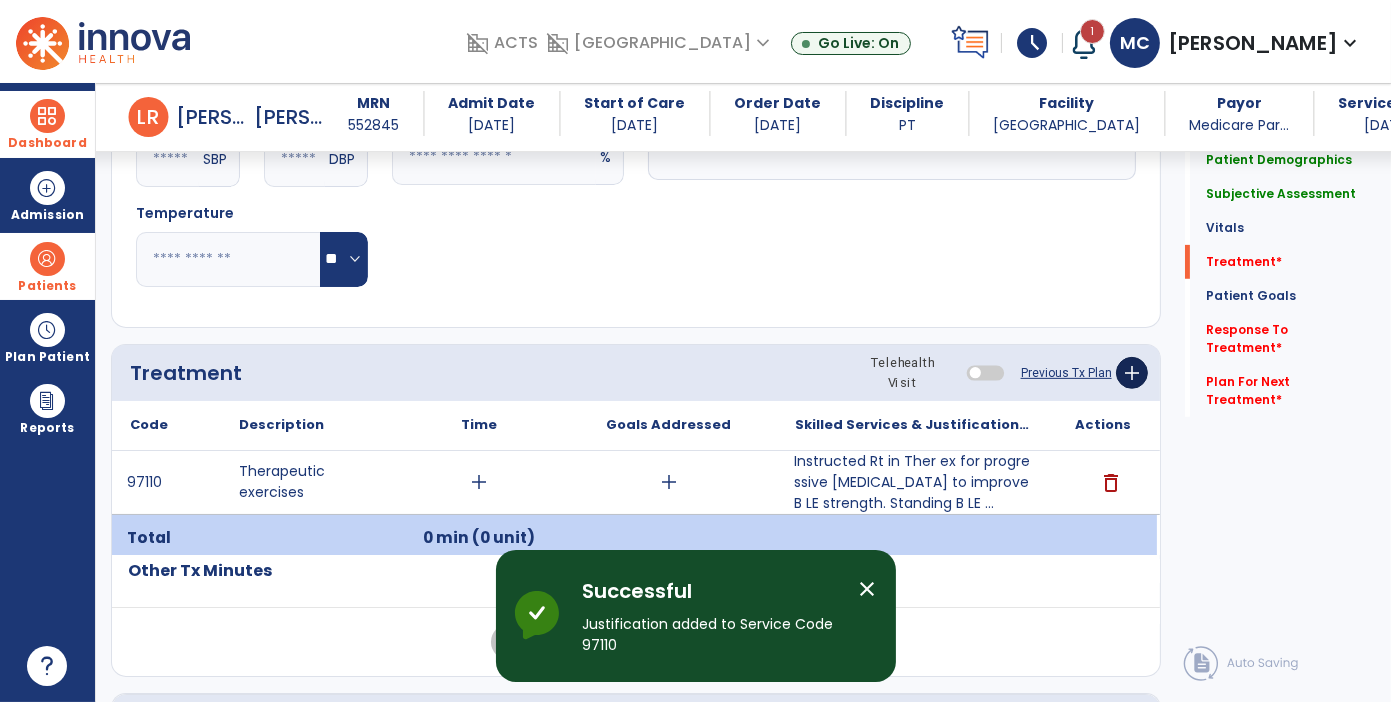click on "add" 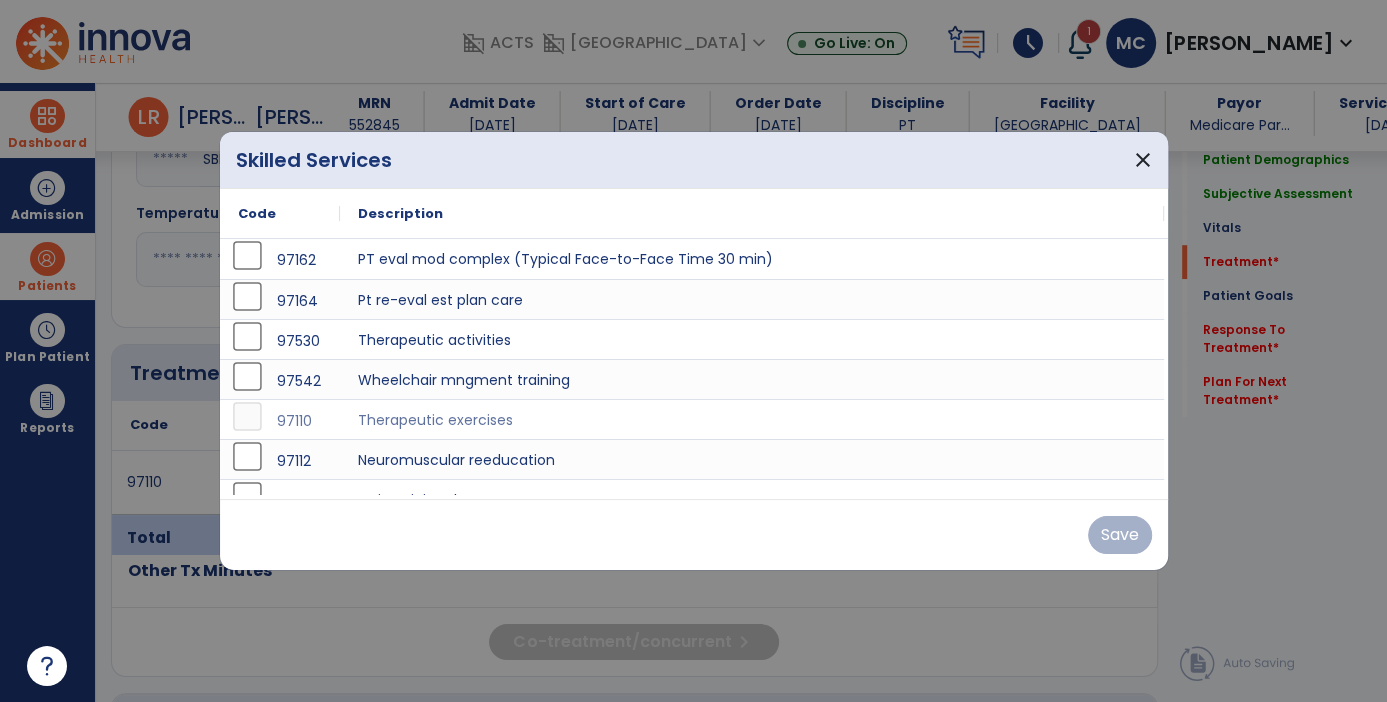 scroll, scrollTop: 945, scrollLeft: 0, axis: vertical 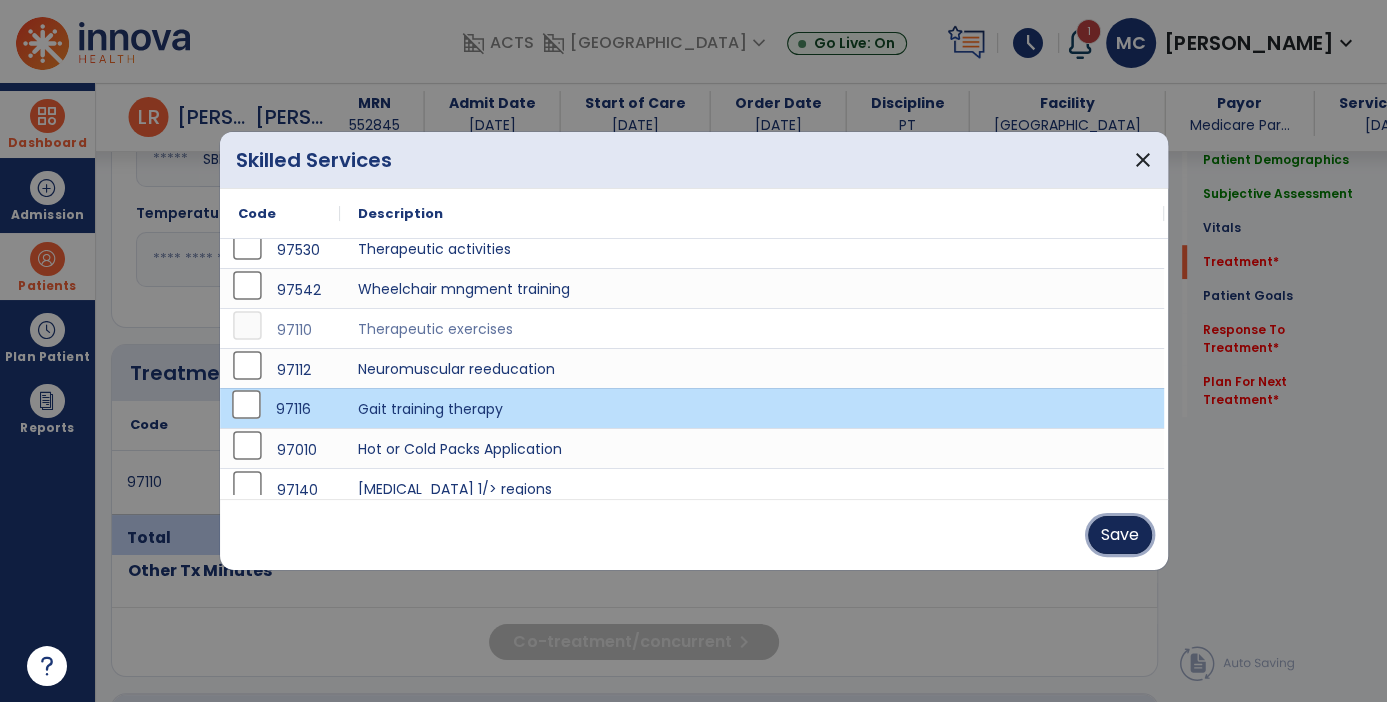 click on "Save" at bounding box center (1120, 535) 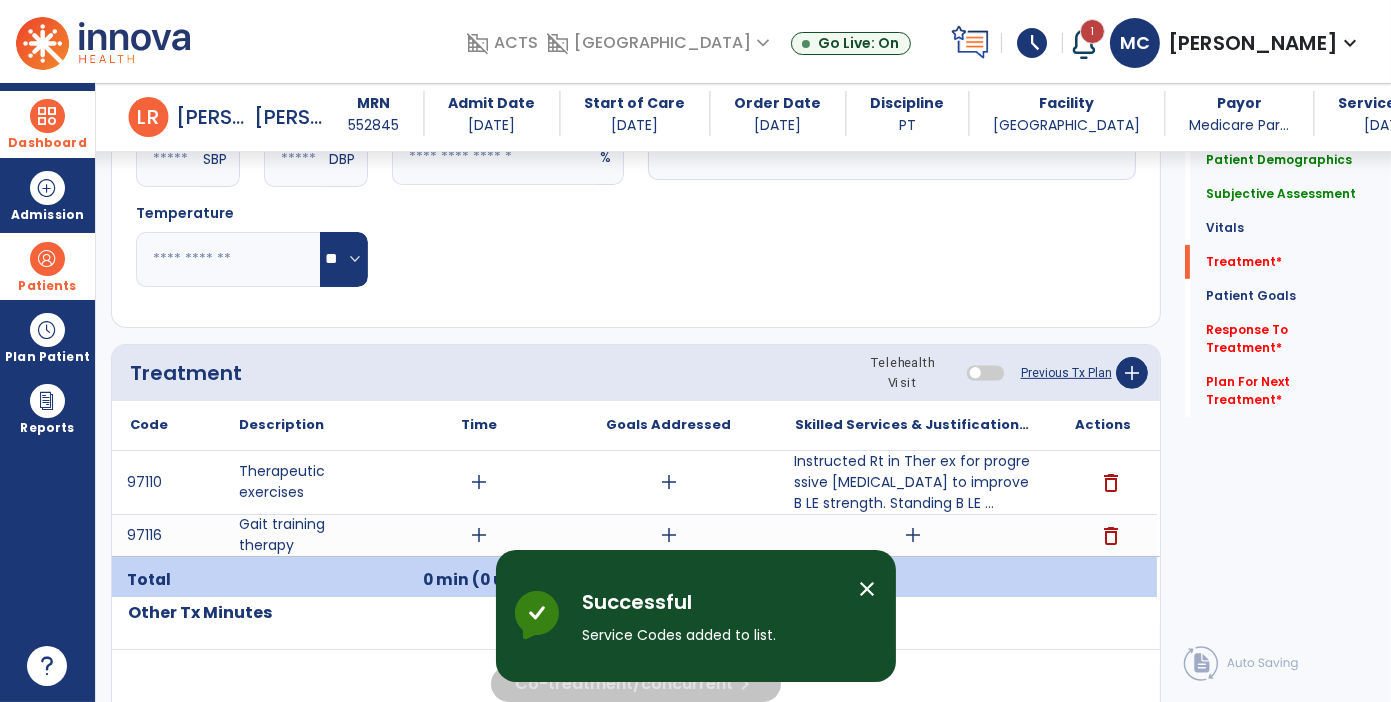 click 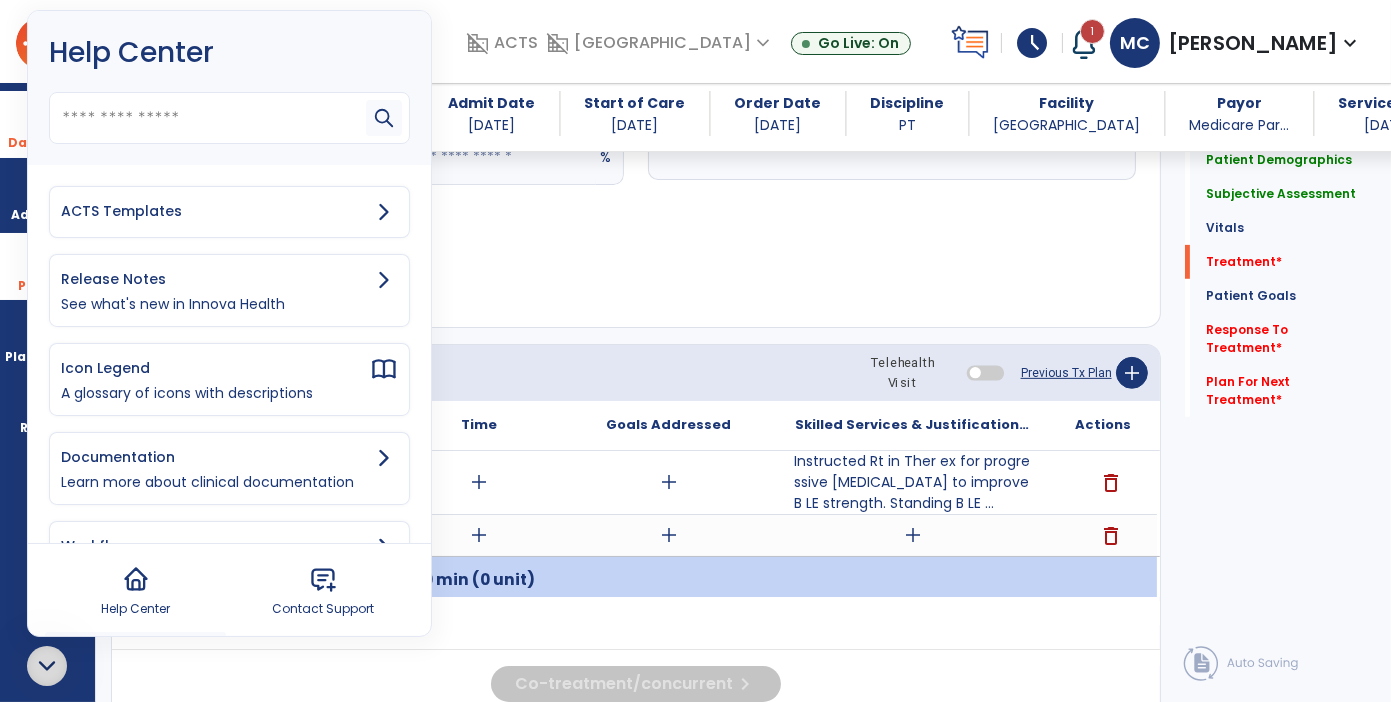 click 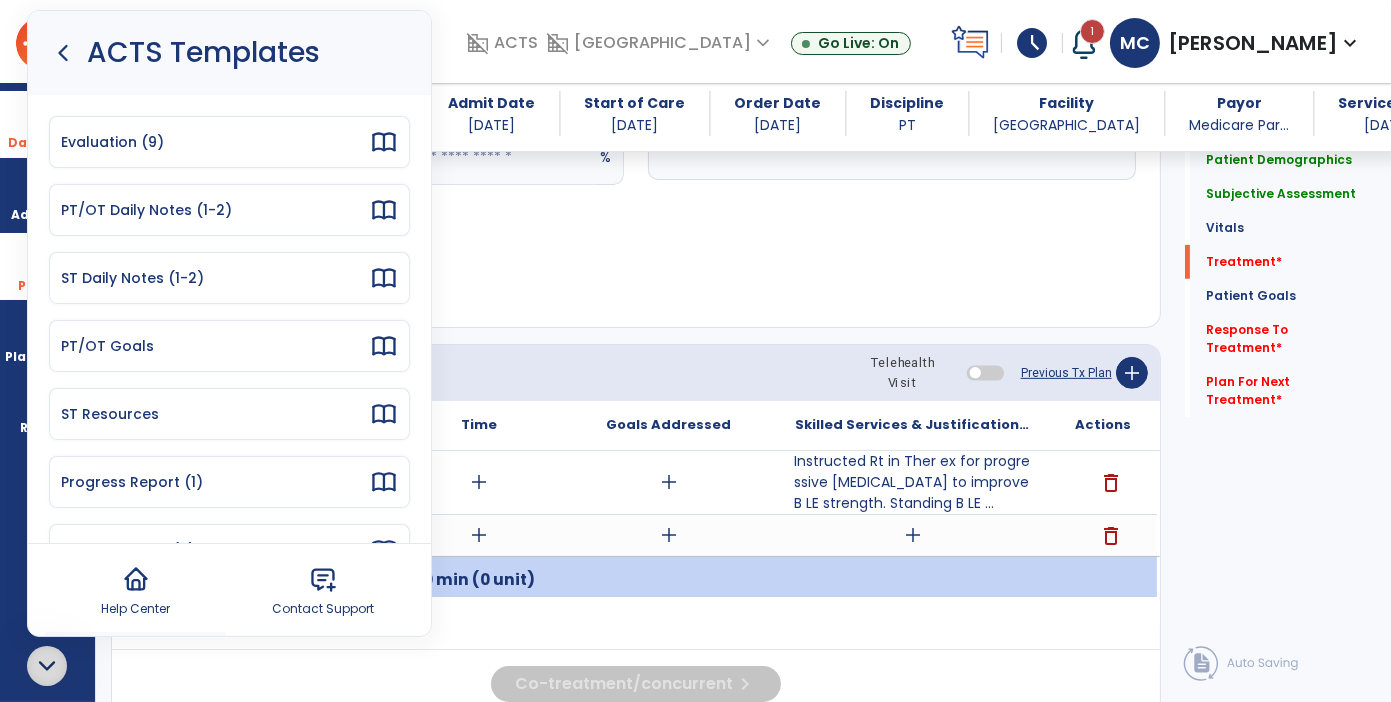 click 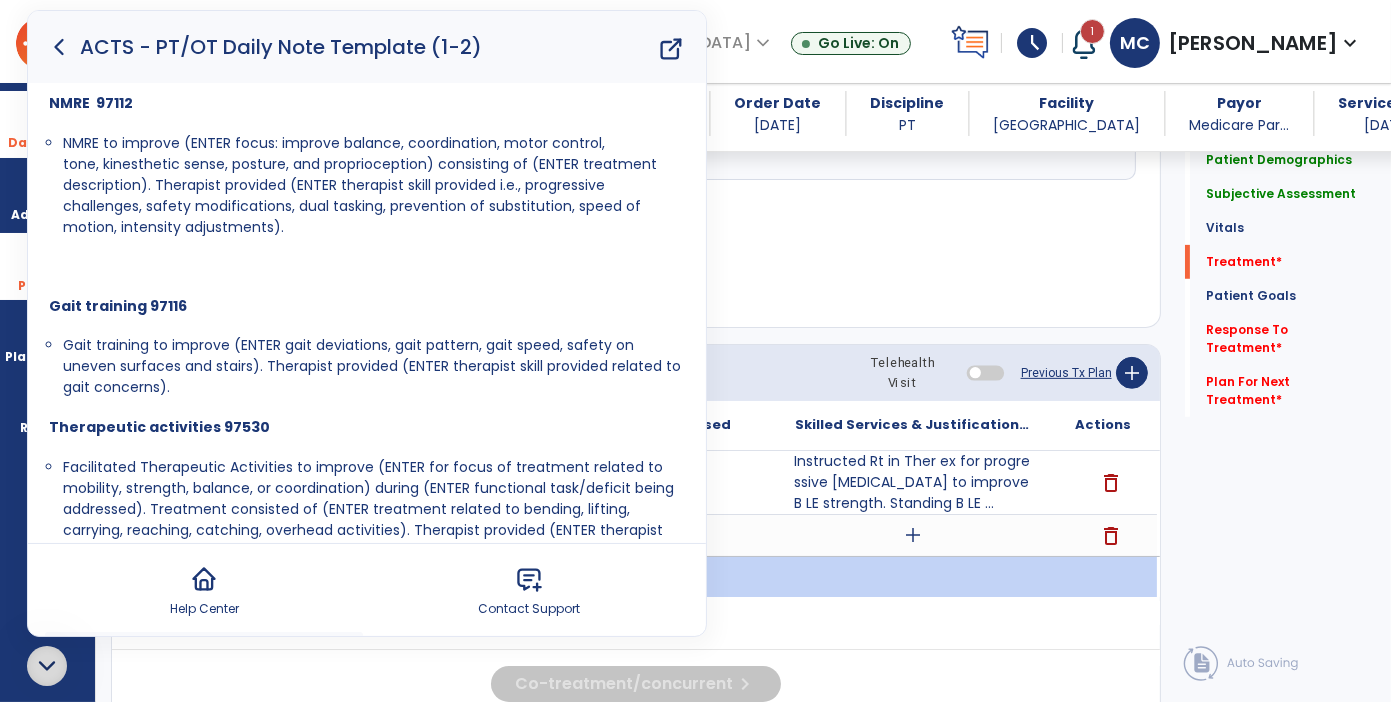 scroll, scrollTop: 434, scrollLeft: 0, axis: vertical 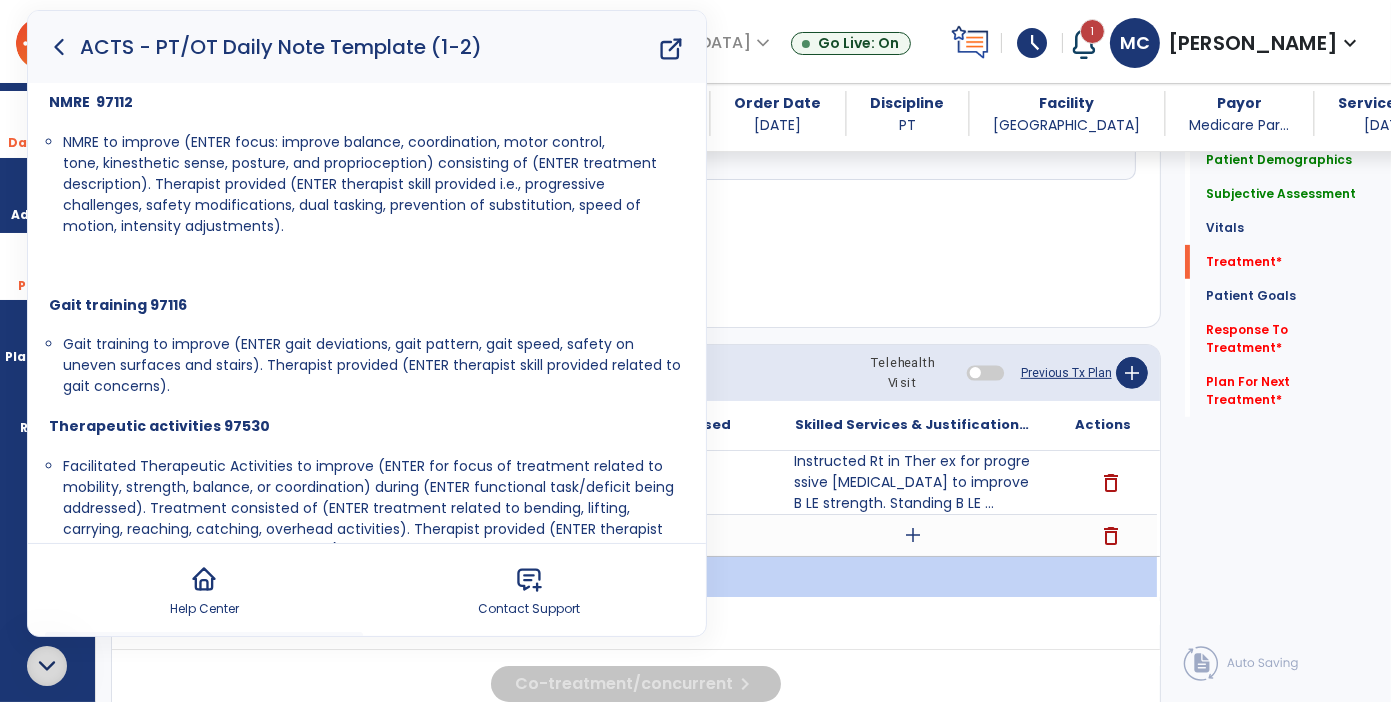click on "Gait training to improve (ENTER gait deviations, gait pattern, gait speed, safety on uneven surfaces and stairs). Therapist provided (ENTER therapist skill provided related to gait concerns)." at bounding box center [372, 365] 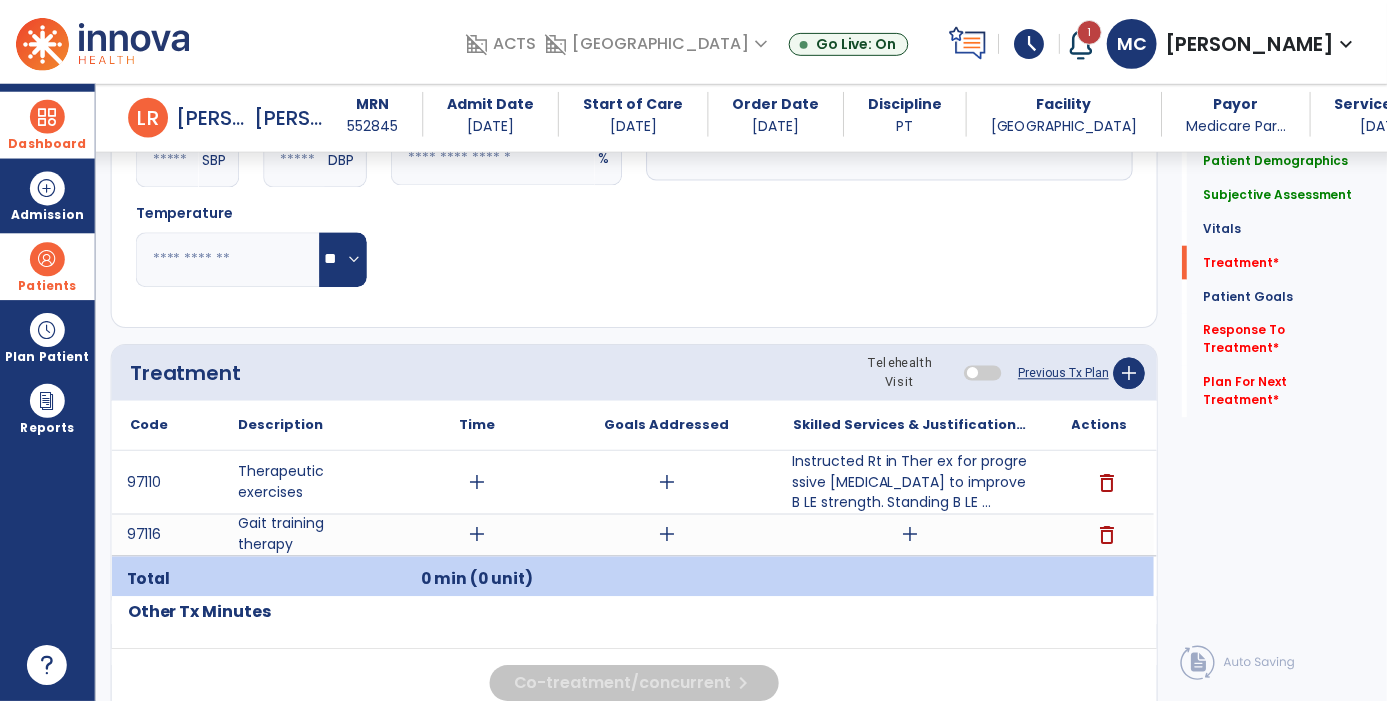 scroll, scrollTop: 0, scrollLeft: 0, axis: both 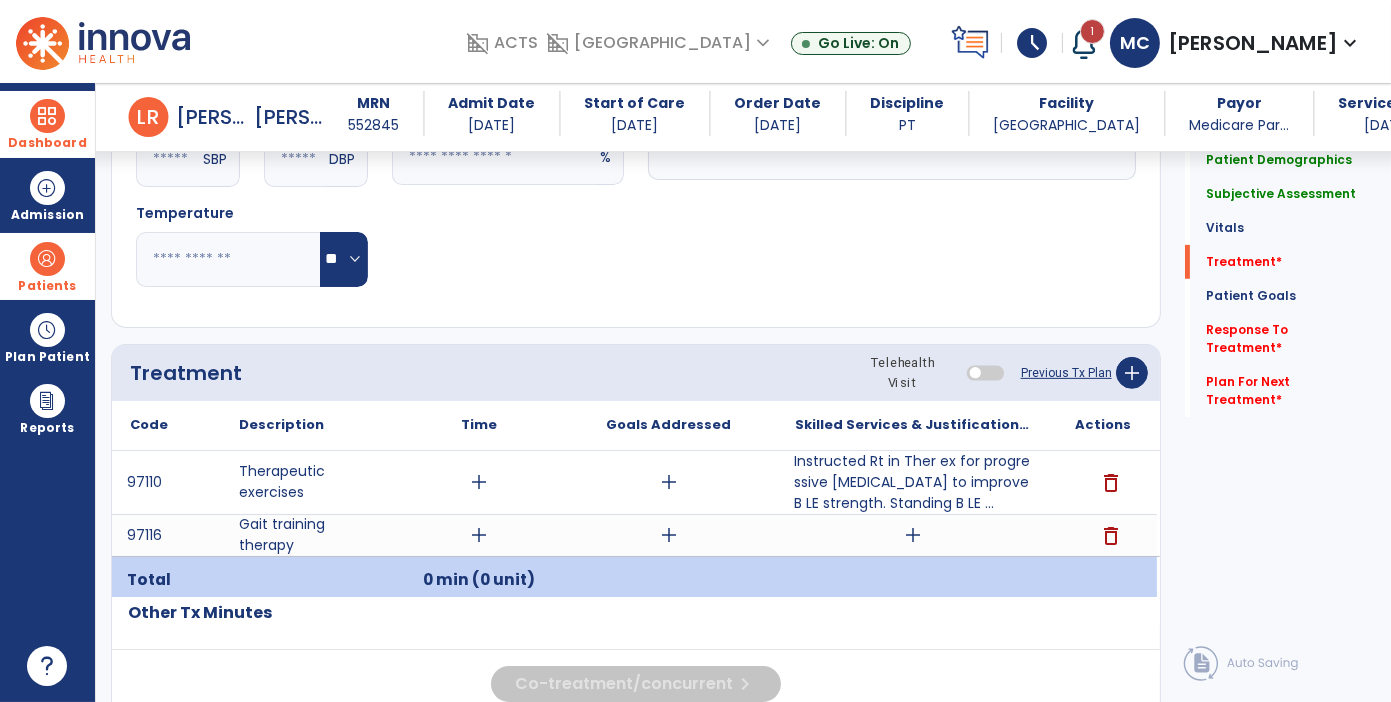 click on "add" at bounding box center [913, 535] 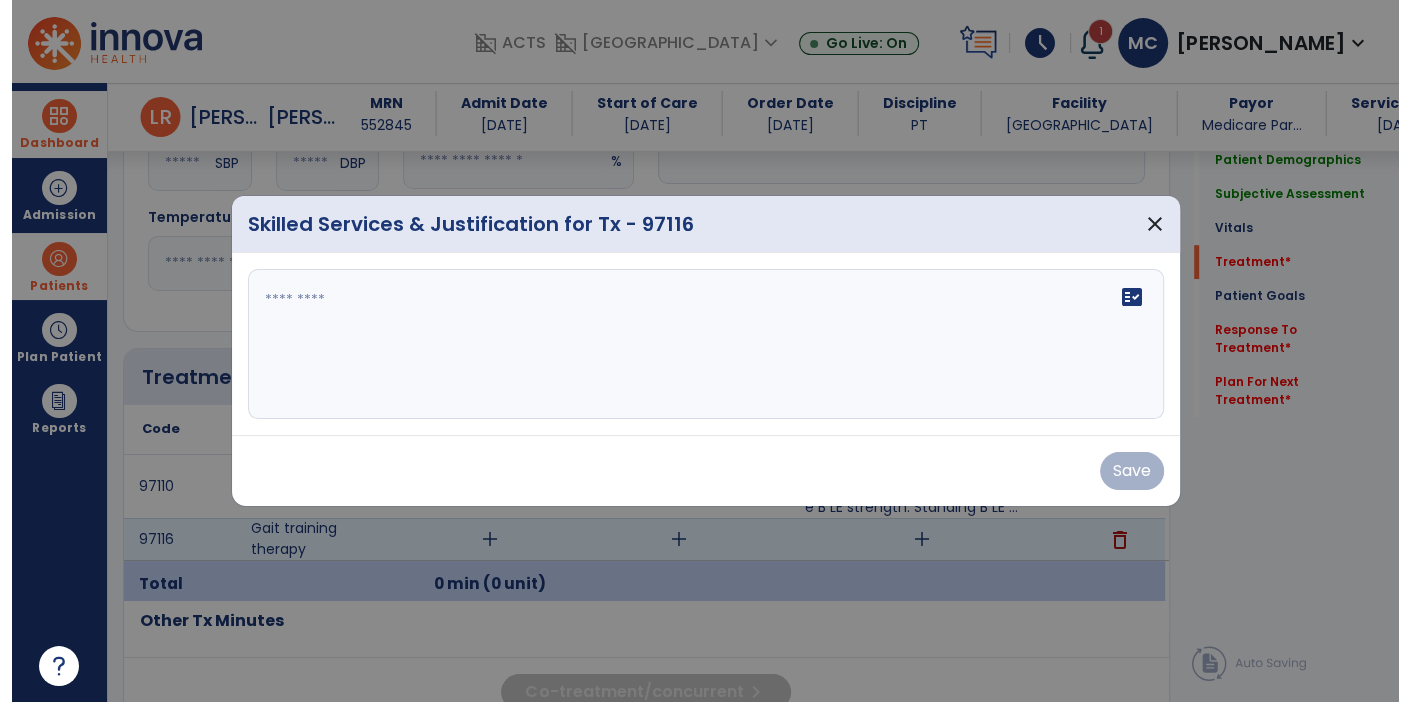 scroll, scrollTop: 945, scrollLeft: 0, axis: vertical 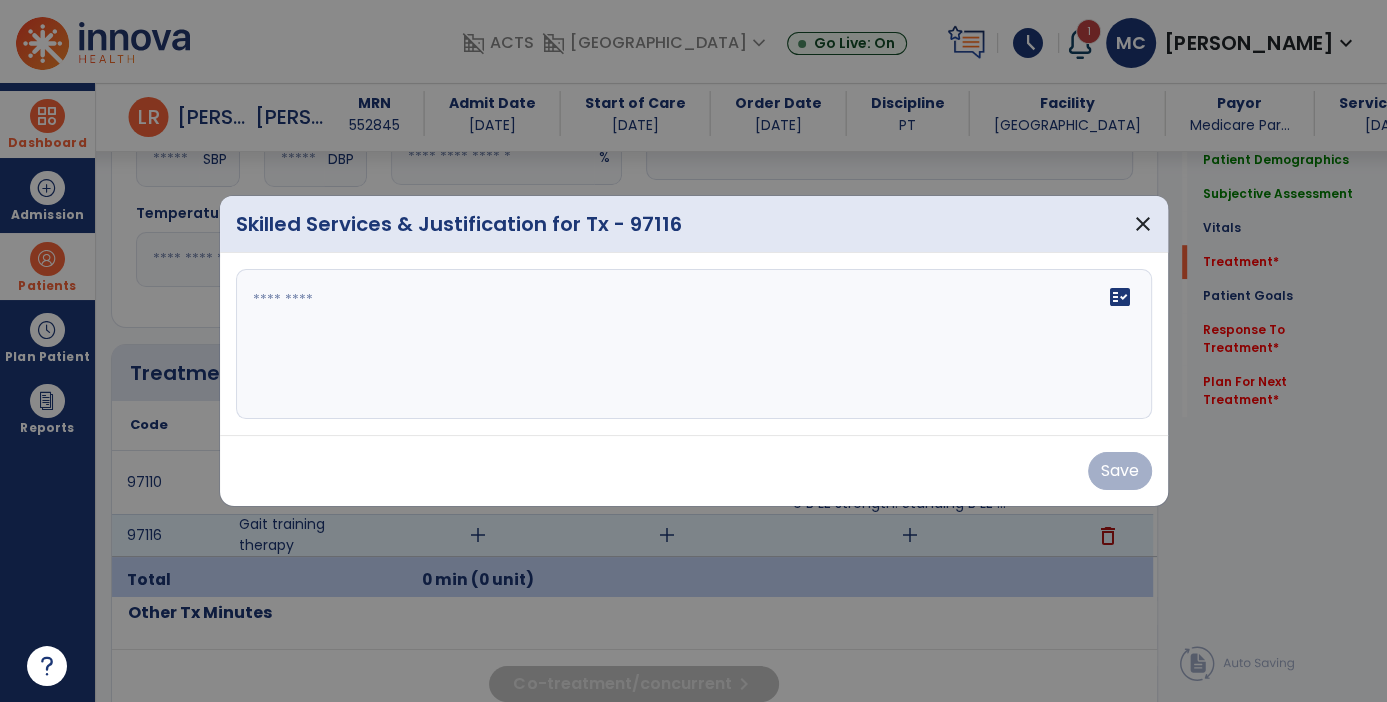 click at bounding box center [694, 344] 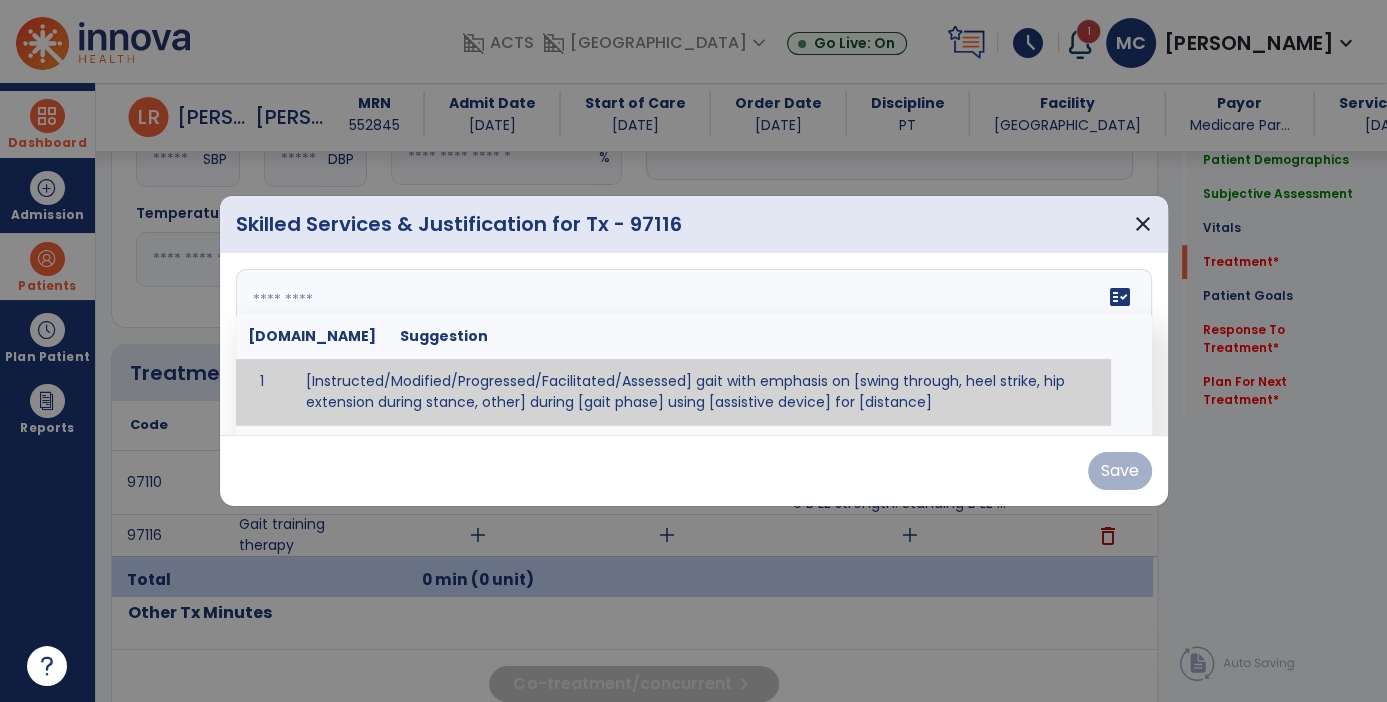 click at bounding box center (692, 344) 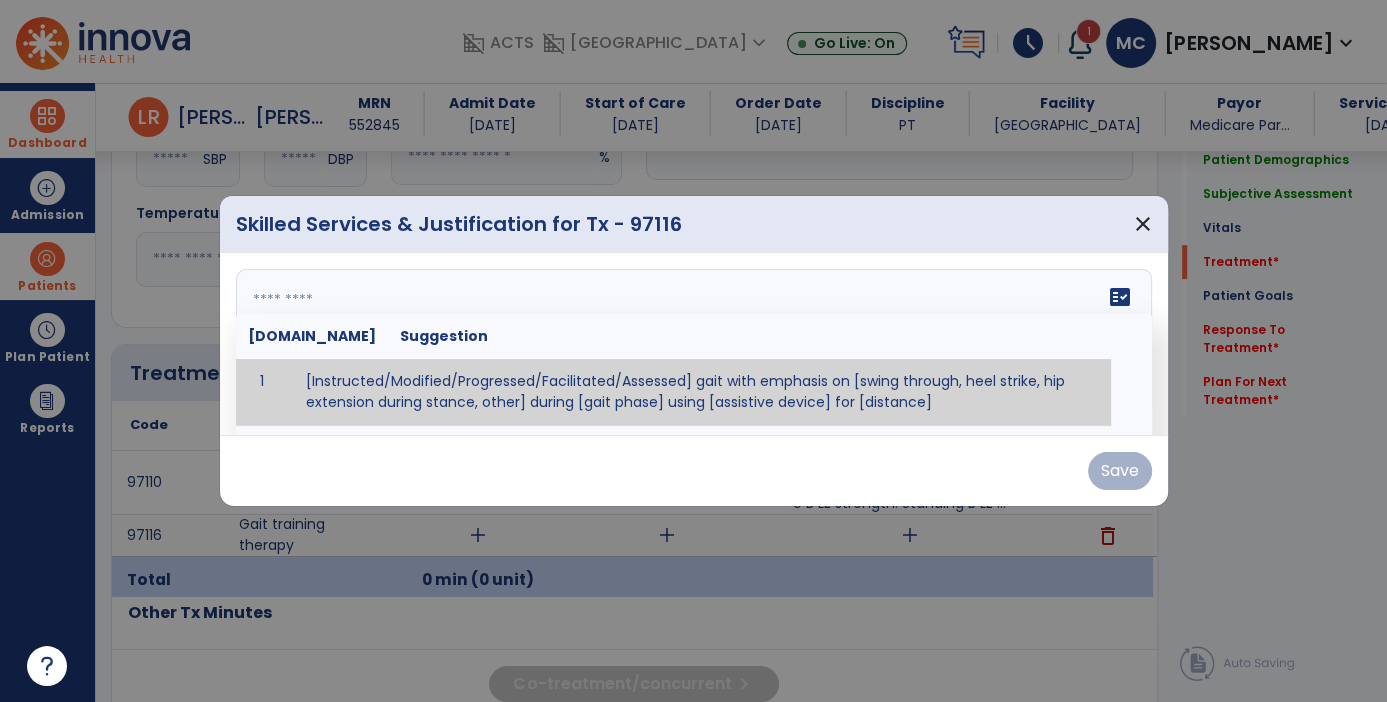 paste on "**********" 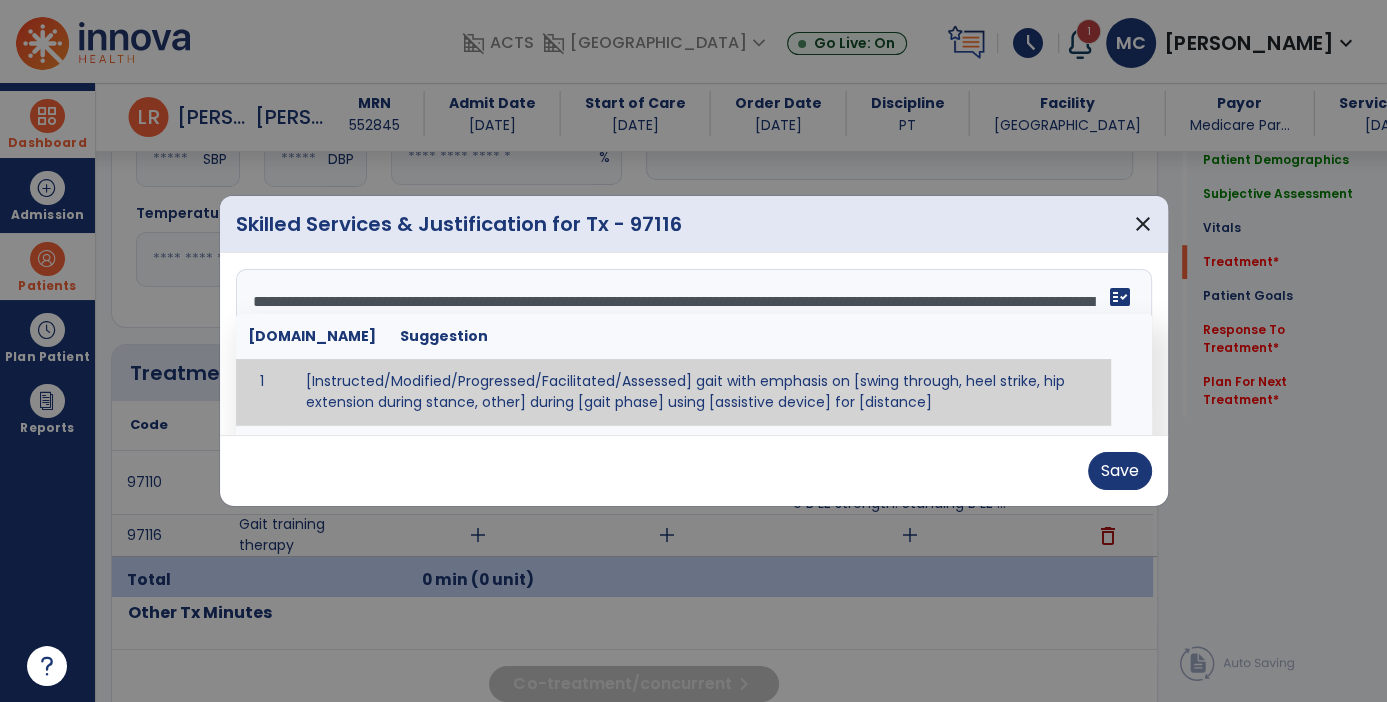 click at bounding box center (693, 351) 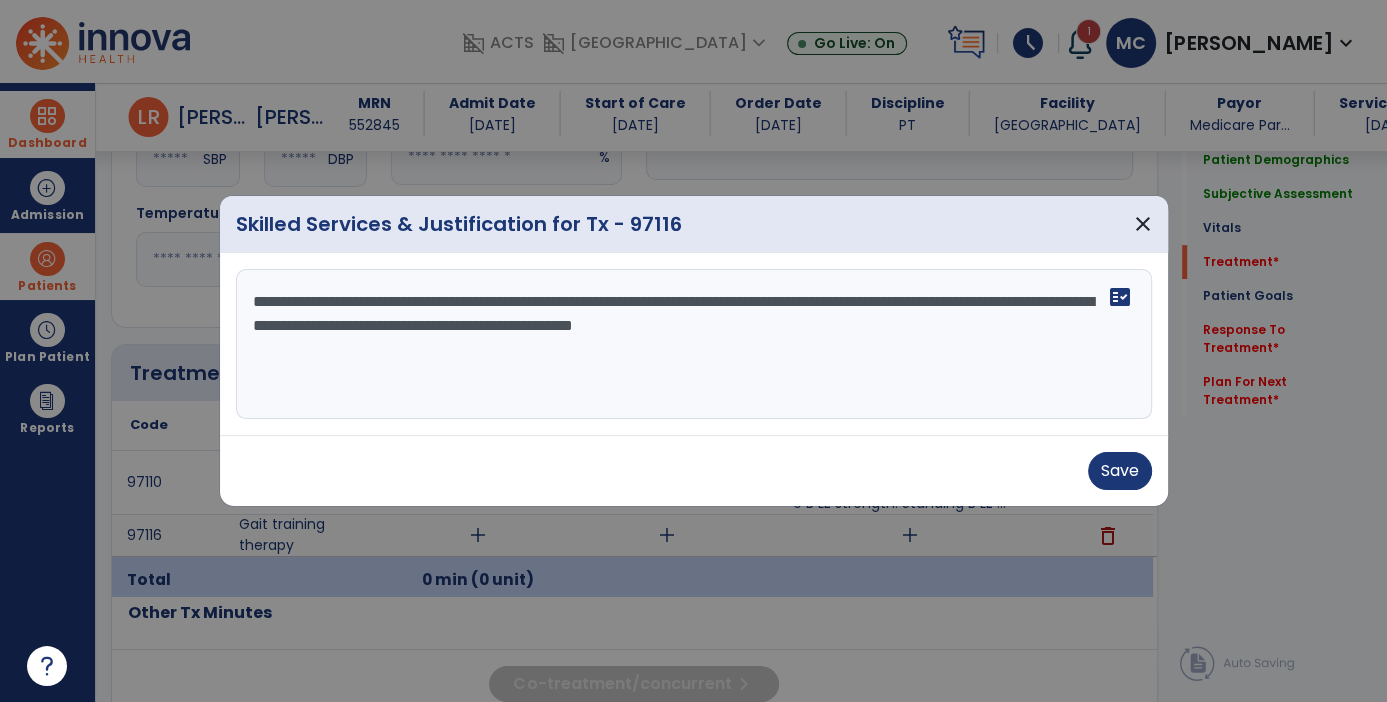 click on "**********" at bounding box center (694, 344) 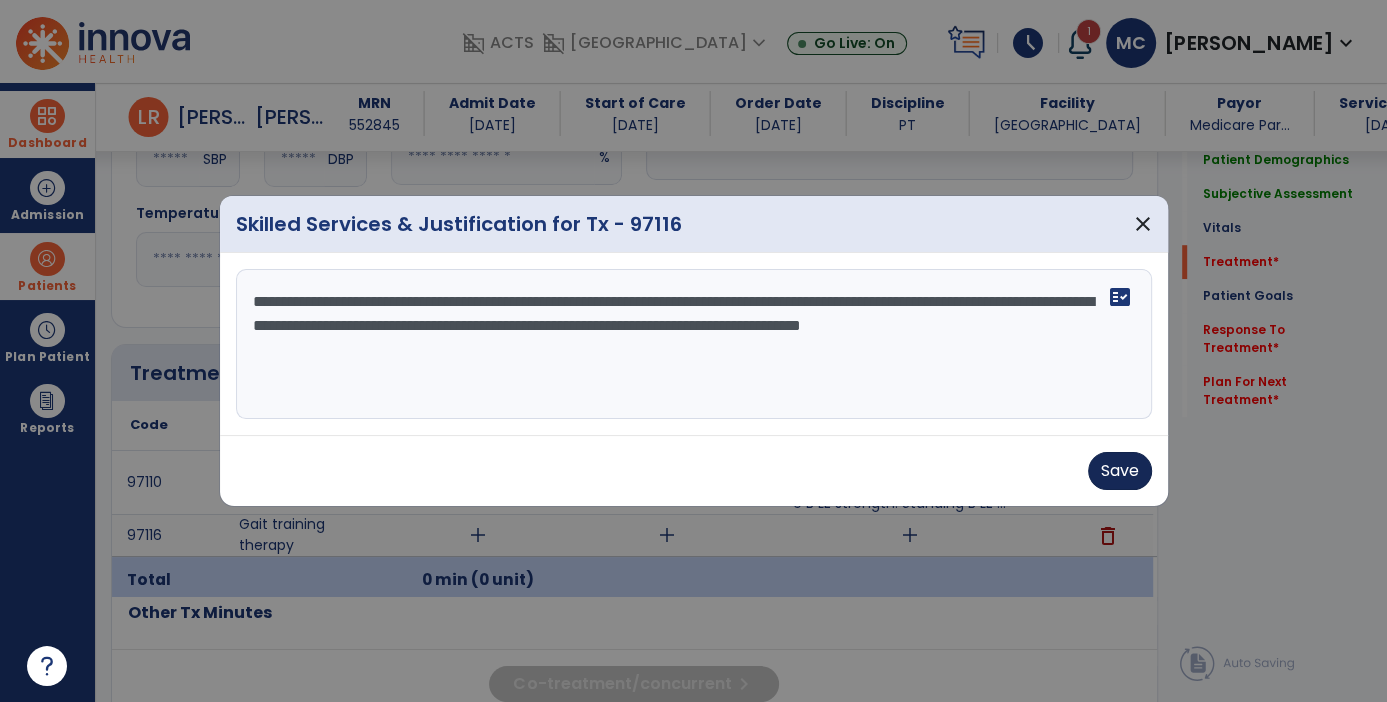 type on "**********" 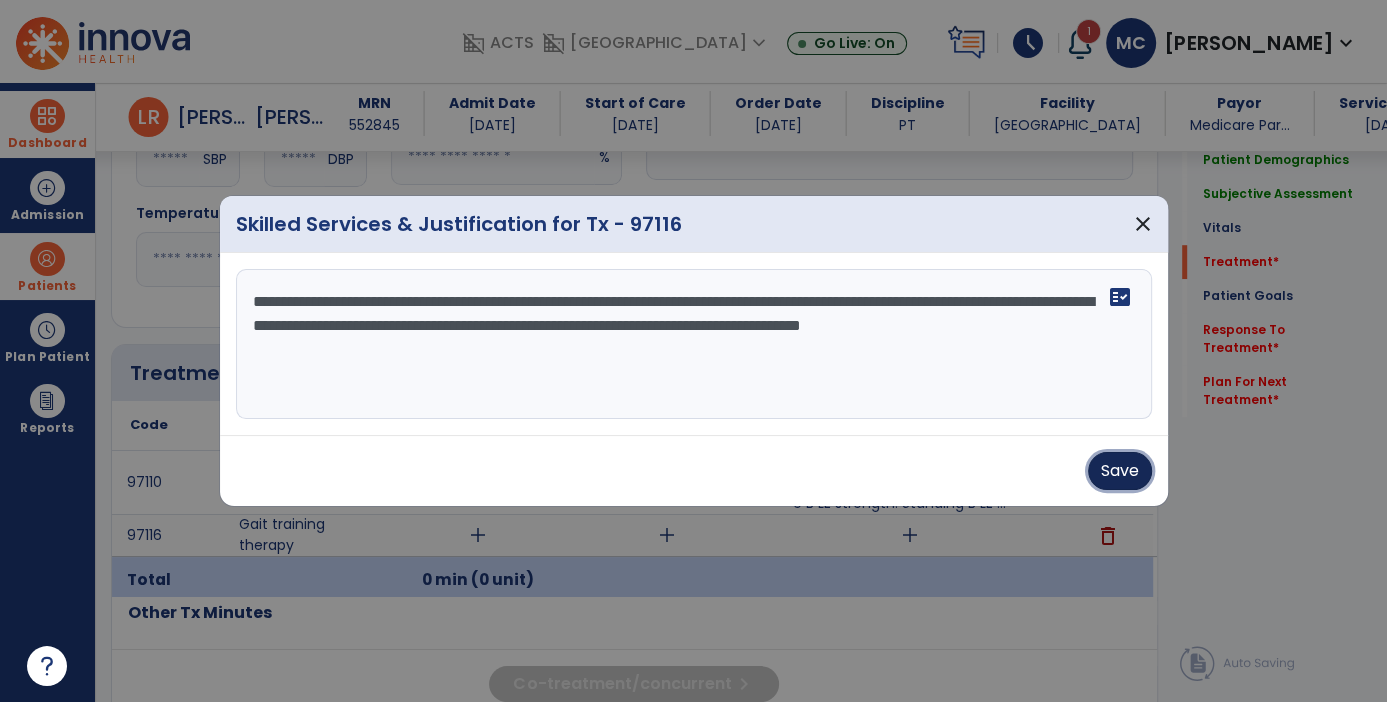 click on "Save" at bounding box center (1120, 471) 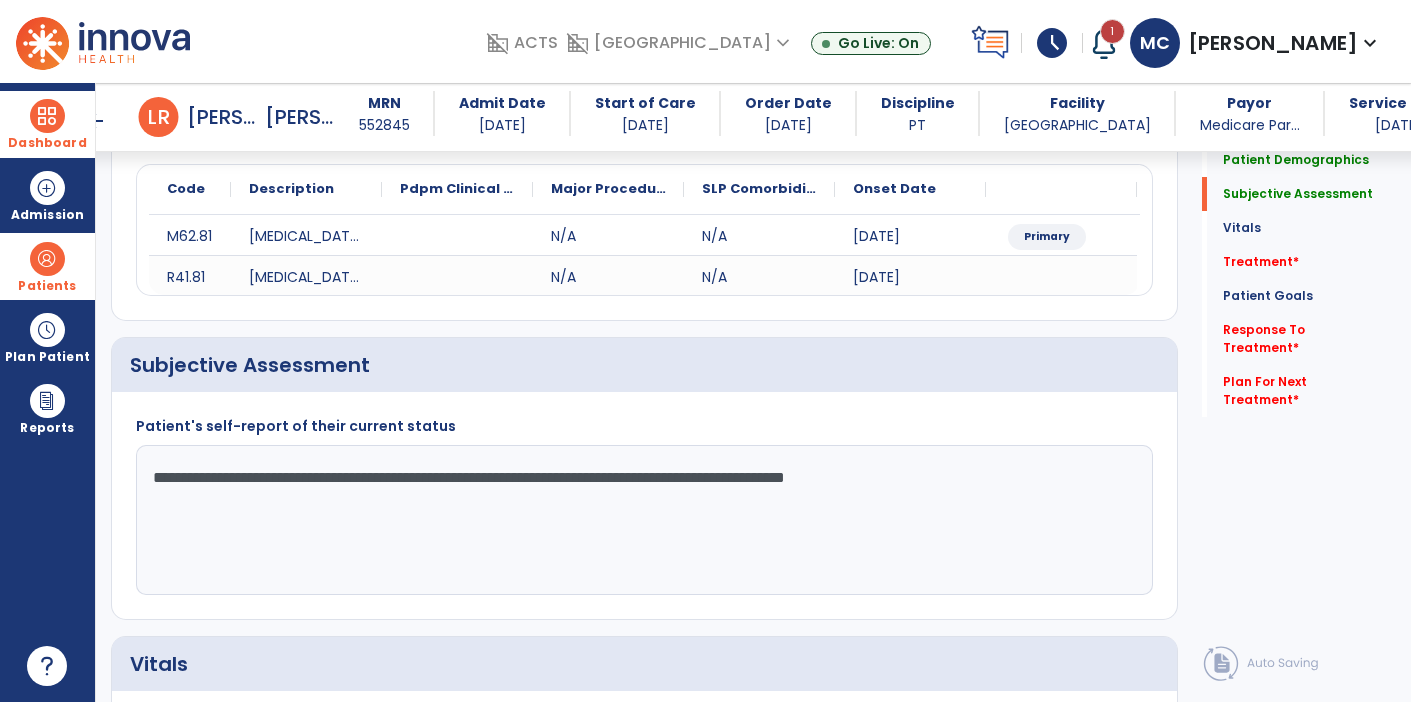 scroll, scrollTop: 0, scrollLeft: 0, axis: both 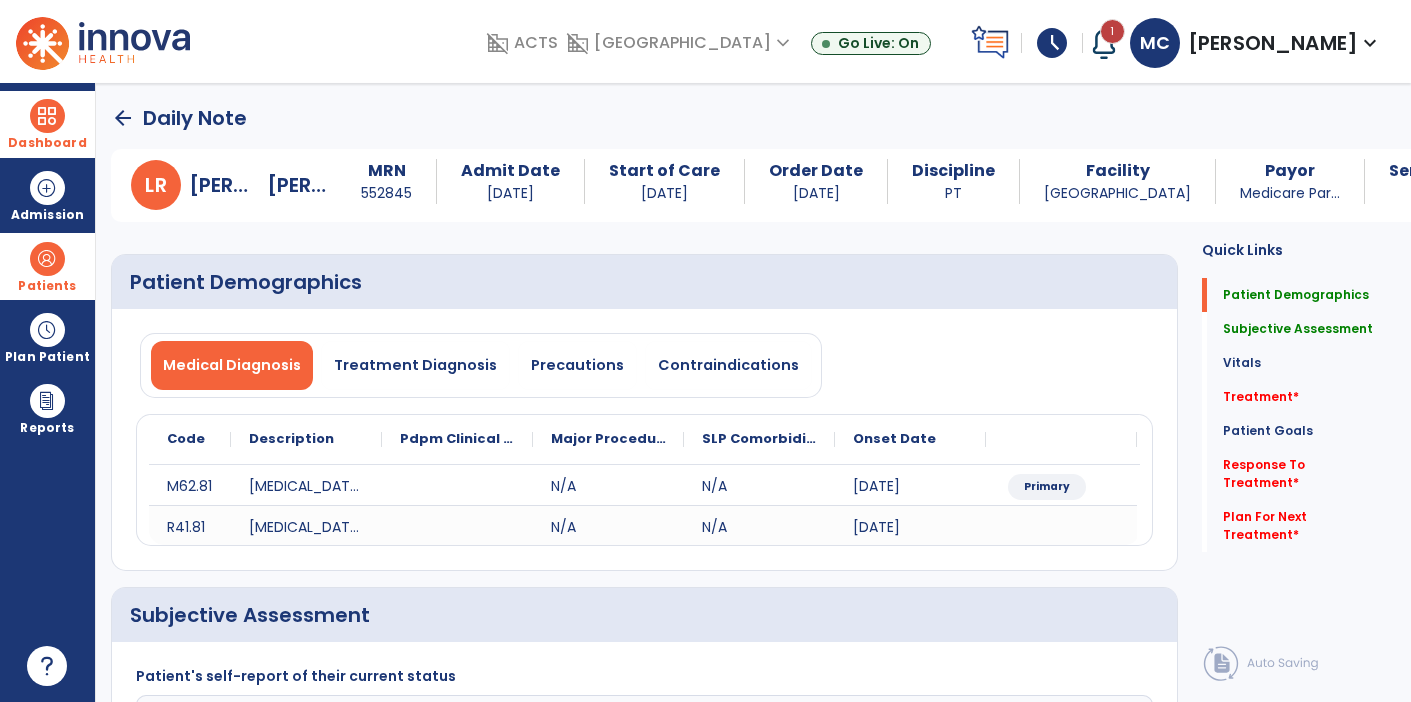 click at bounding box center [47, 116] 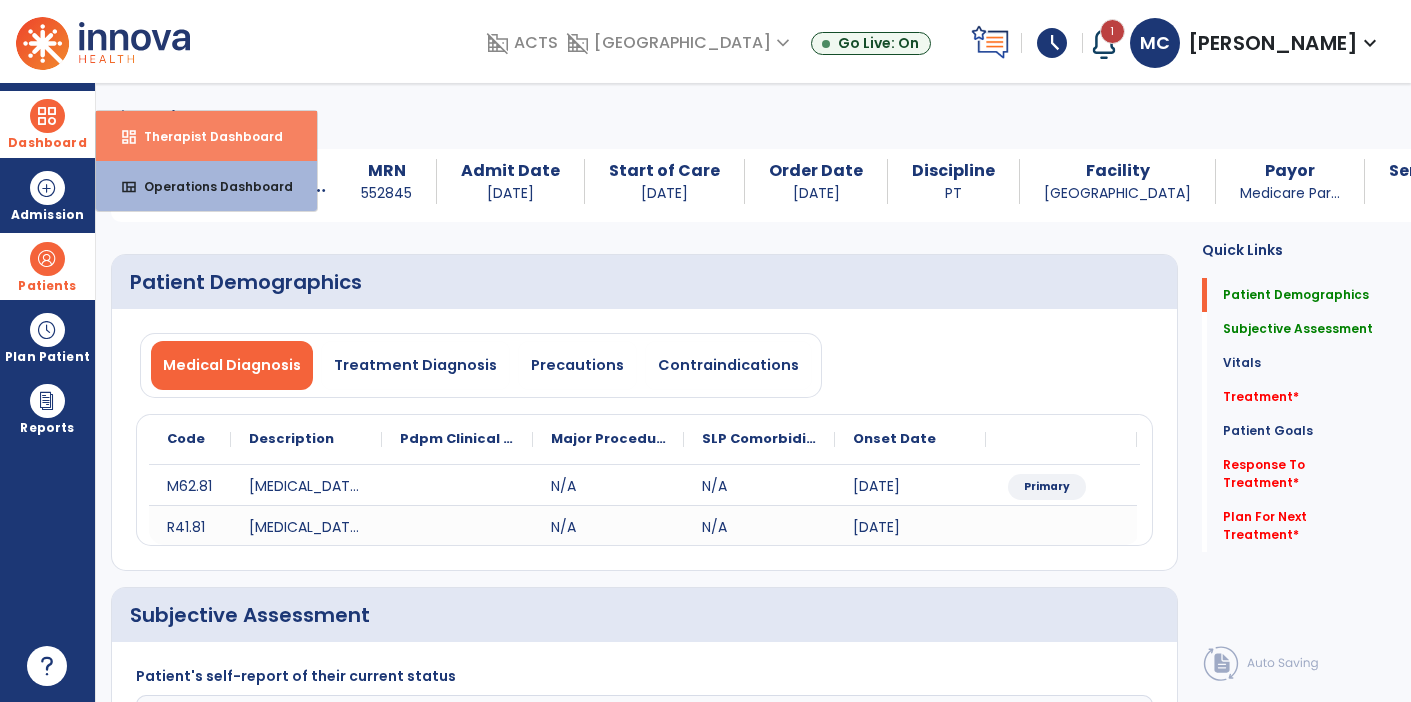click on "dashboard  Therapist Dashboard" at bounding box center [206, 136] 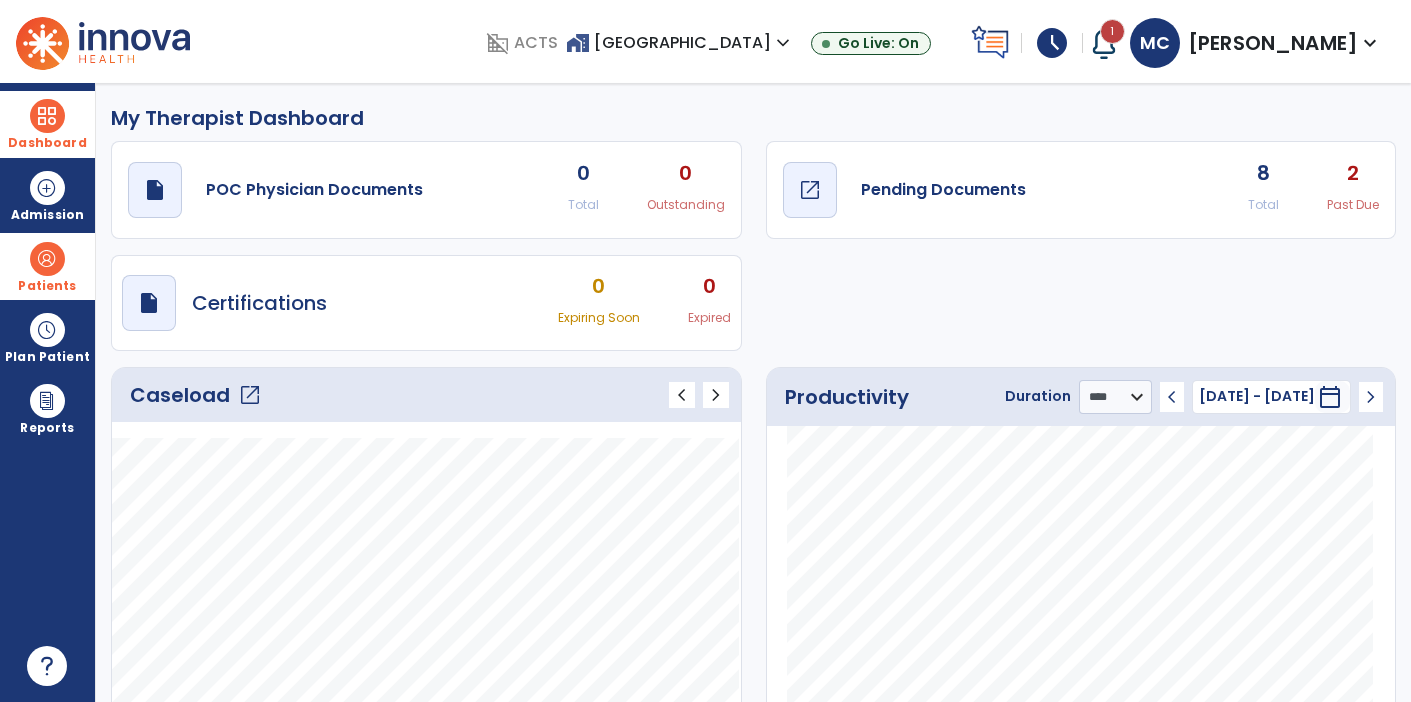 click on "Pending Documents" 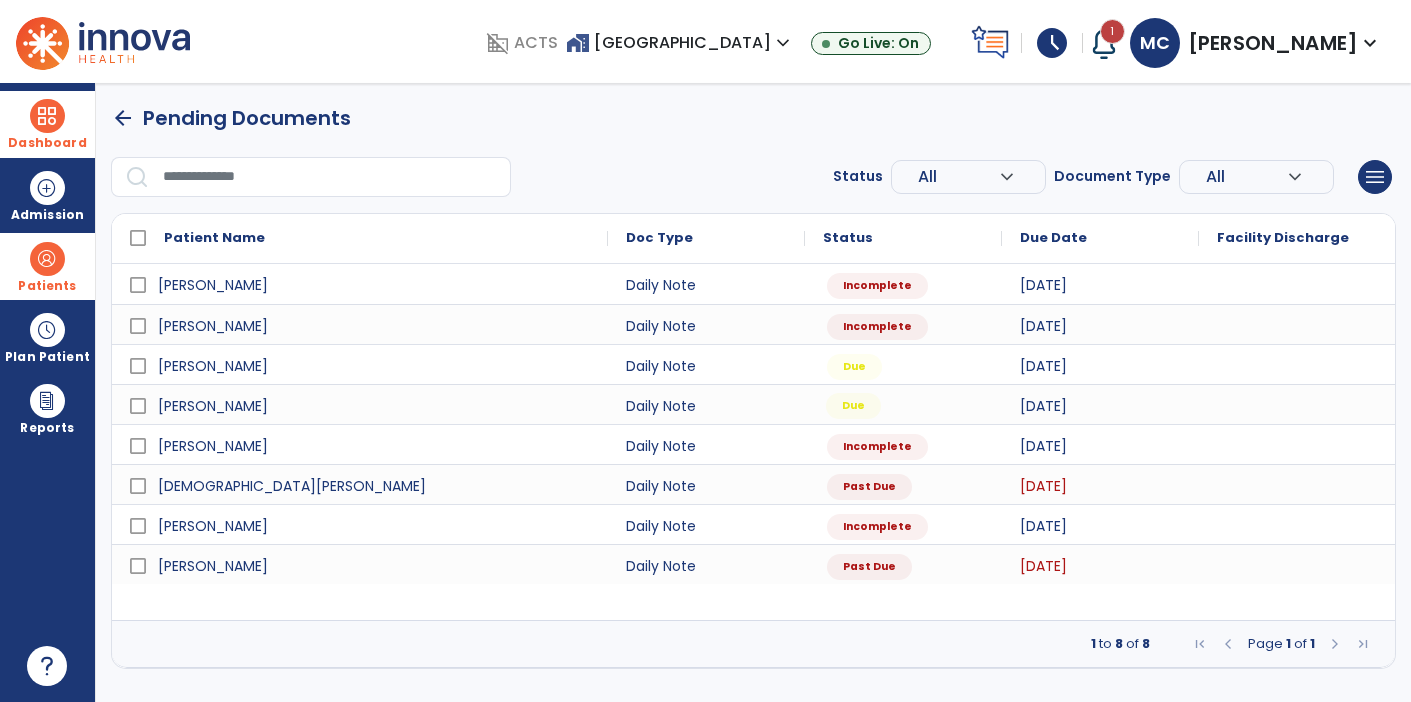 click on "Due" at bounding box center (853, 406) 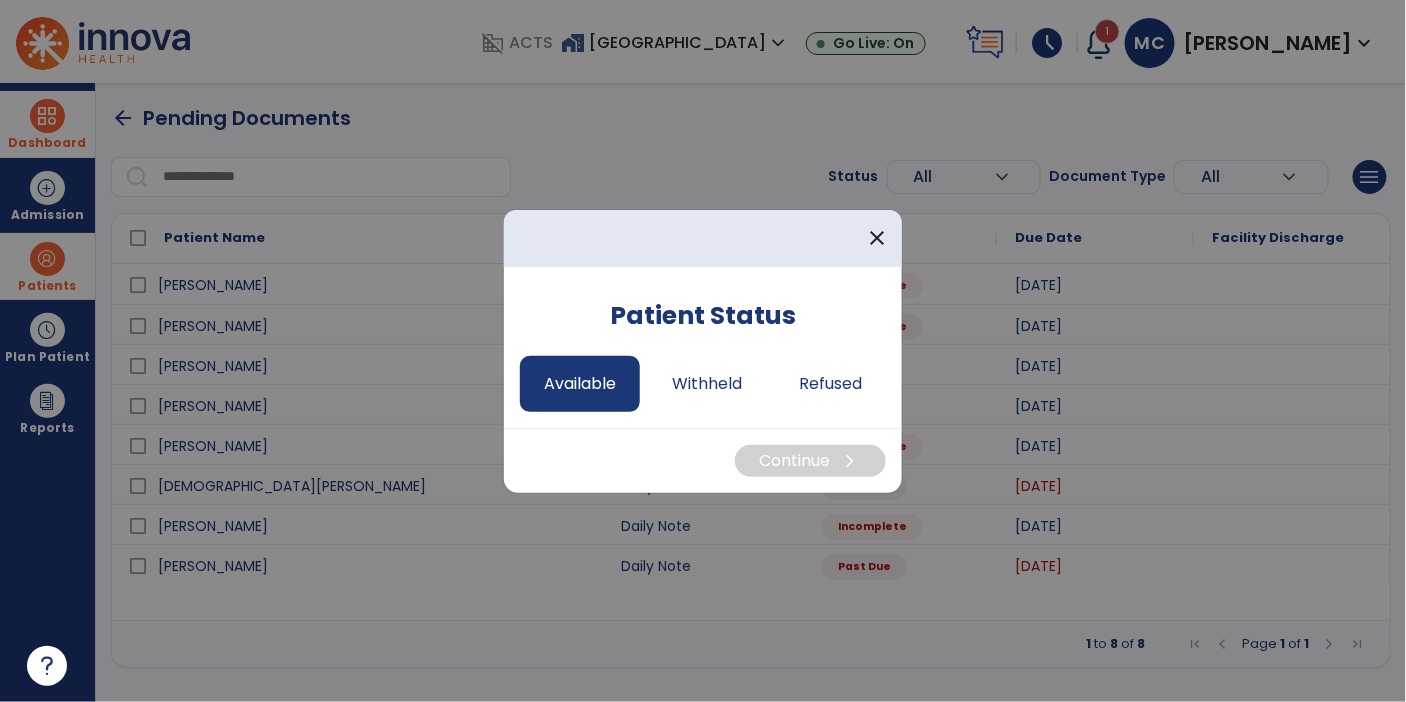 click on "Available" at bounding box center (580, 384) 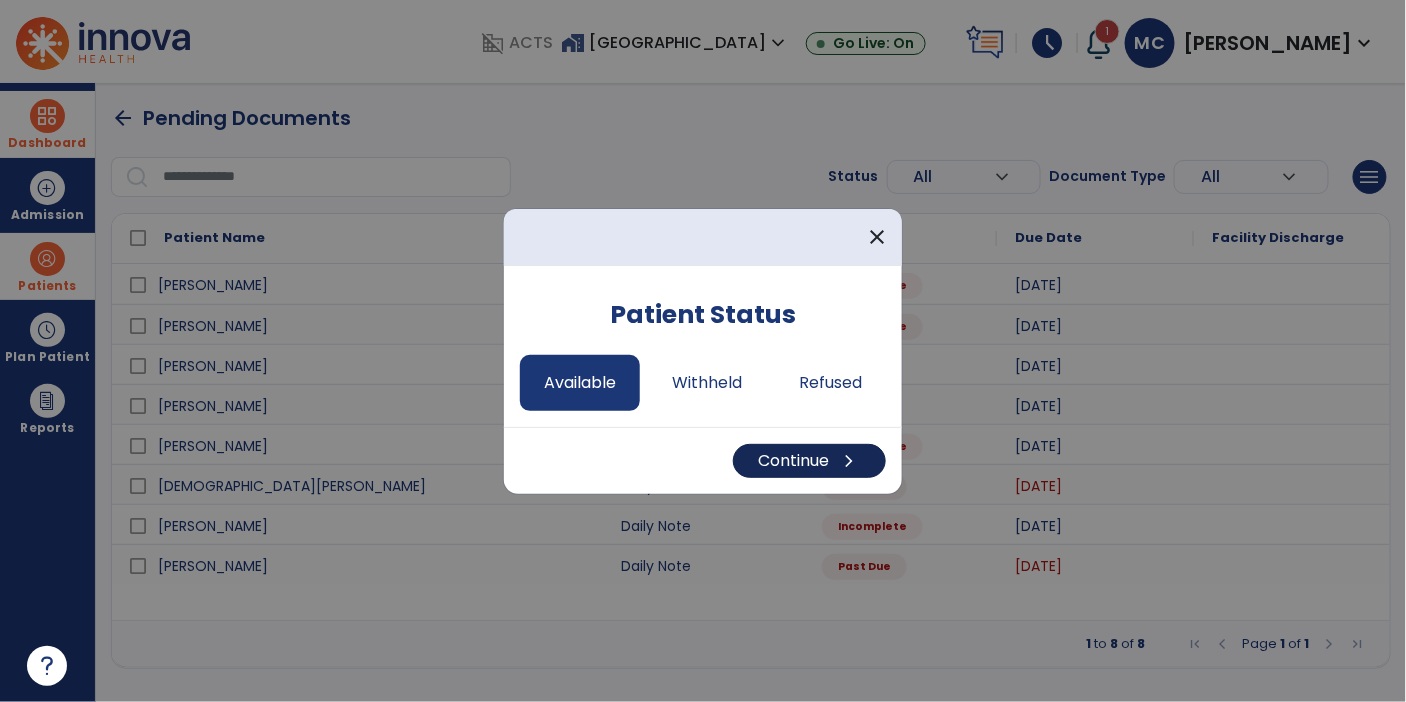 click on "Continue   chevron_right" at bounding box center (809, 461) 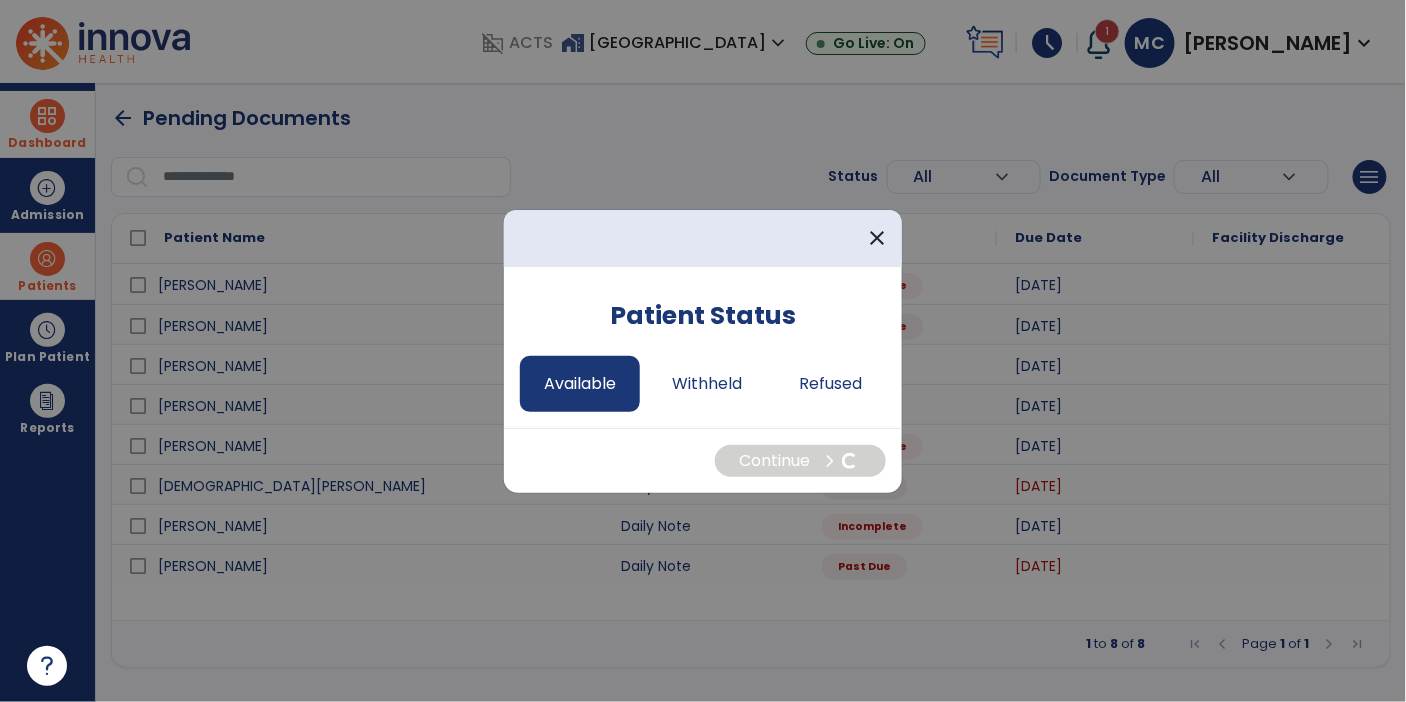 select on "*" 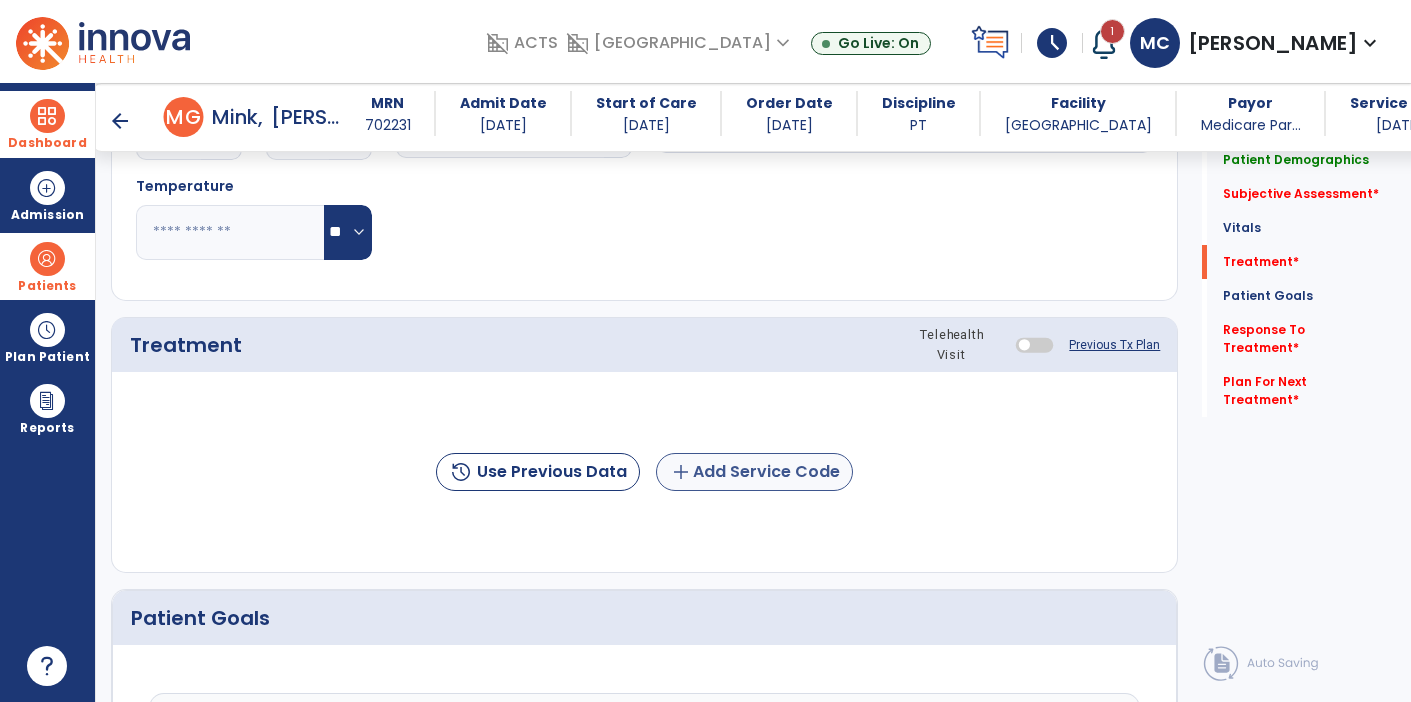 click on "add  Add Service Code" 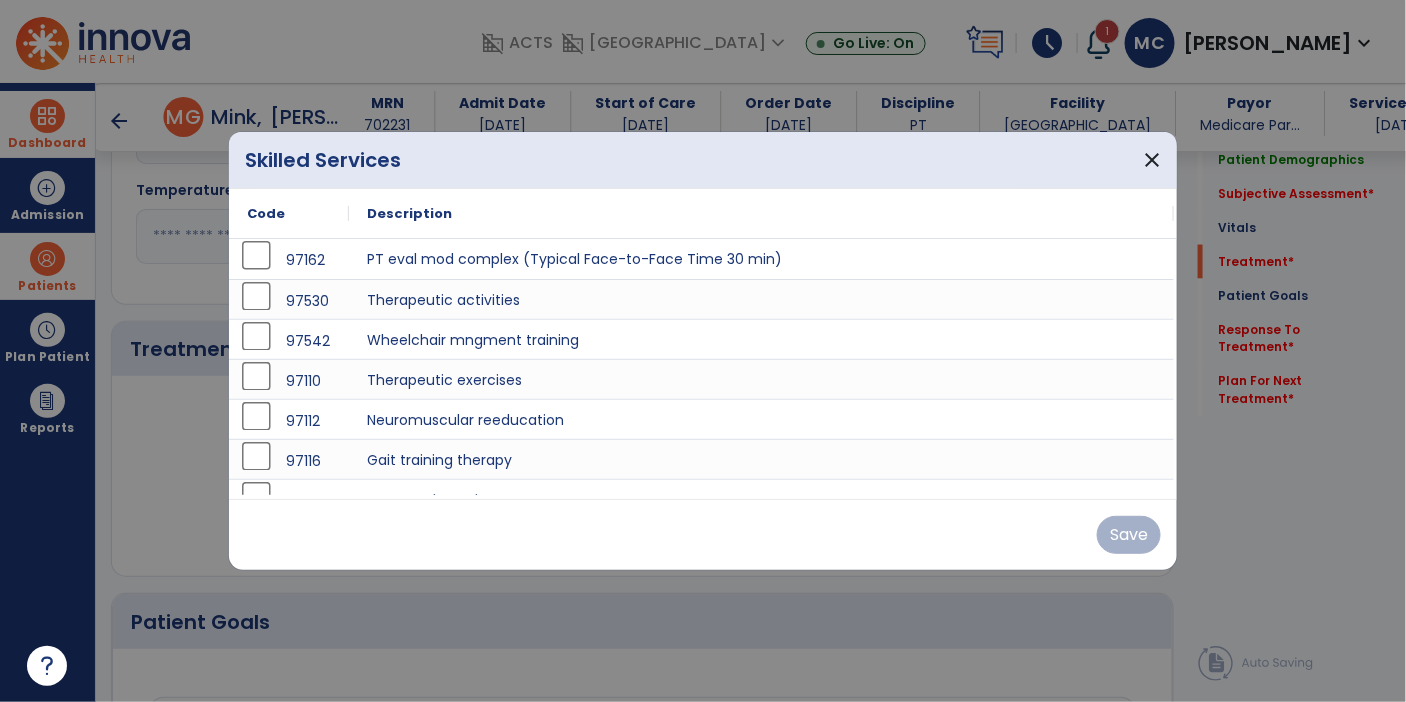 scroll, scrollTop: 932, scrollLeft: 0, axis: vertical 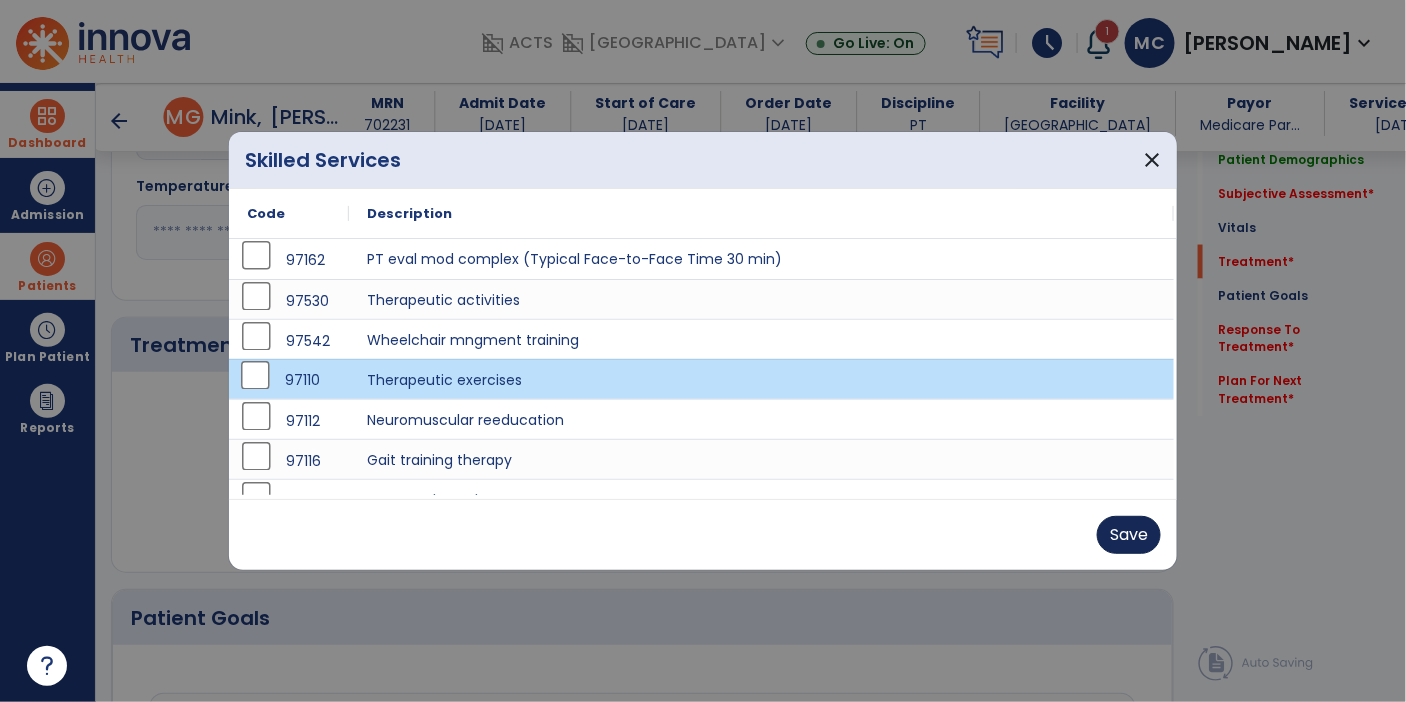 click on "Save" at bounding box center [1129, 535] 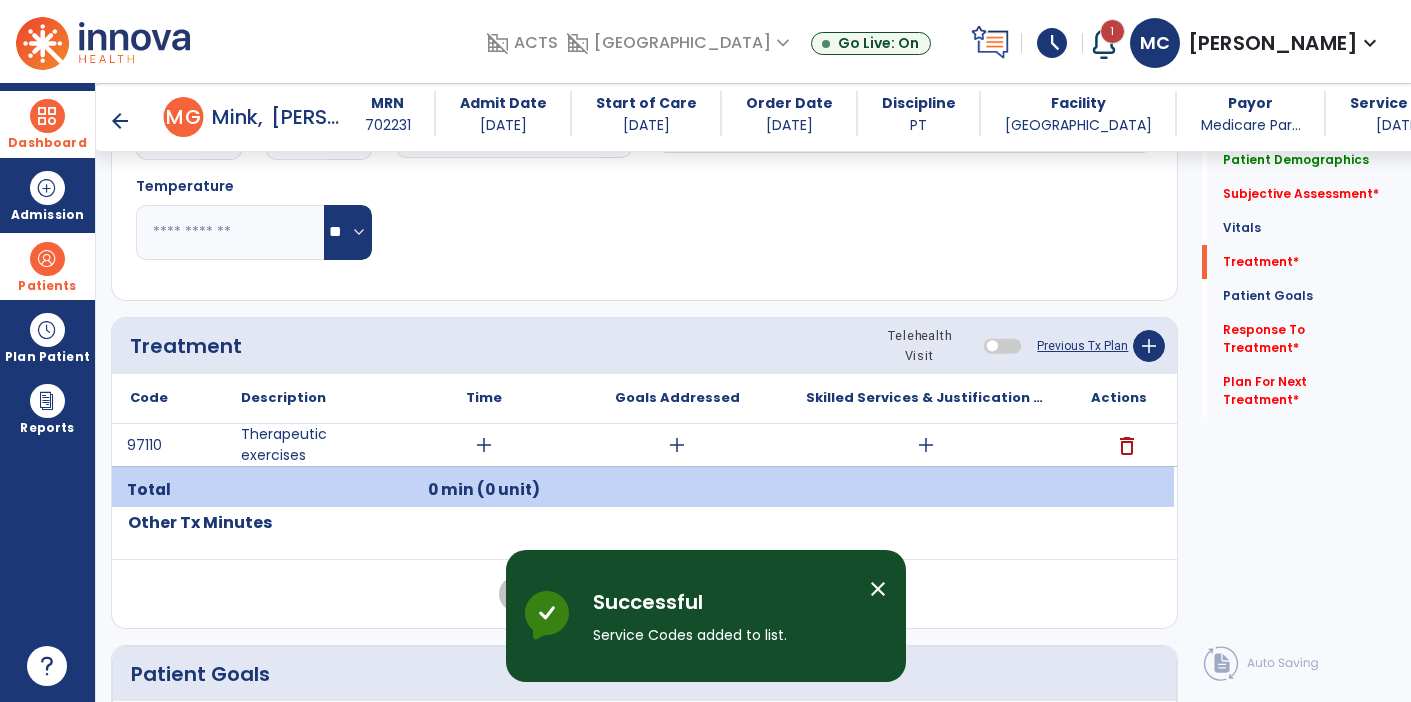 click on "add" at bounding box center [926, 445] 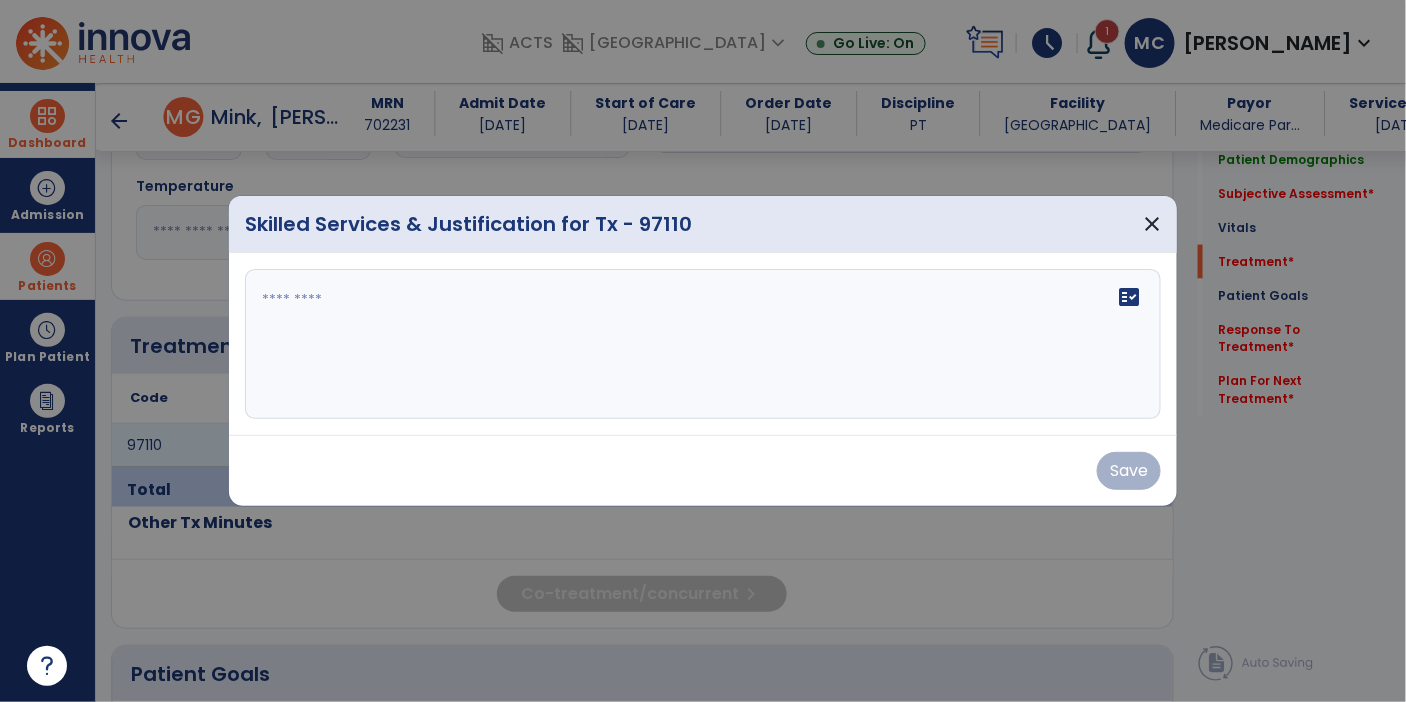 scroll, scrollTop: 932, scrollLeft: 0, axis: vertical 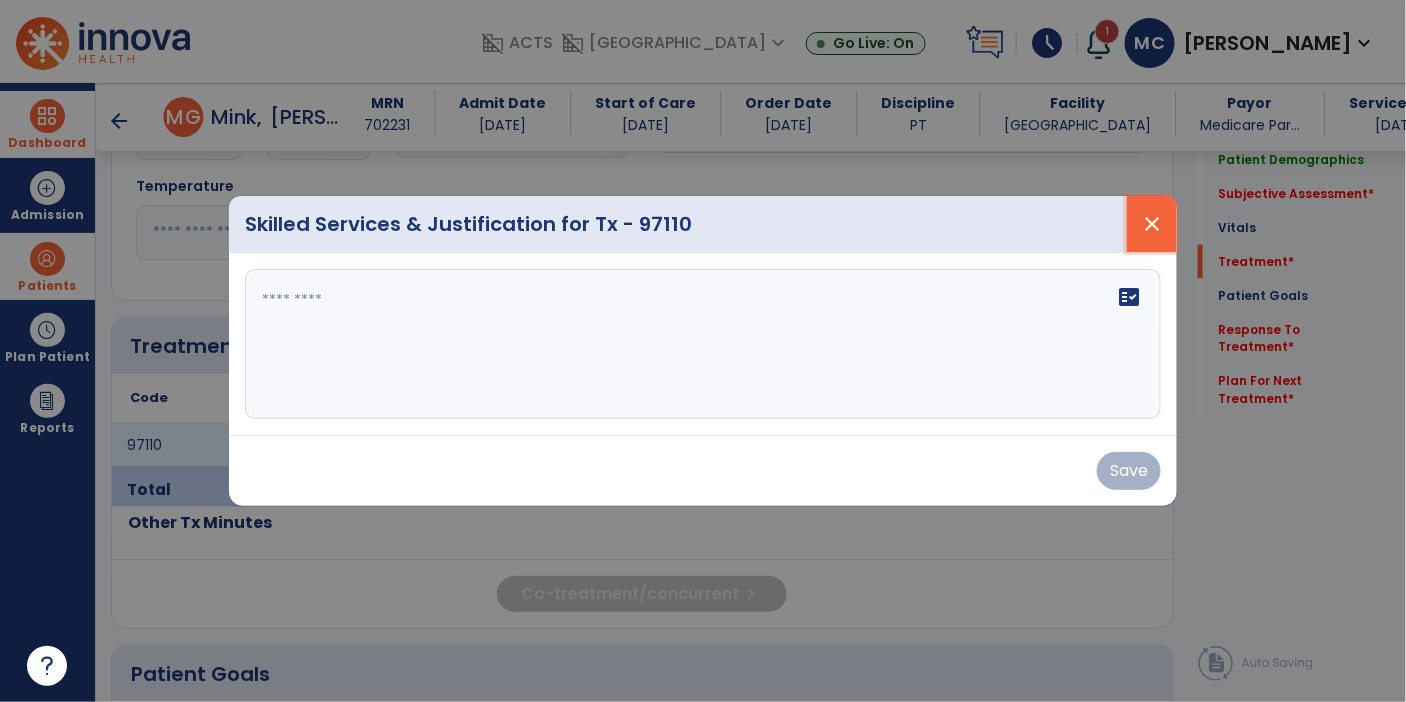 click on "close" at bounding box center [1152, 224] 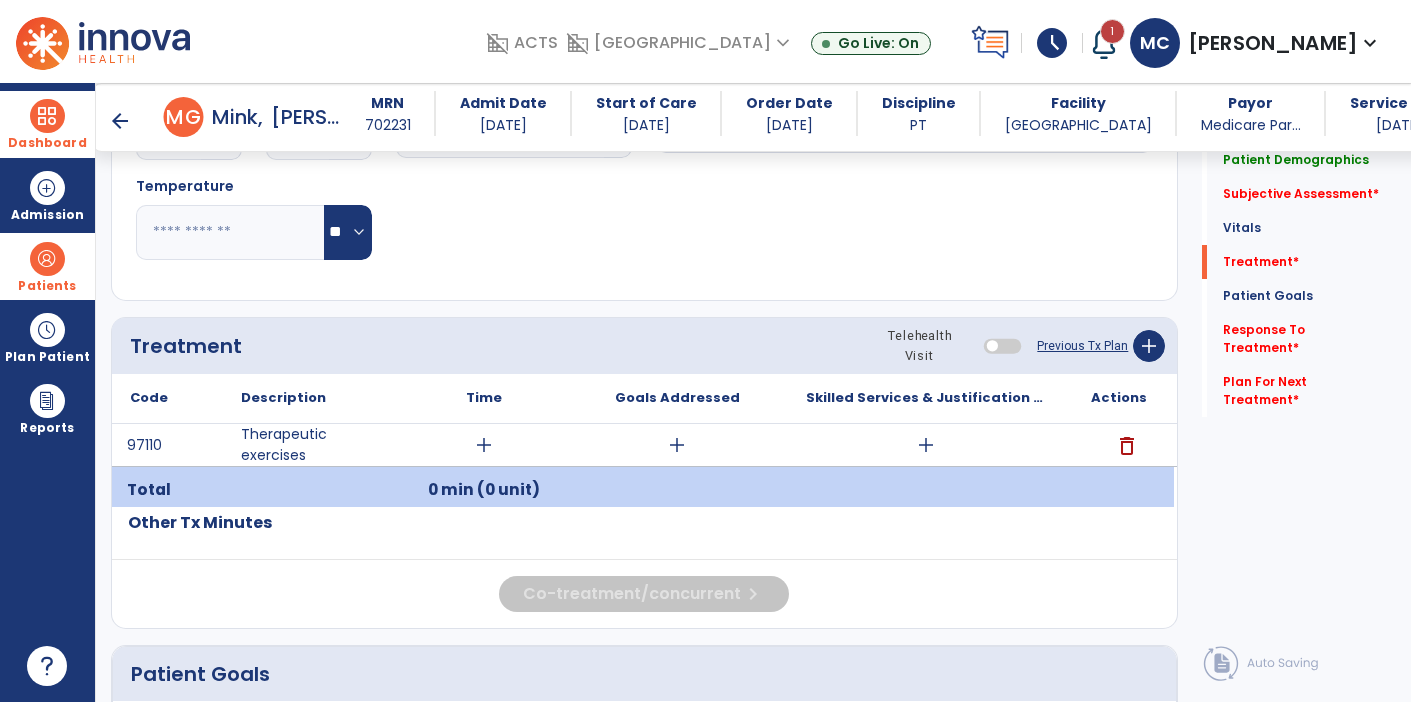 click on "add" at bounding box center [926, 445] 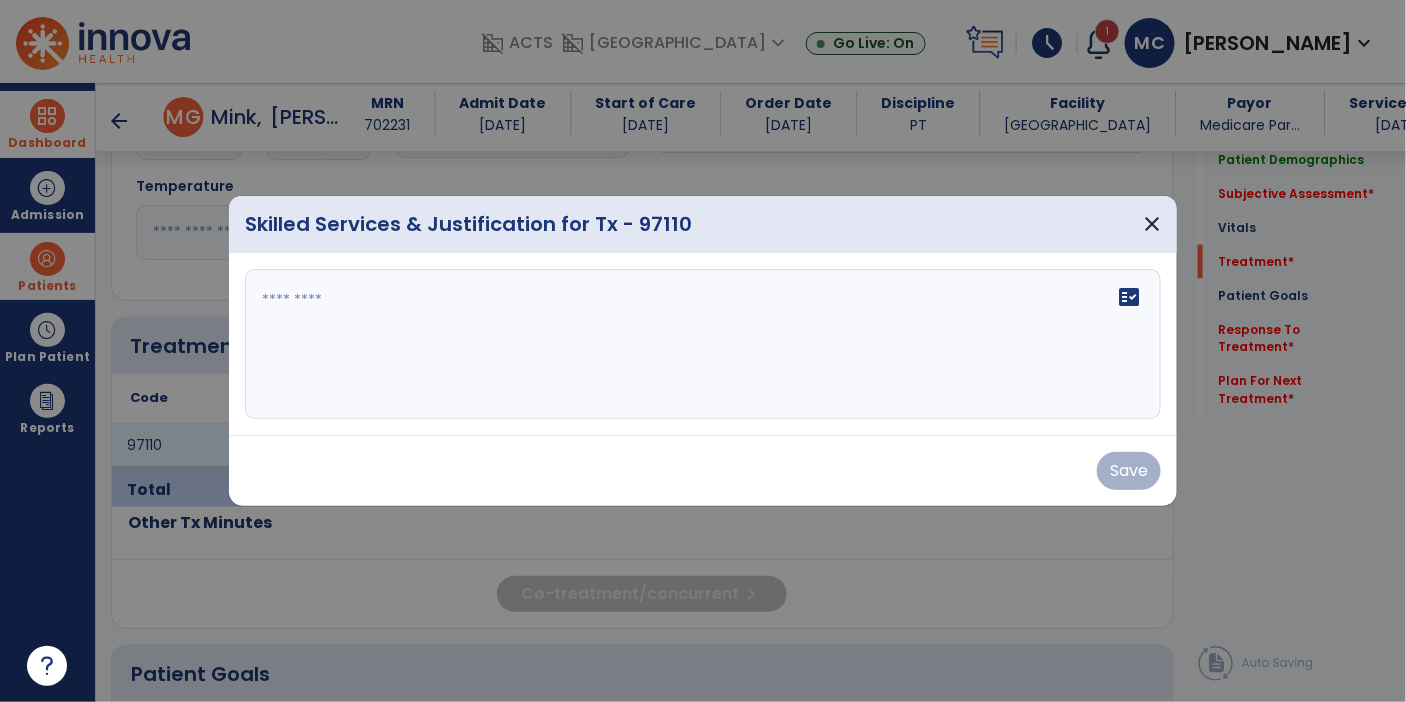 scroll, scrollTop: 932, scrollLeft: 0, axis: vertical 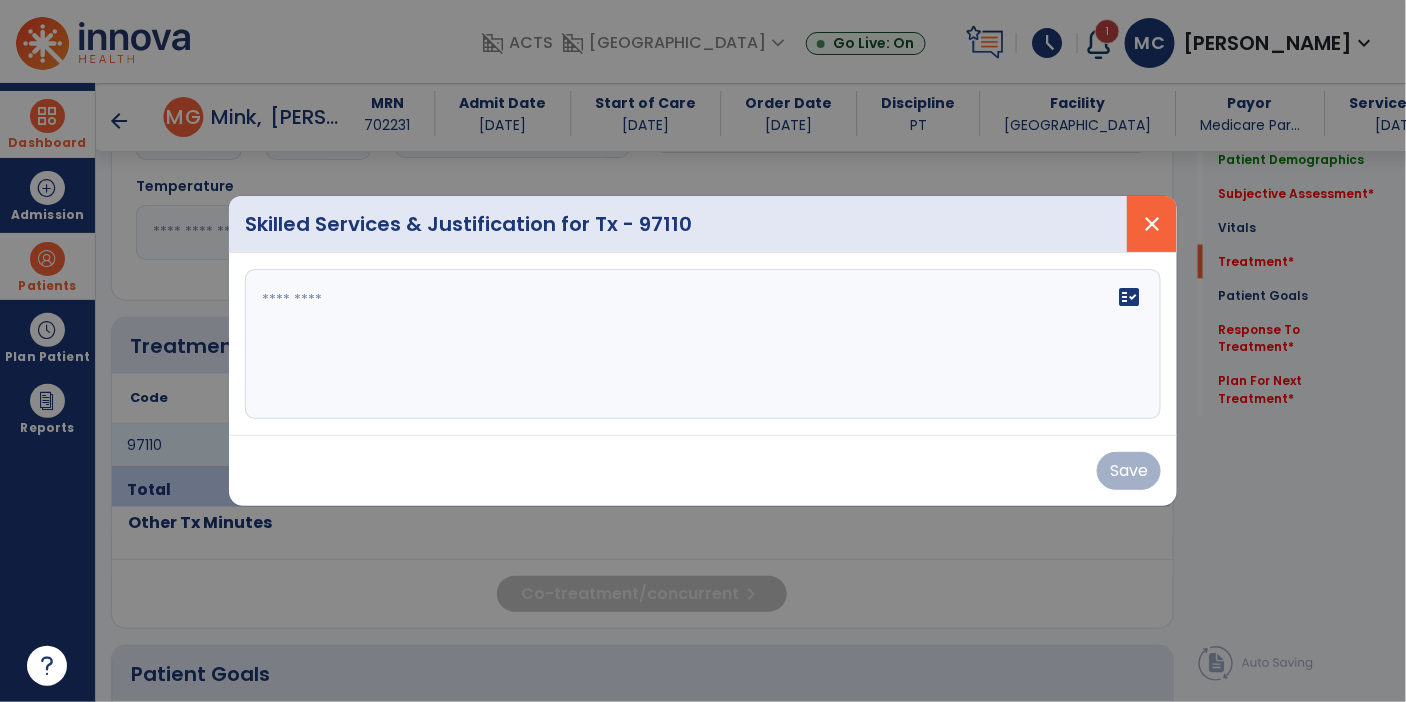 click on "close" at bounding box center (1152, 224) 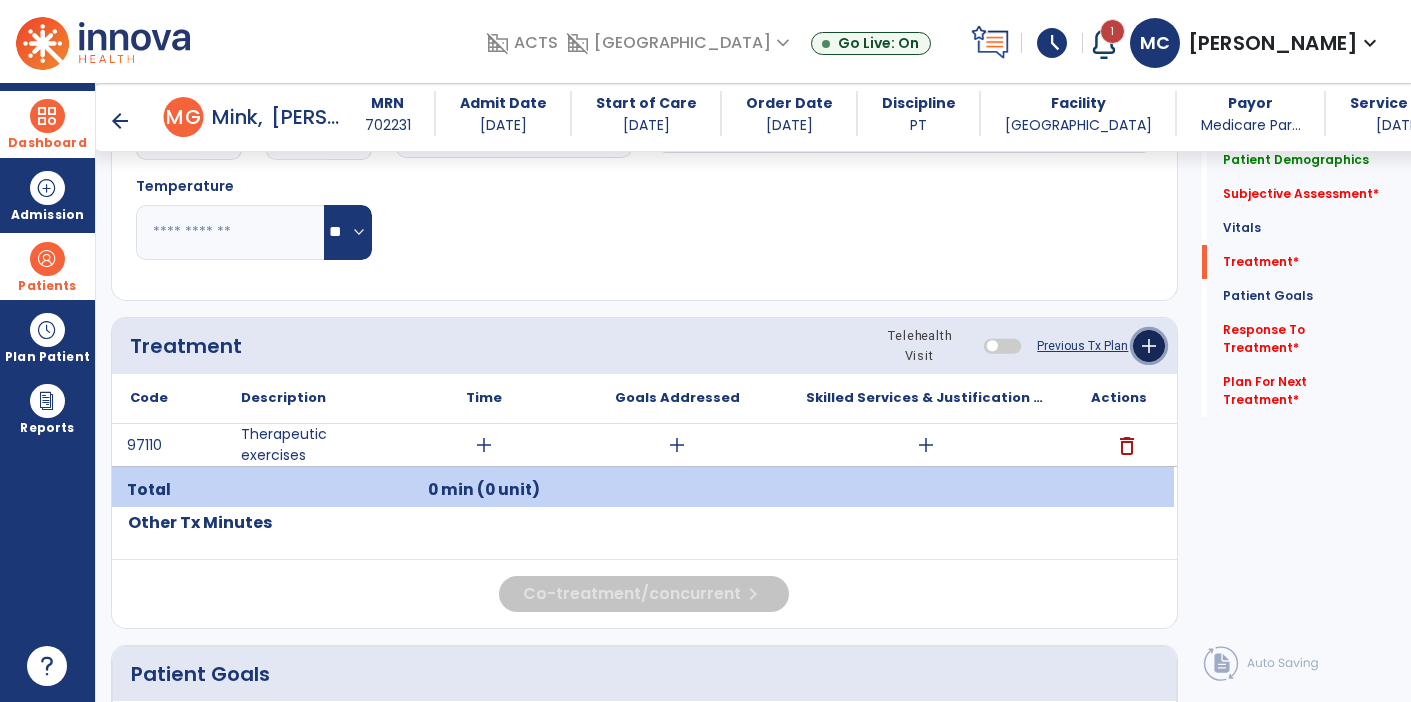 click on "add" 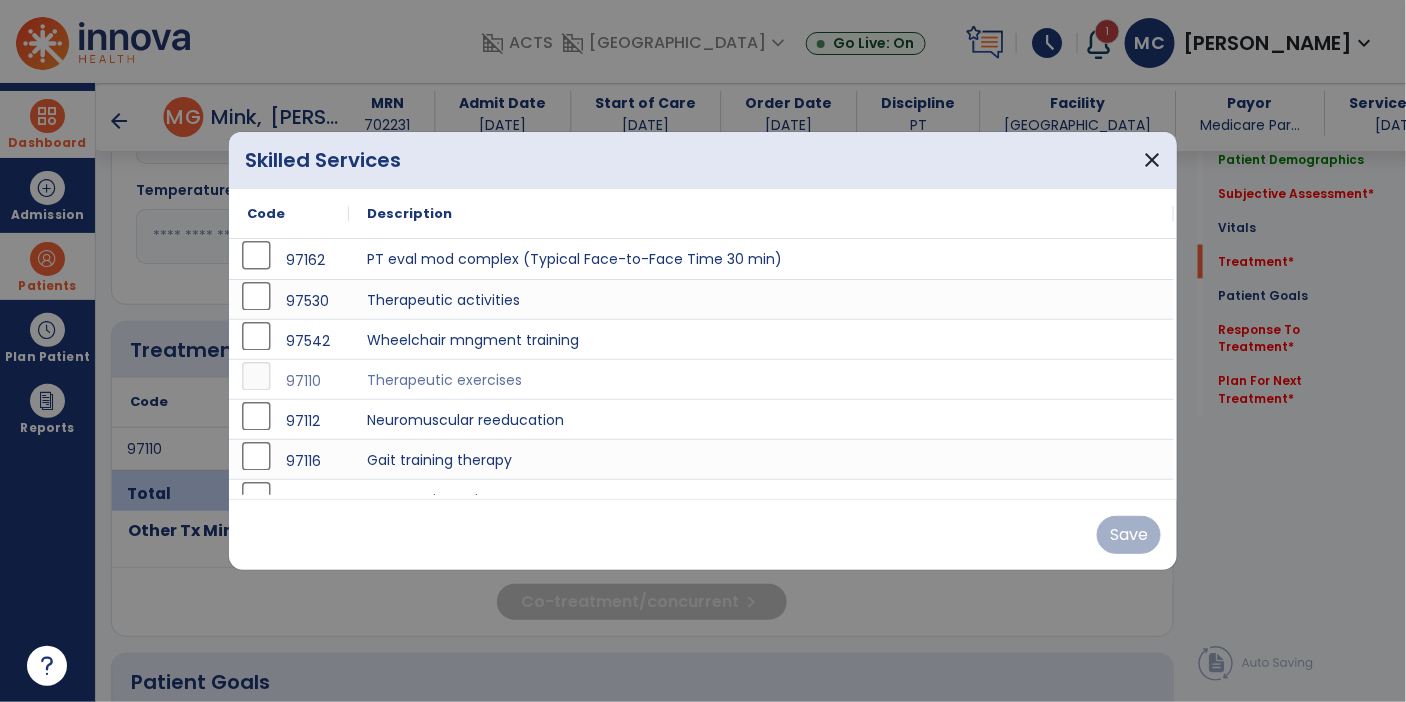 scroll, scrollTop: 932, scrollLeft: 0, axis: vertical 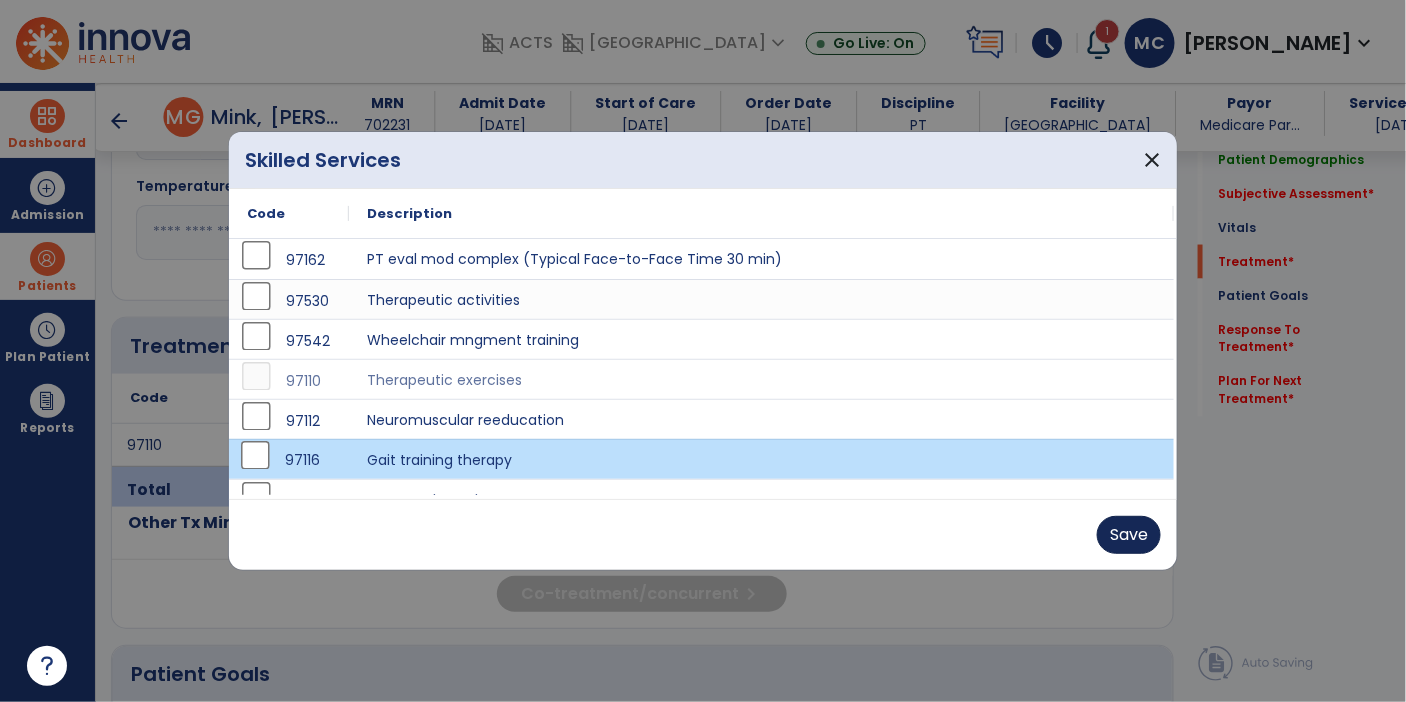 click on "Save" at bounding box center [1129, 535] 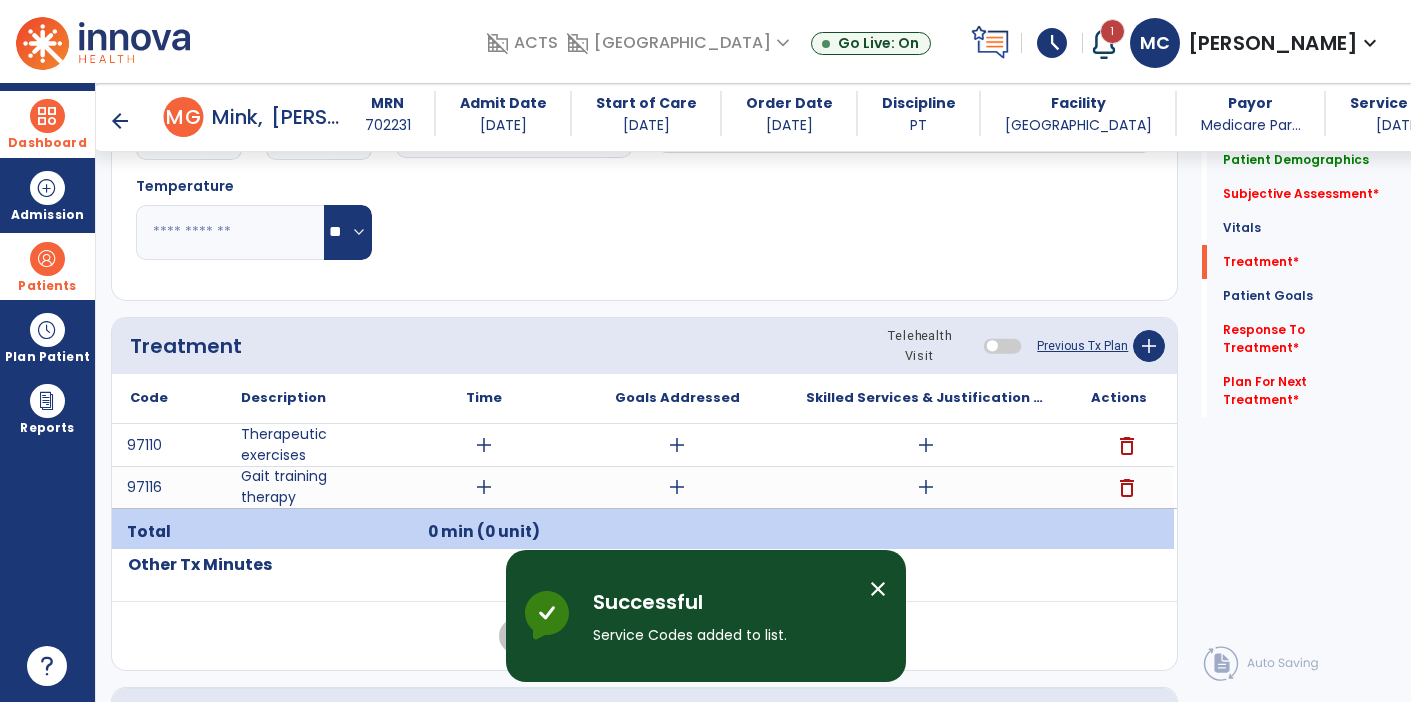click on "add" at bounding box center (926, 487) 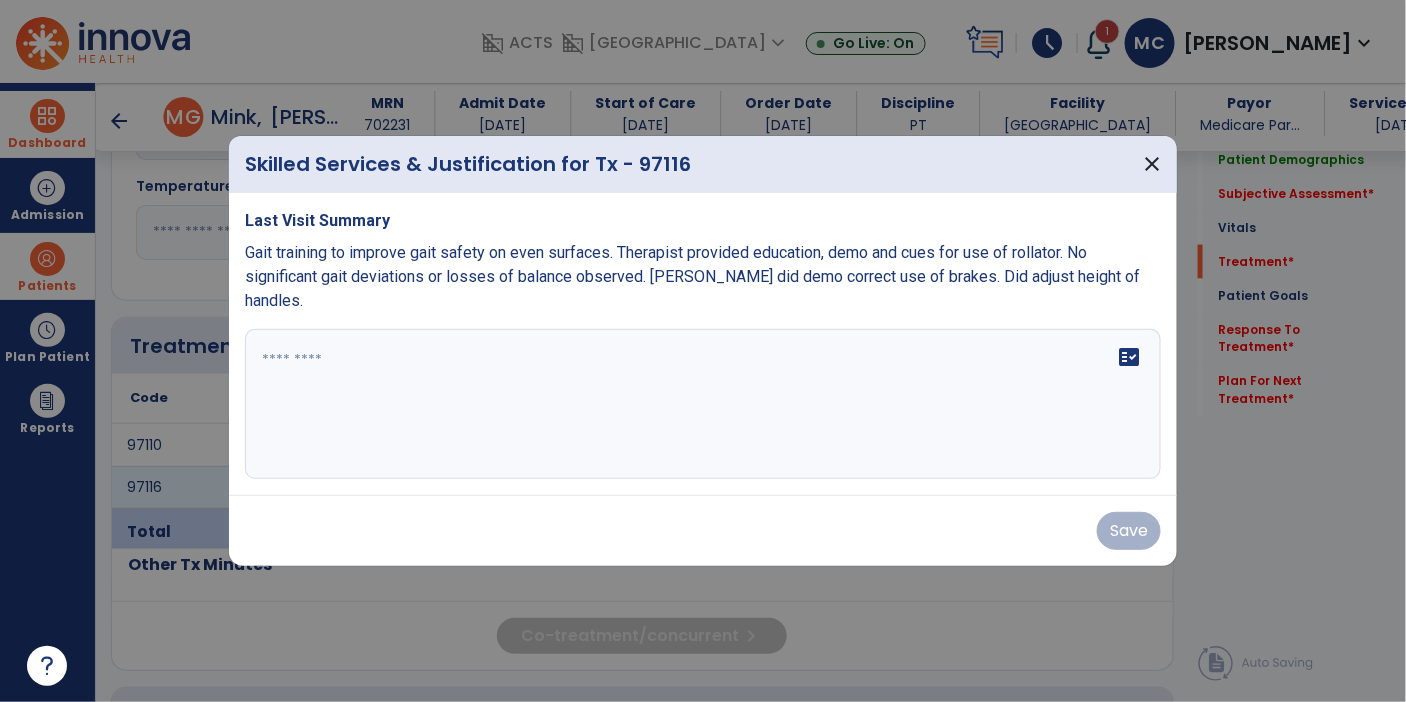 scroll, scrollTop: 932, scrollLeft: 0, axis: vertical 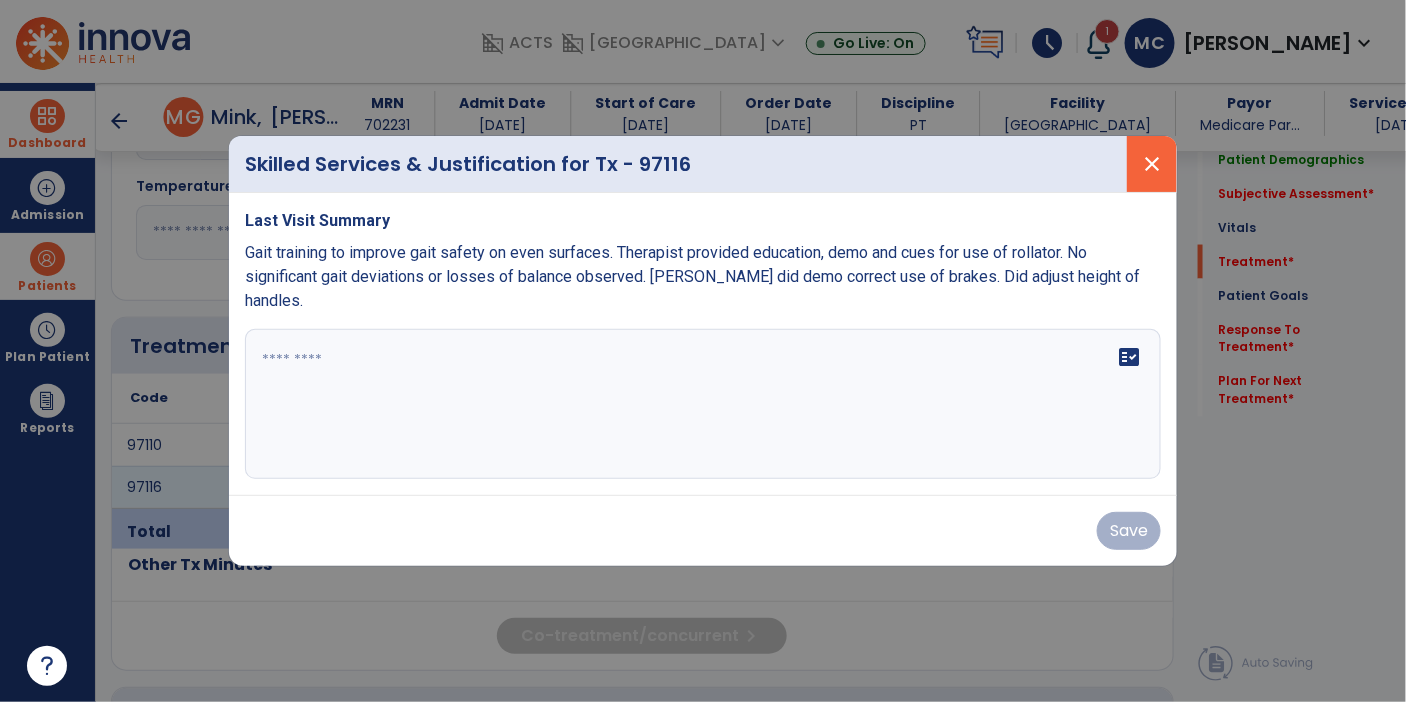 click on "close" at bounding box center (1152, 164) 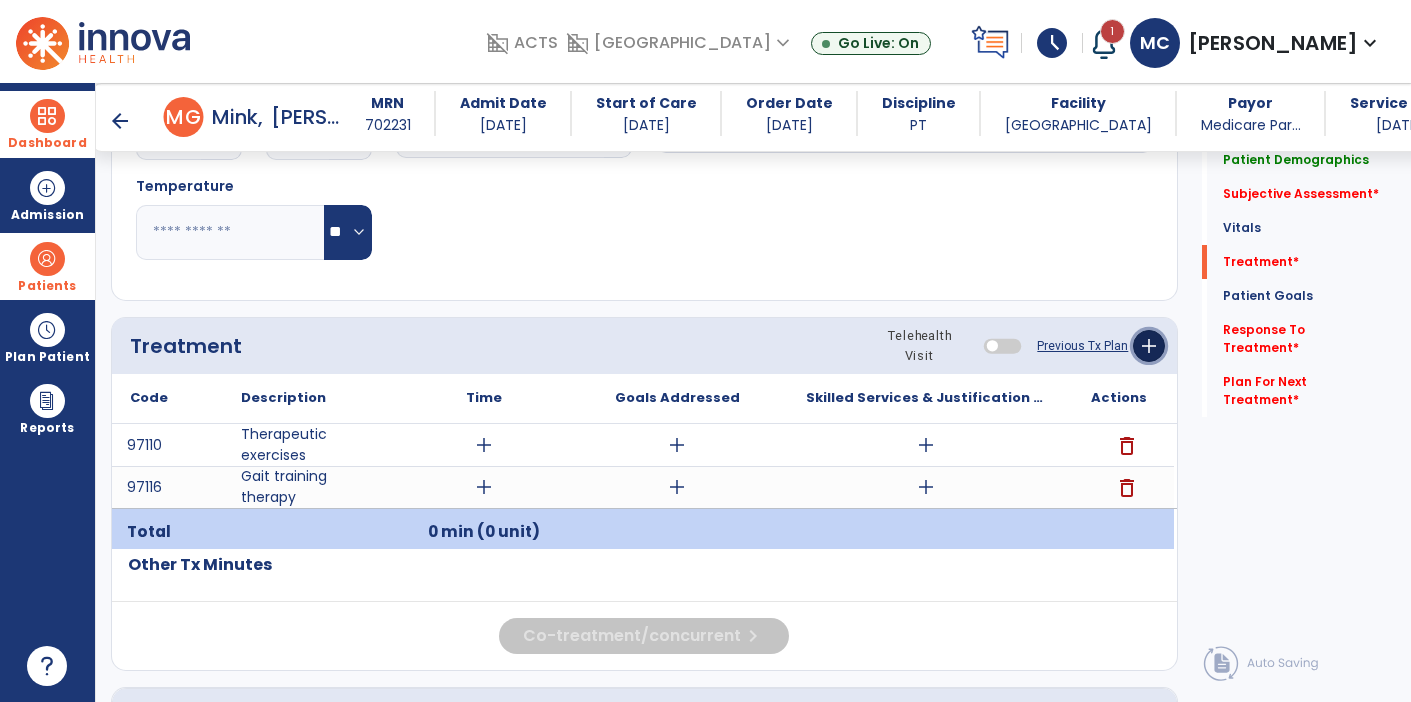 click on "add" 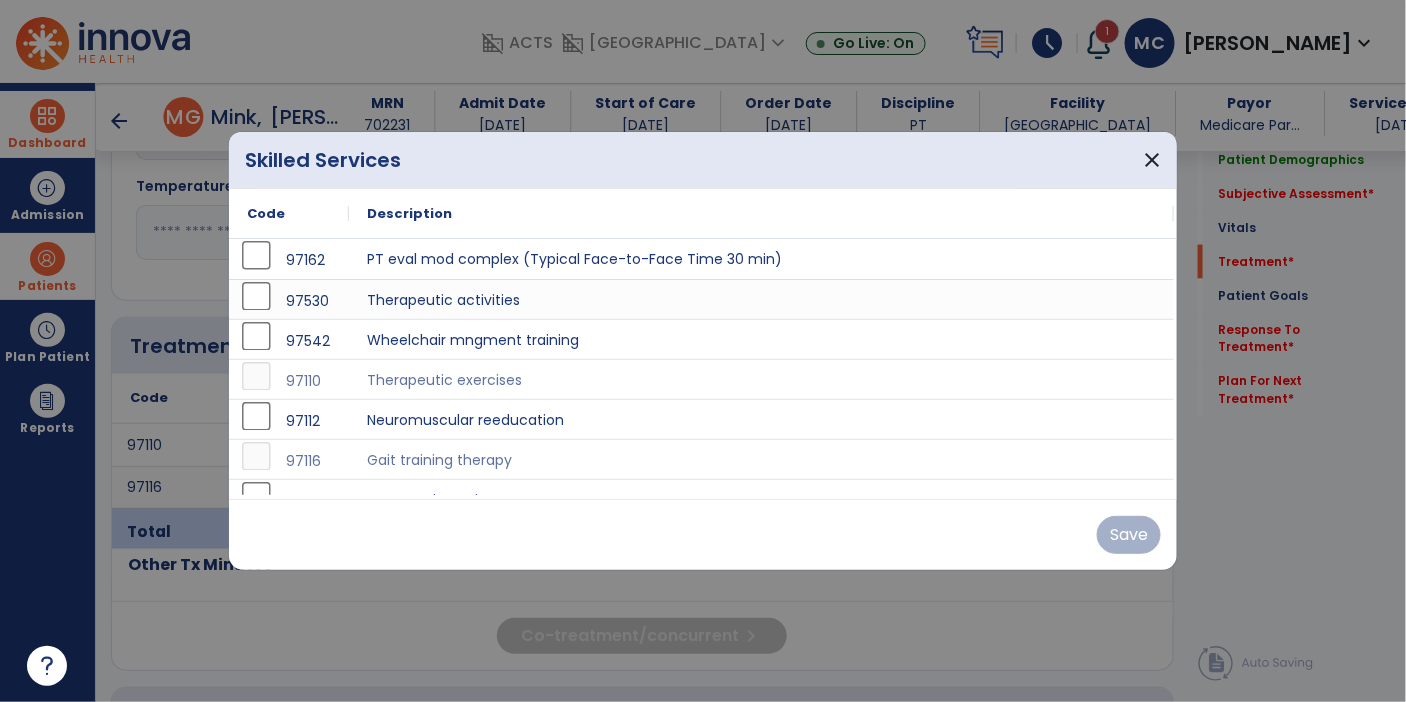 scroll, scrollTop: 932, scrollLeft: 0, axis: vertical 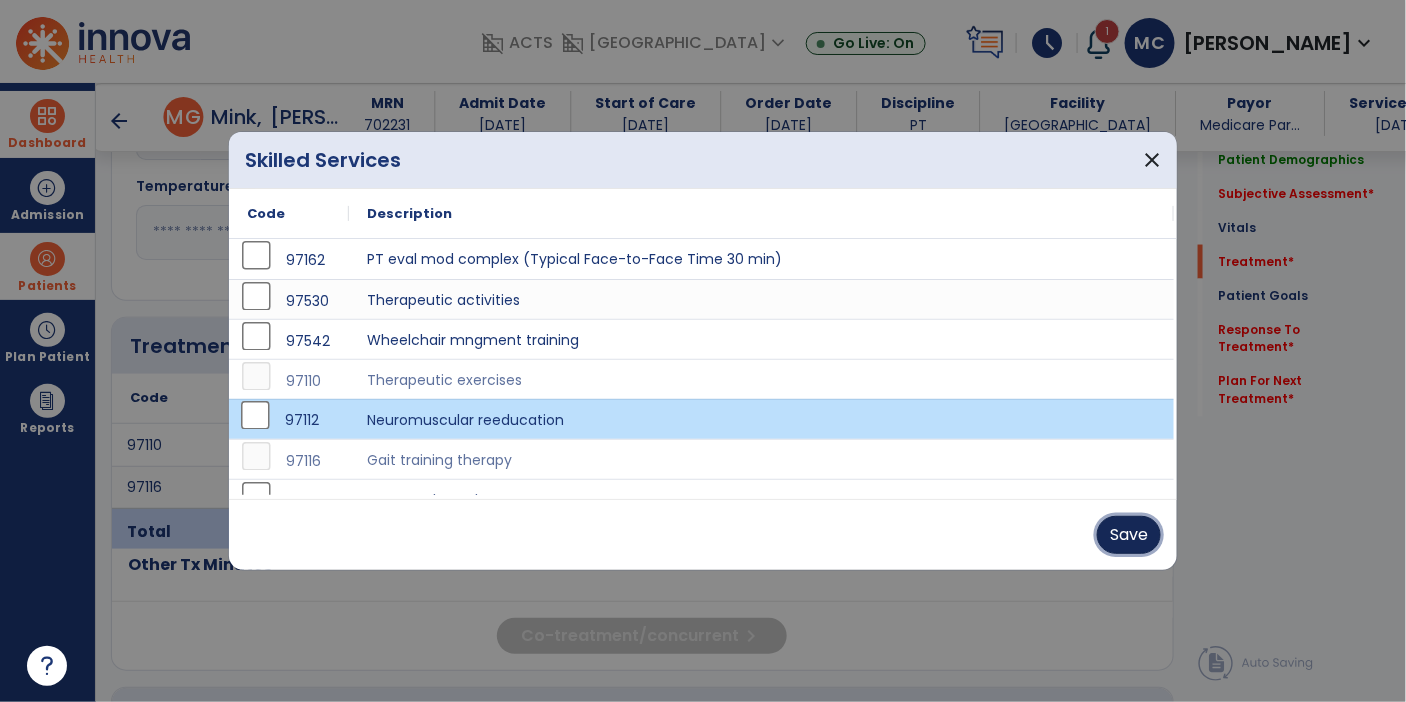 click on "Save" at bounding box center (1129, 535) 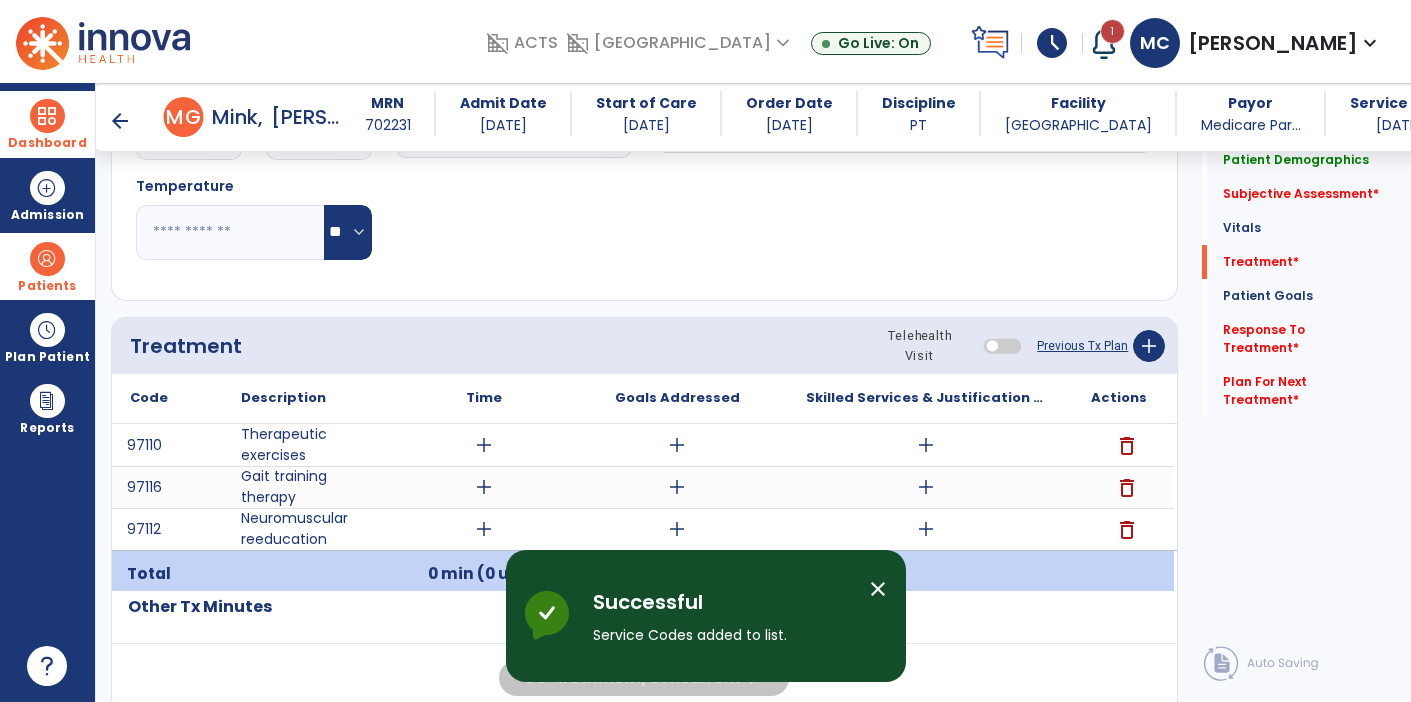 click on "add" at bounding box center (926, 529) 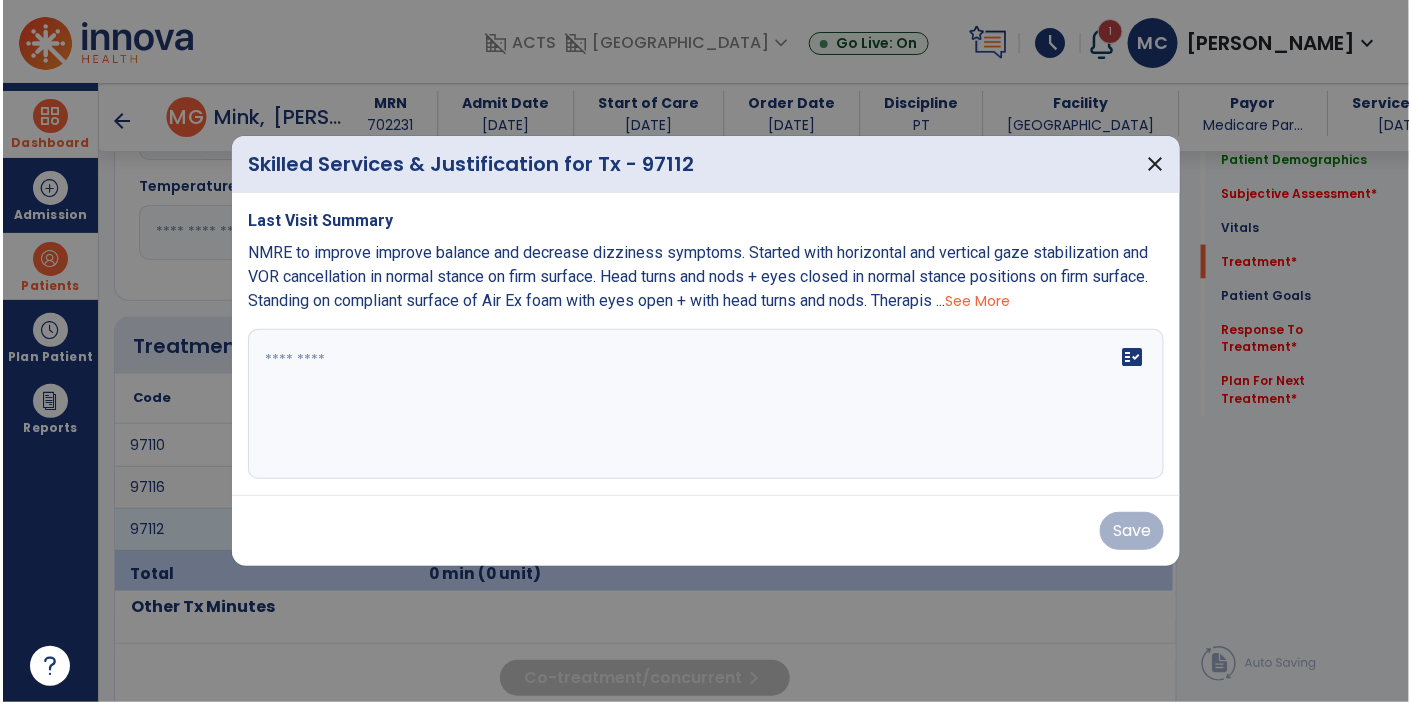 scroll, scrollTop: 932, scrollLeft: 0, axis: vertical 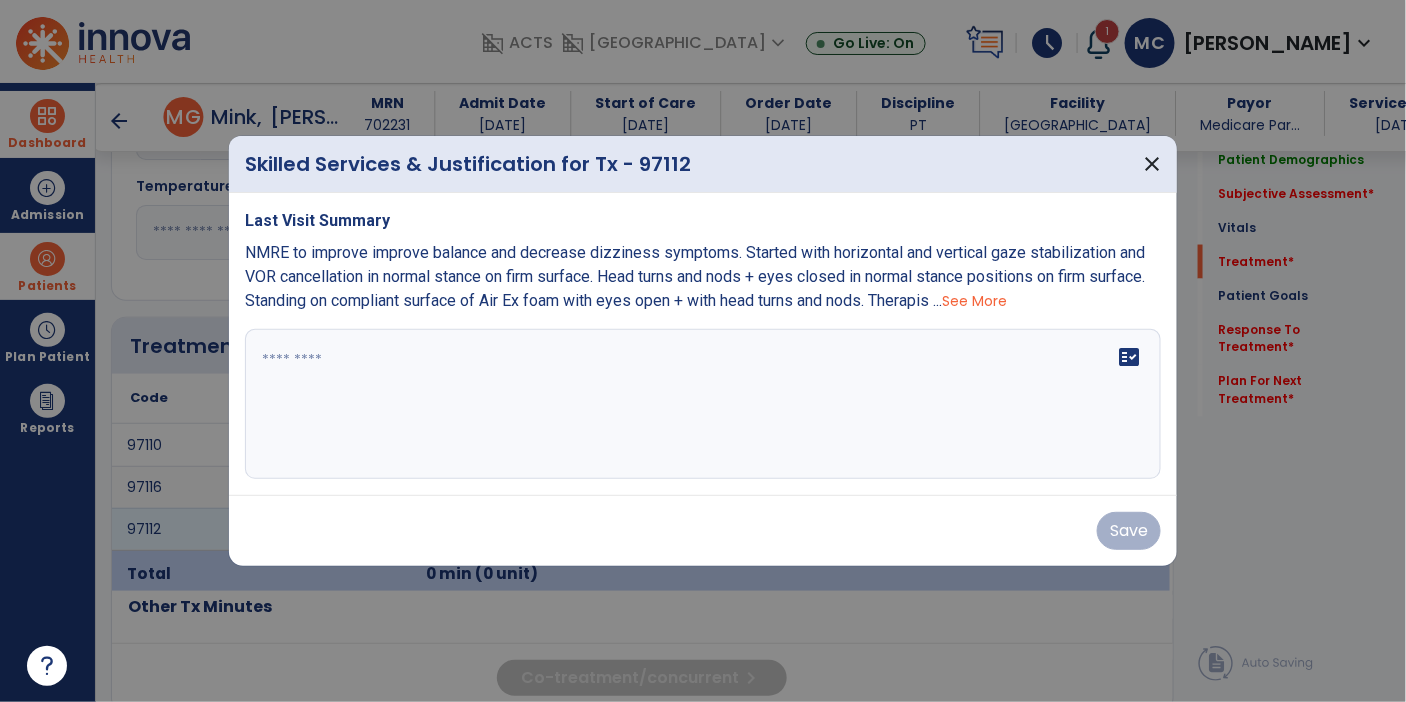 click on "See More" at bounding box center [974, 301] 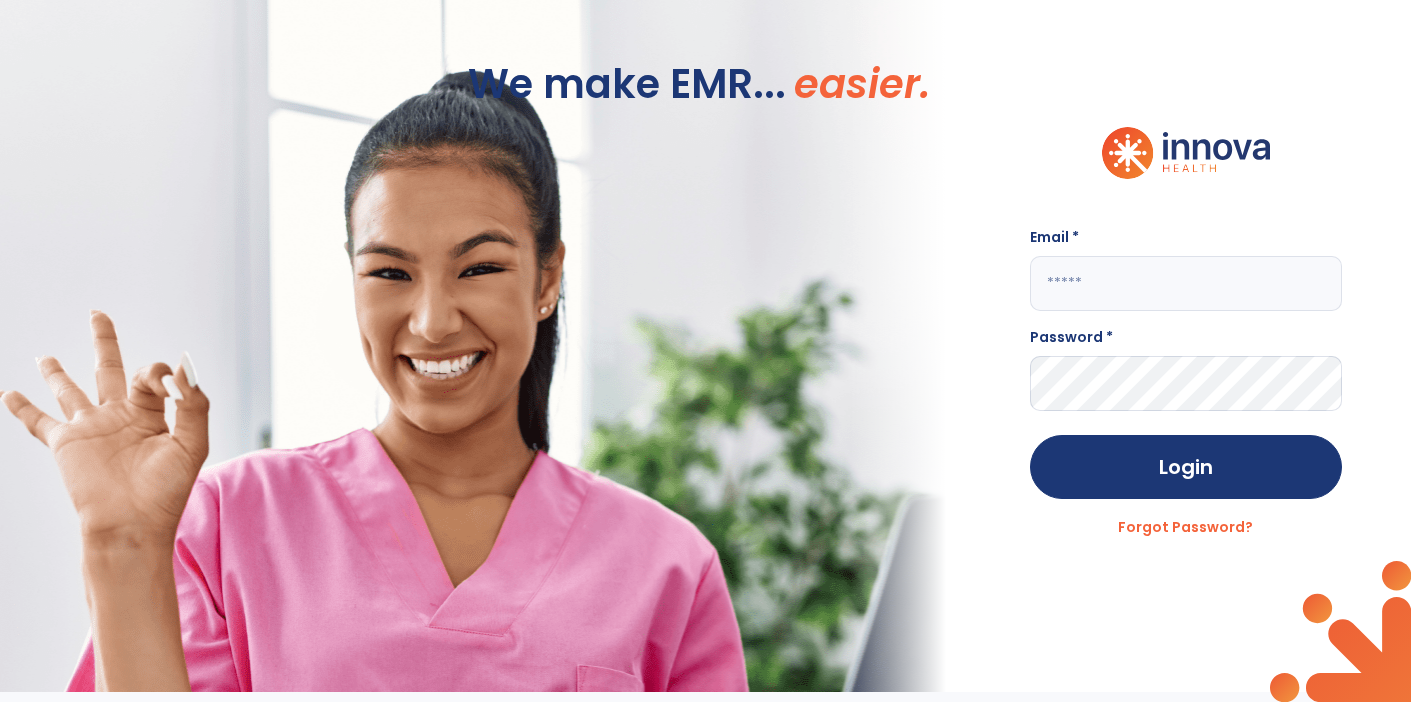 scroll, scrollTop: 0, scrollLeft: 0, axis: both 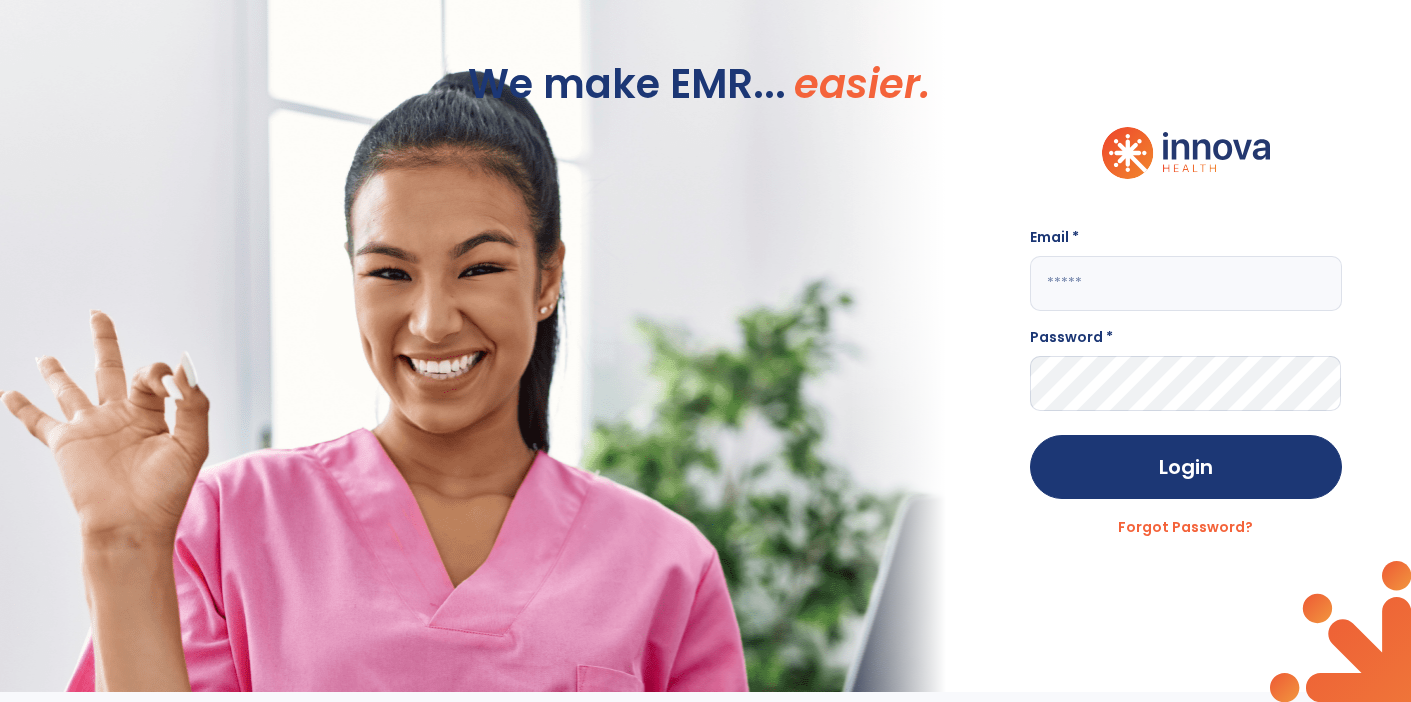 click 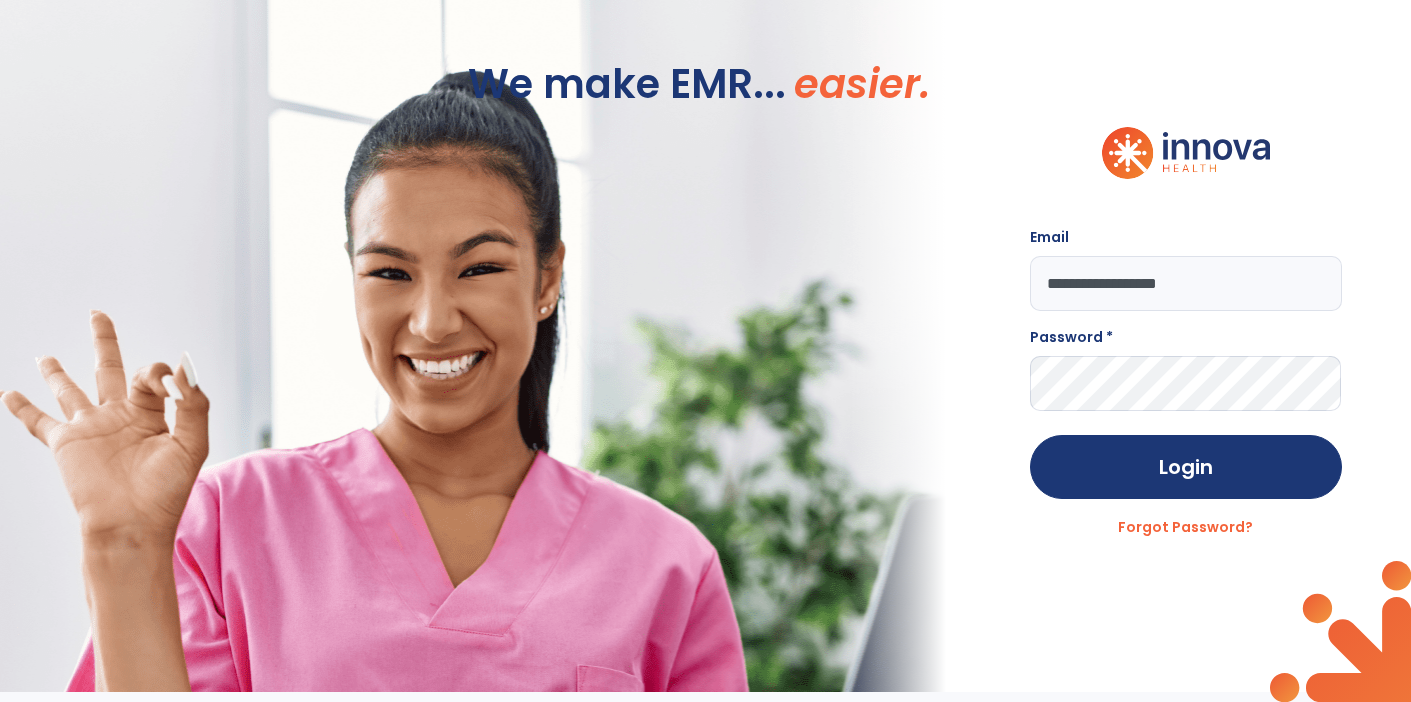 type on "**********" 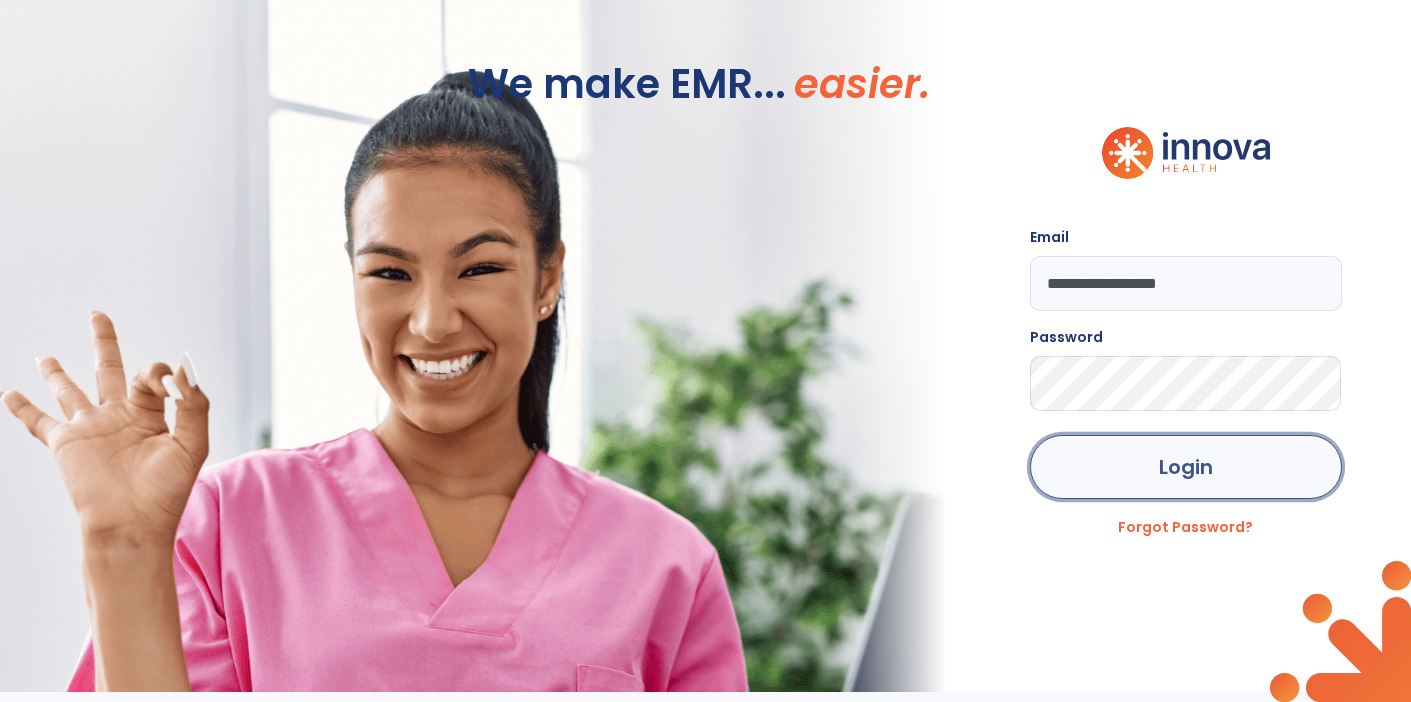 click on "Login" 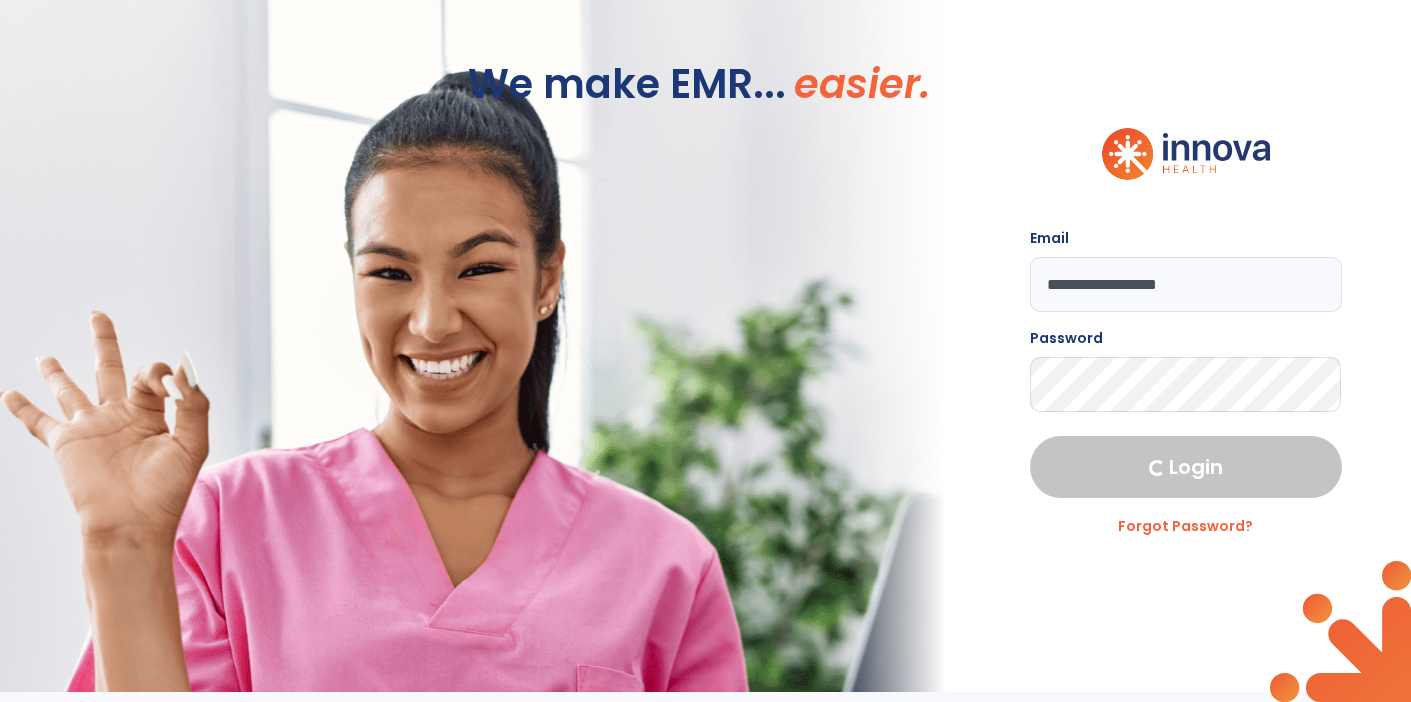 select on "****" 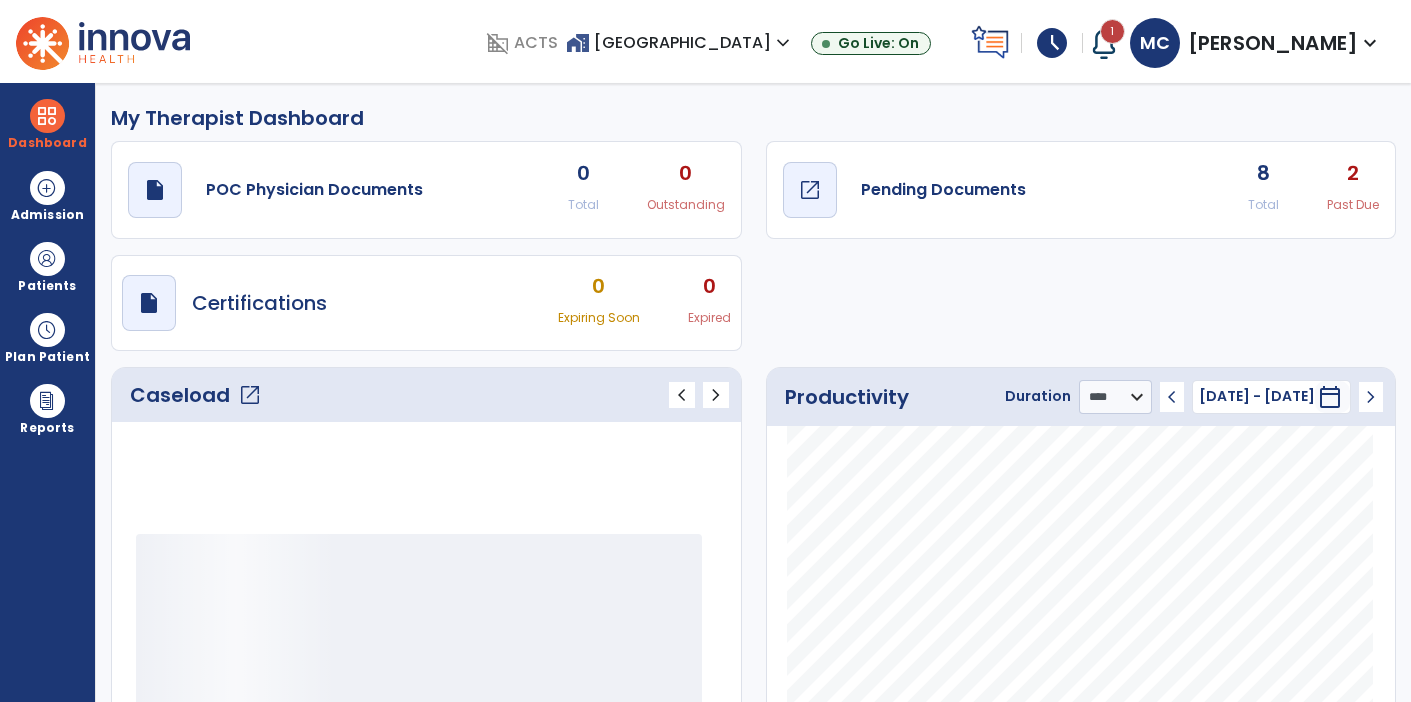 click on "Pending Documents" 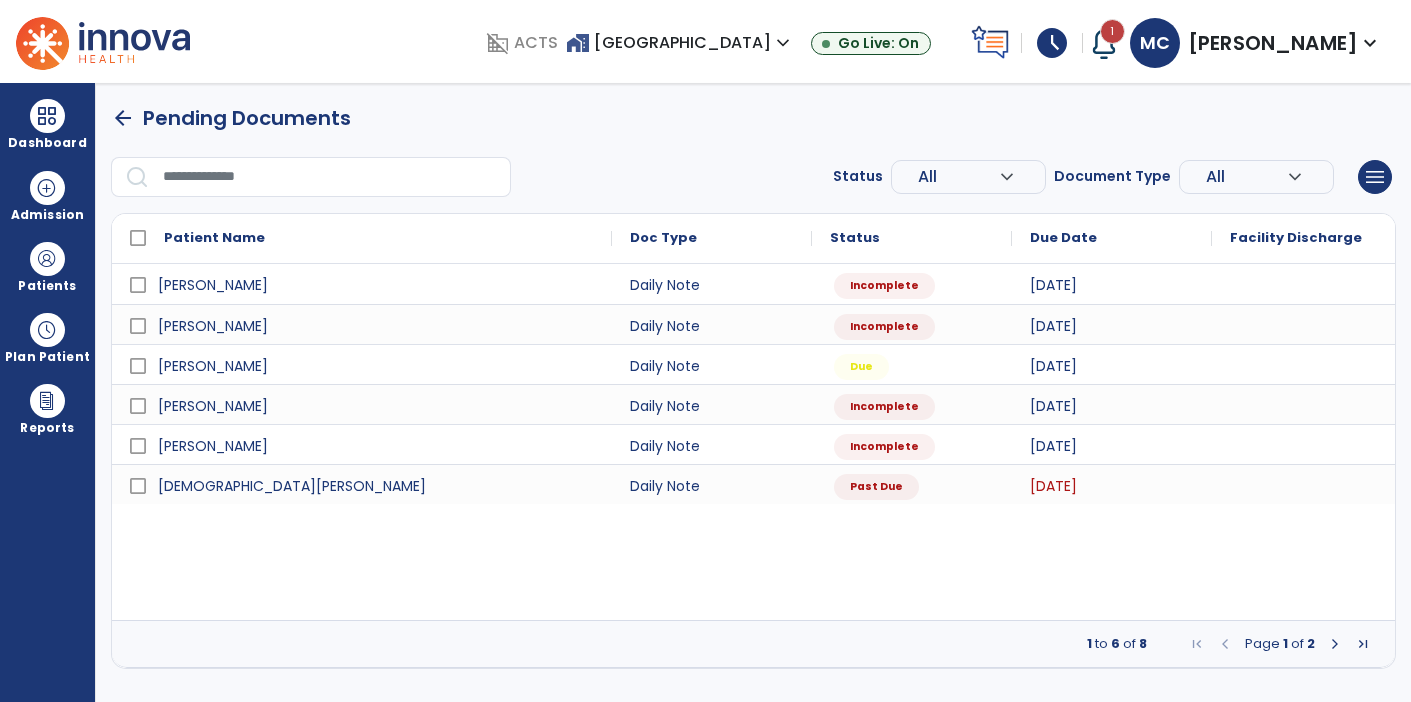 scroll, scrollTop: 0, scrollLeft: 0, axis: both 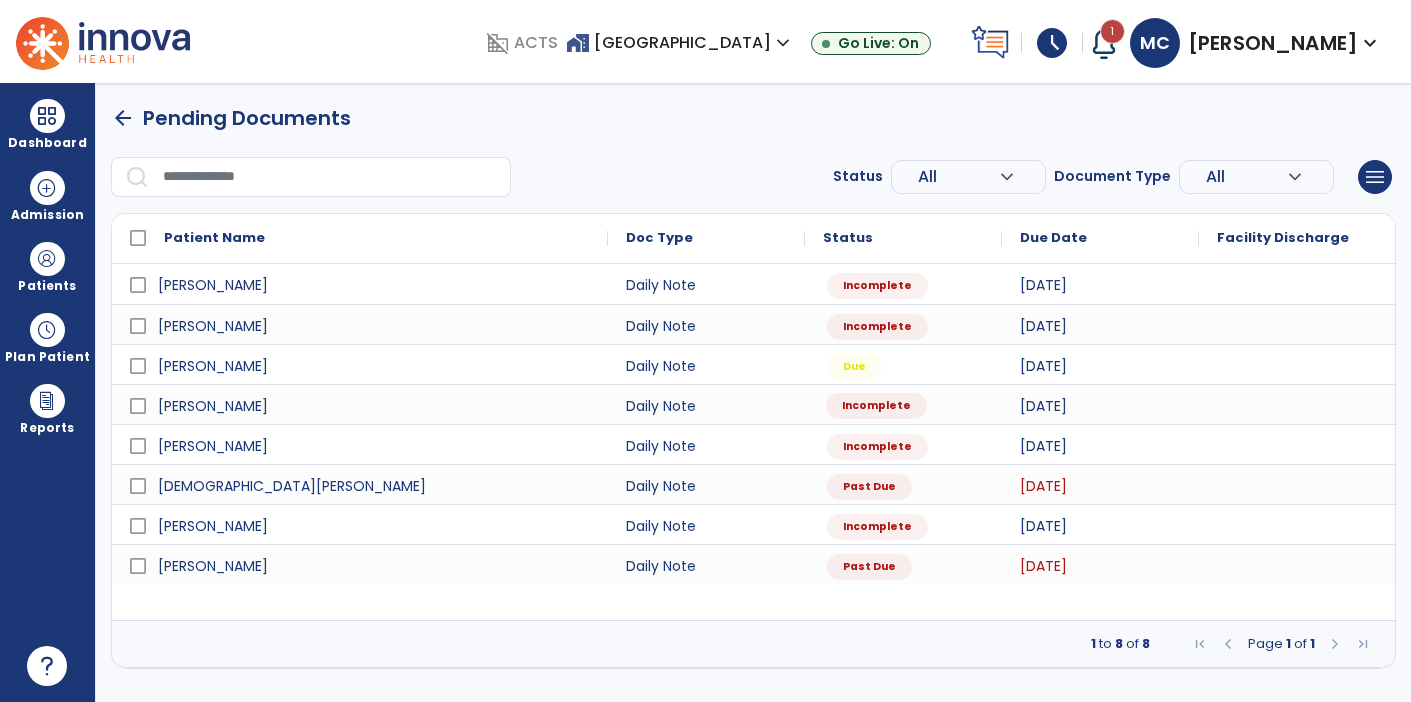 click on "Incomplete" at bounding box center [876, 406] 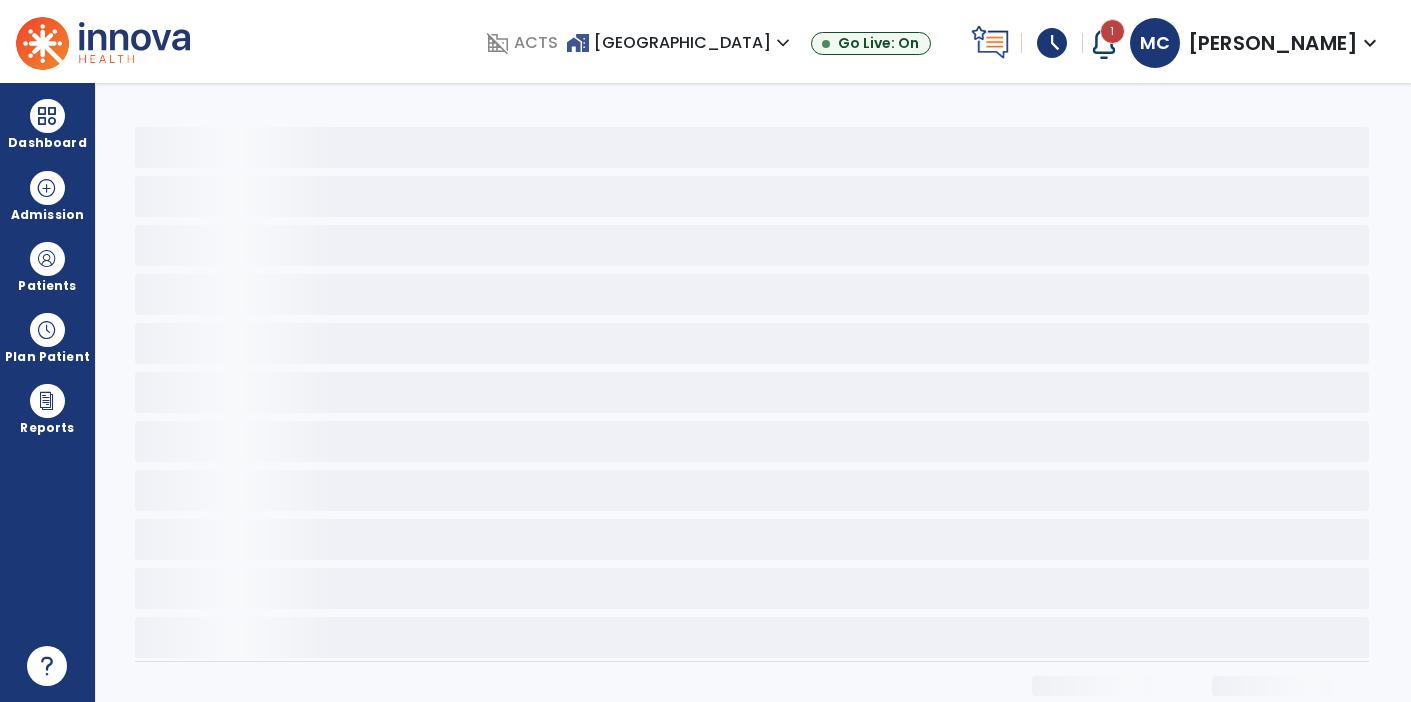 select on "*" 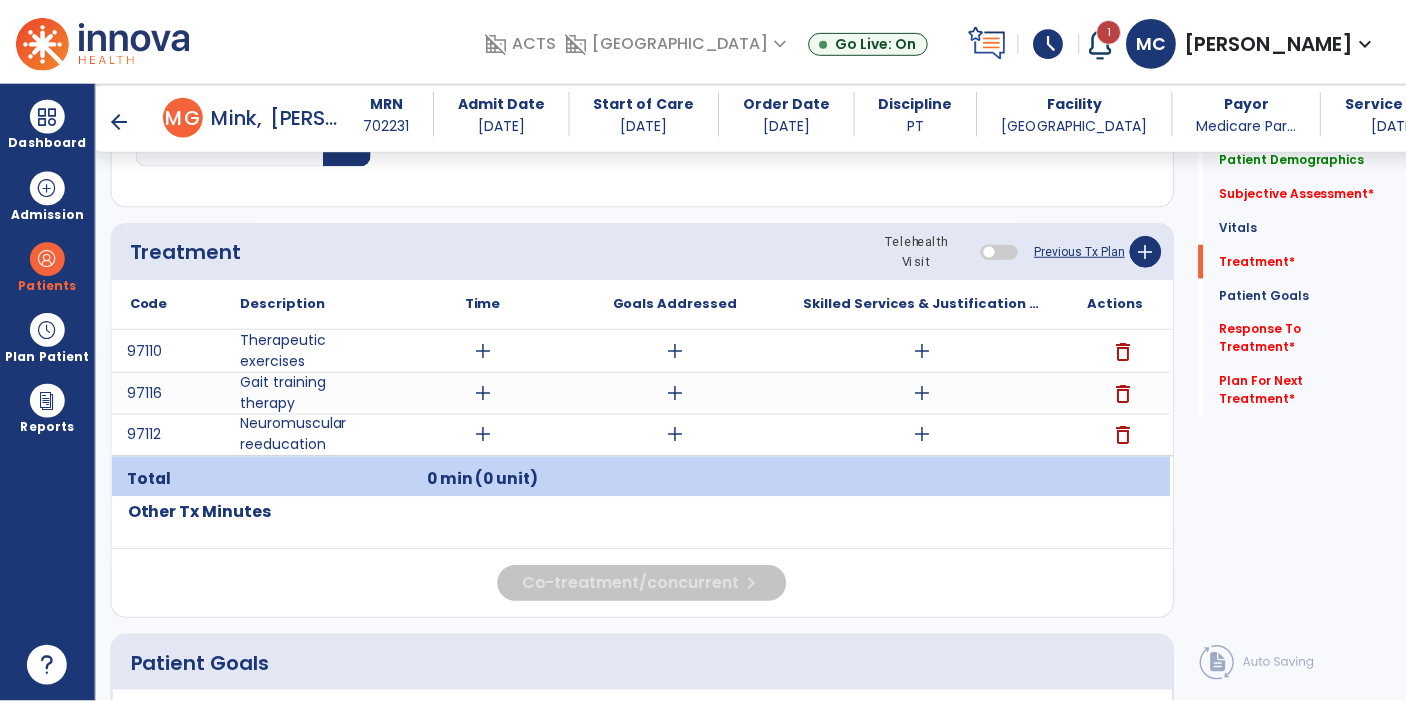 scroll, scrollTop: 1034, scrollLeft: 0, axis: vertical 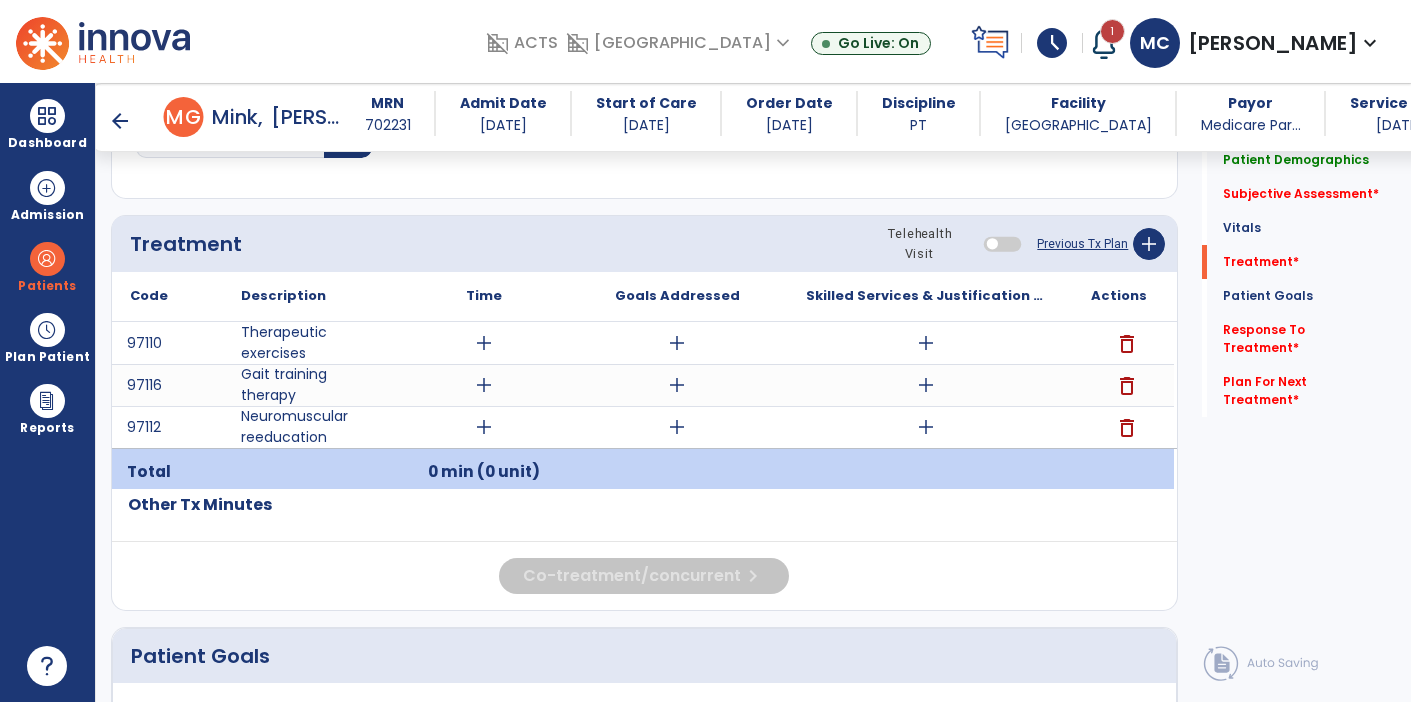click on "add" at bounding box center [926, 427] 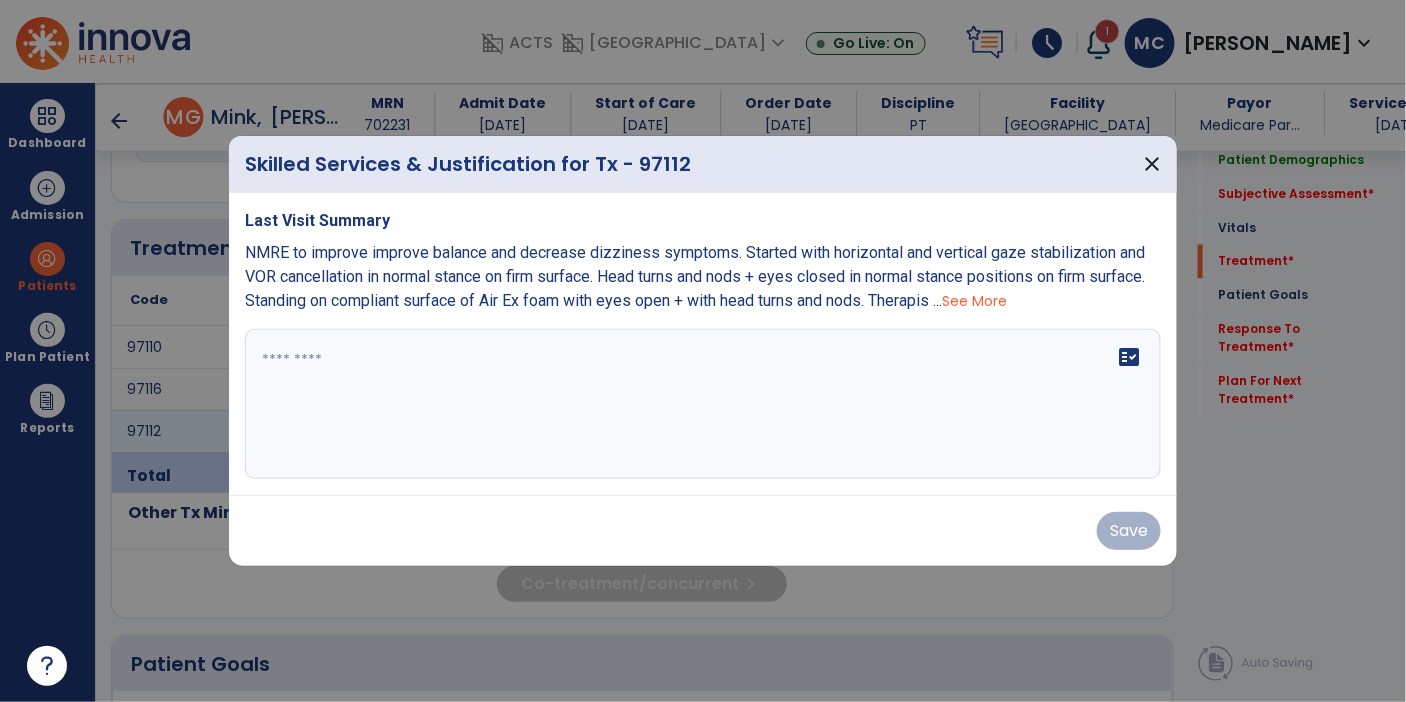 scroll, scrollTop: 1034, scrollLeft: 0, axis: vertical 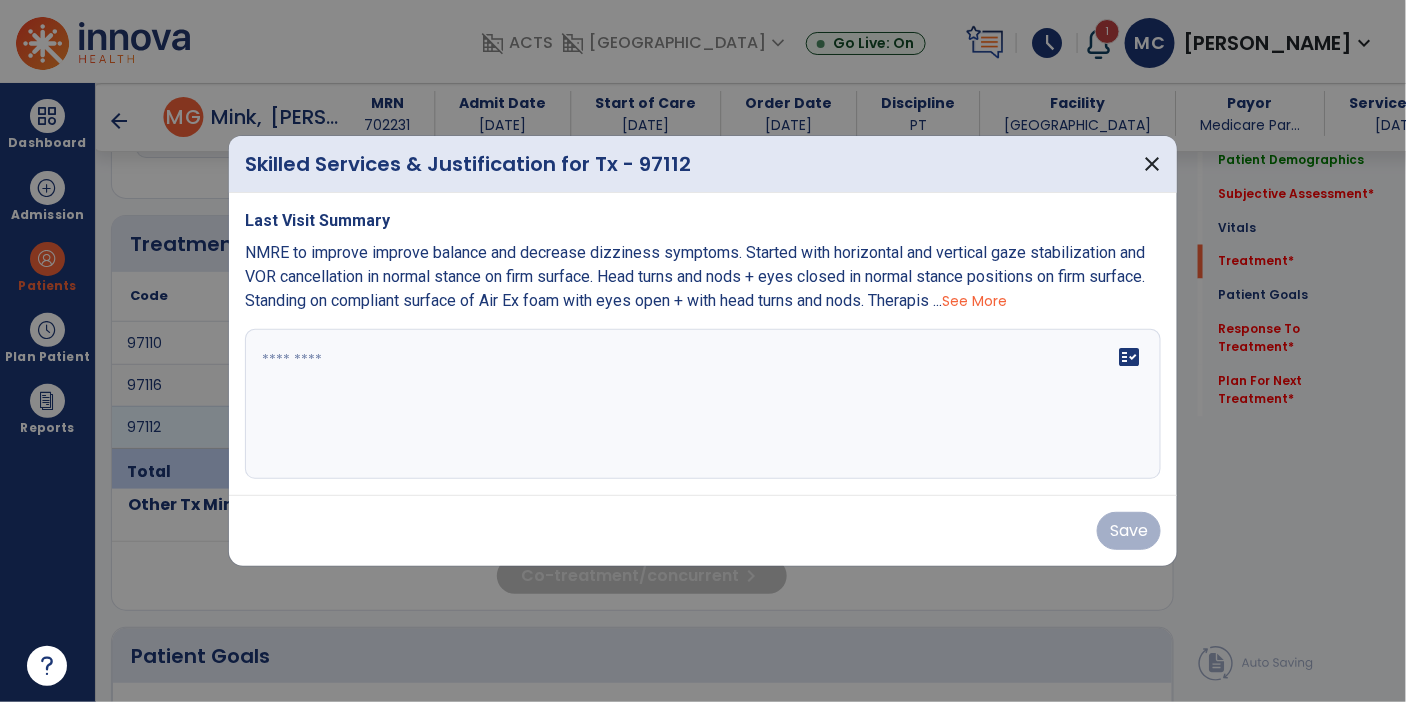 click on "See More" at bounding box center (974, 301) 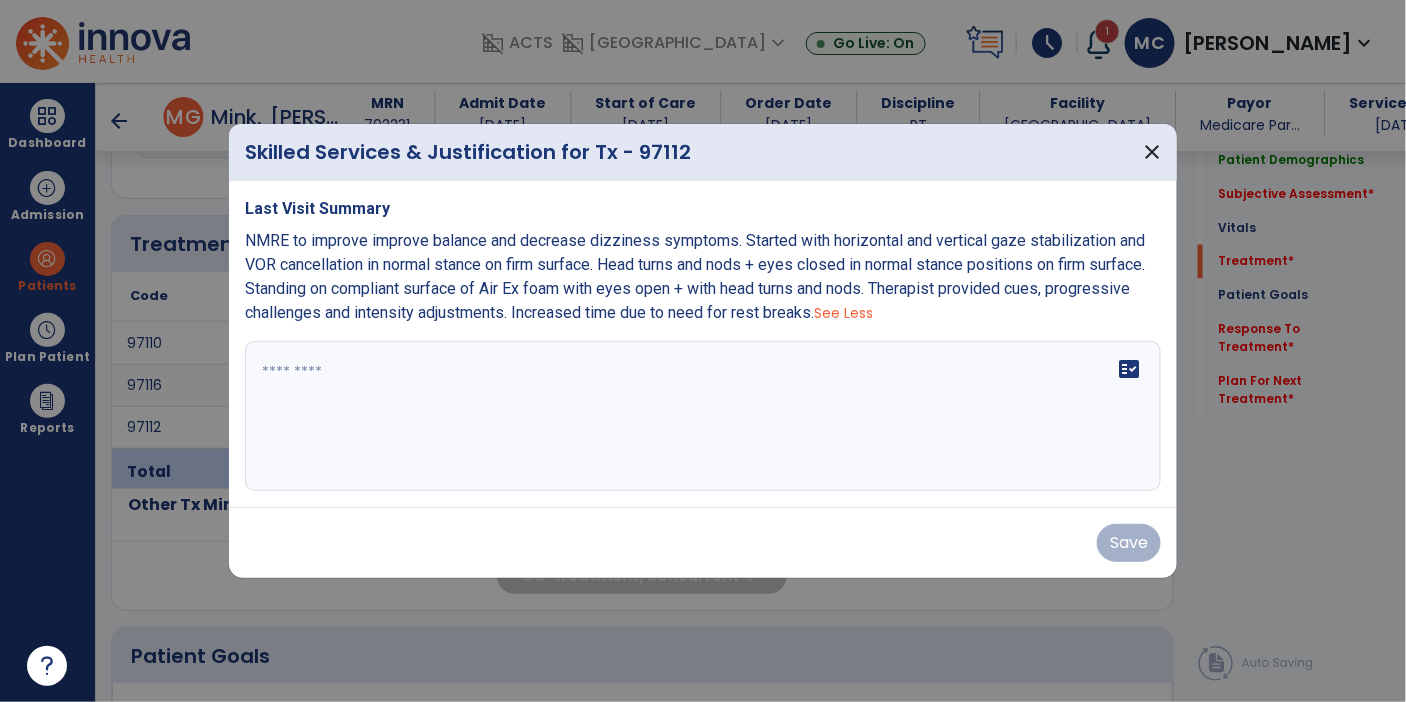 click on "NMRE to improve improve balance and decrease dizziness symptoms. Started with horizontal and vertical gaze stabilization and VOR cancellation in normal stance on firm surface. Head turns and nods + eyes closed in normal stance positions on firm surface. Standing on compliant surface of Air Ex foam with eyes open + with head turns and nods. Therapist provided cues, progressive challenges and intensity adjustments. Increased time due to need for rest breaks." at bounding box center [695, 276] 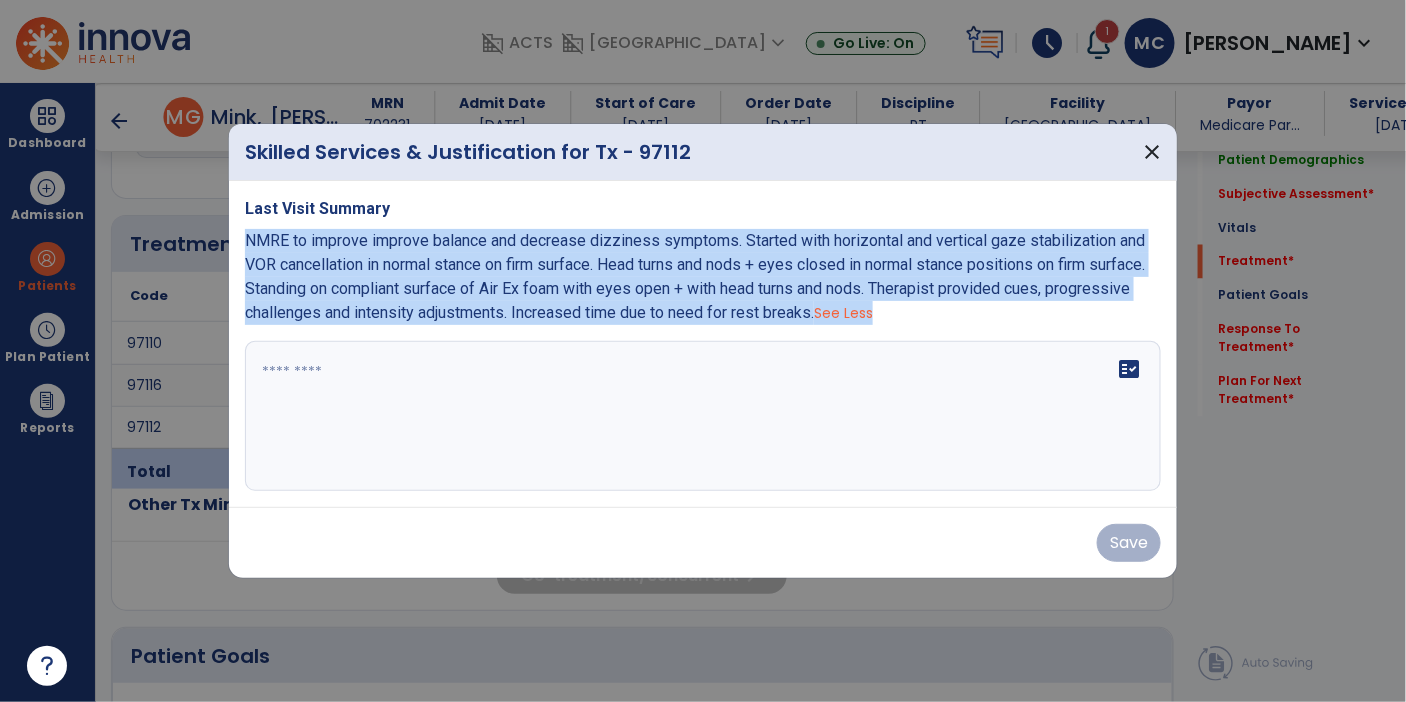 copy on "NMRE to improve improve balance and decrease dizziness symptoms. Started with horizontal and vertical gaze stabilization and VOR cancellation in normal stance on firm surface. Head turns and nods + eyes closed in normal stance positions on firm surface. Standing on compliant surface of Air Ex foam with eyes open + with head turns and nods. Therapist provided cues, progressive challenges and intensity adjustments. Increased time due to need for rest breaks.  See Less" 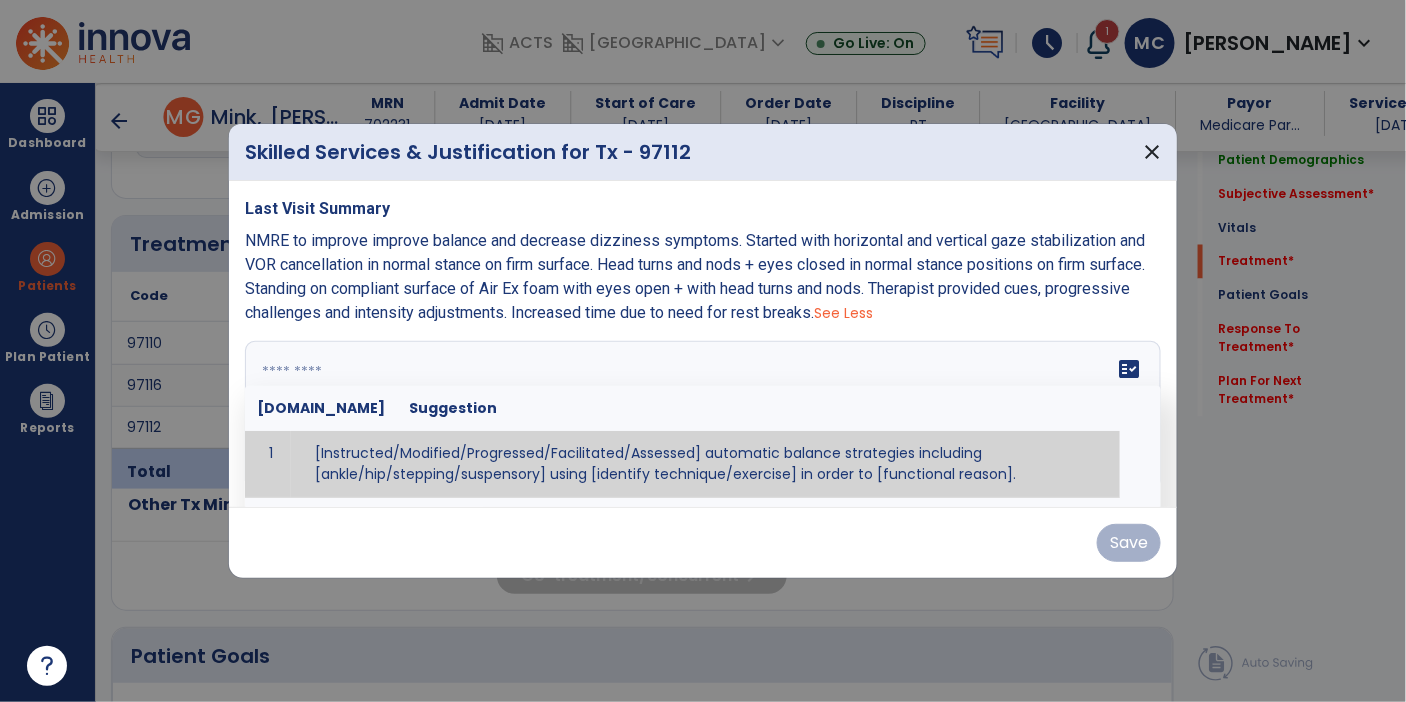 click at bounding box center (701, 416) 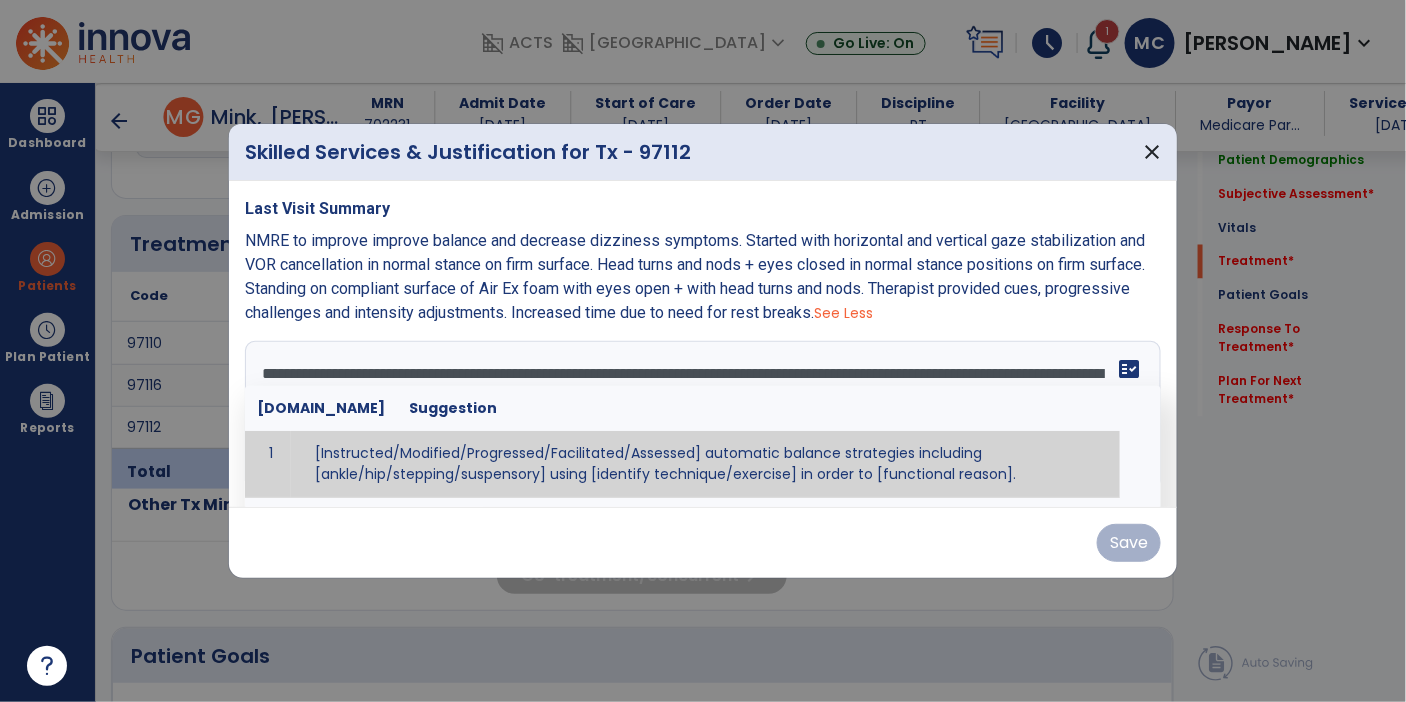 scroll, scrollTop: 38, scrollLeft: 0, axis: vertical 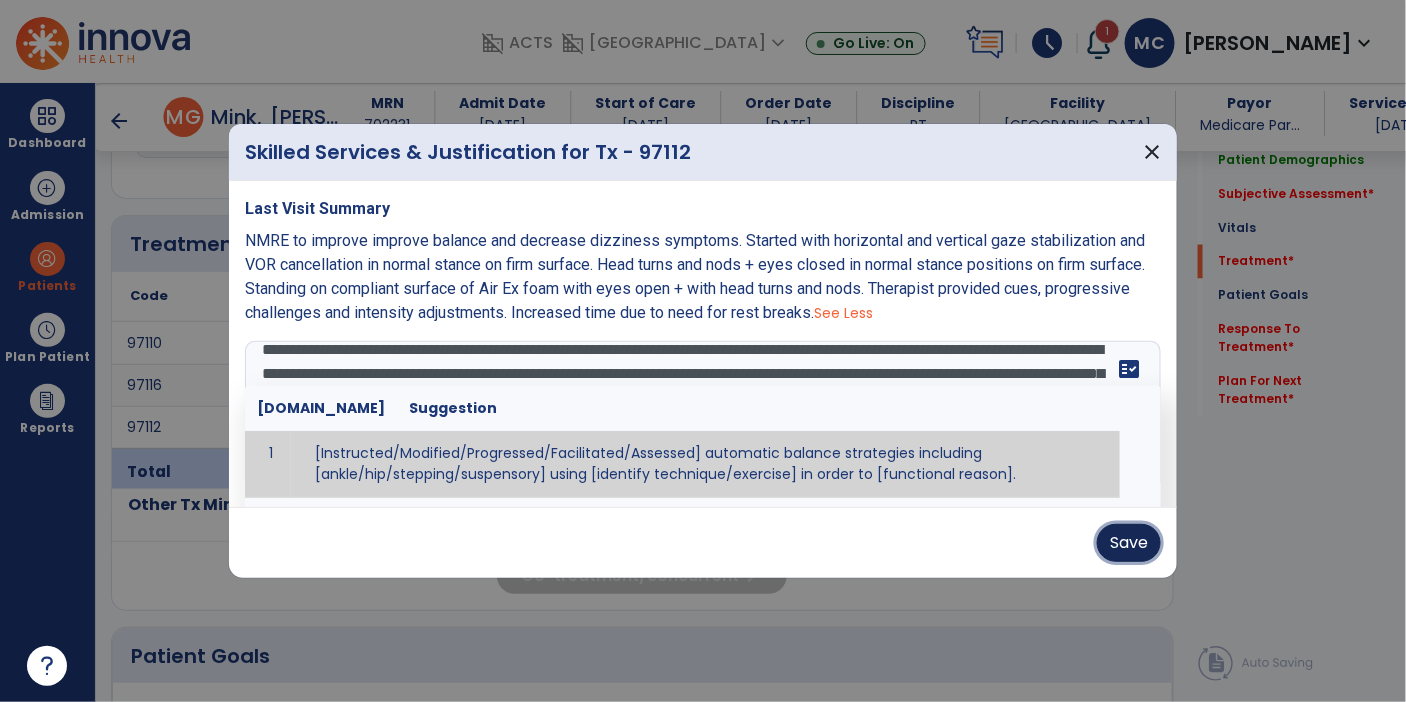 click on "Save" at bounding box center [1129, 543] 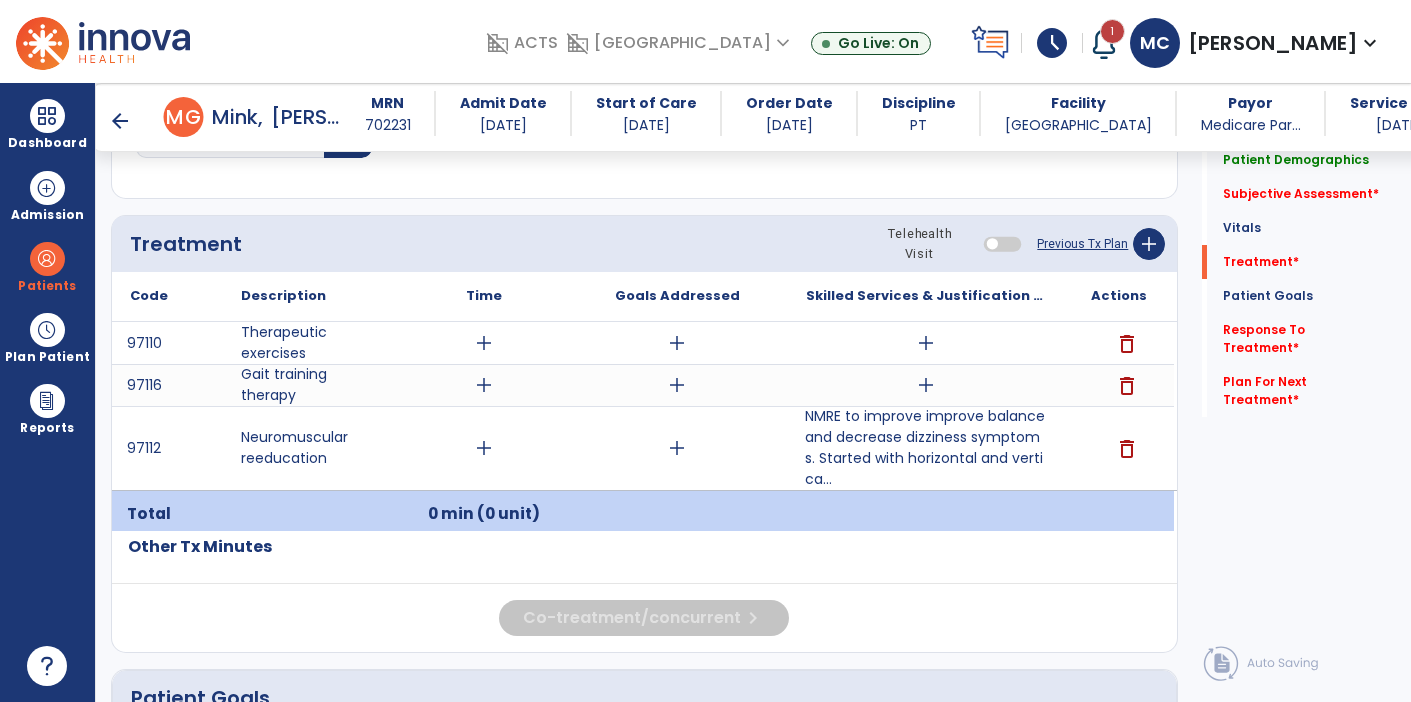 click on "NMRE to improve improve balance and decrease dizziness symptoms. Started with horizontal and vertica..." at bounding box center [926, 448] 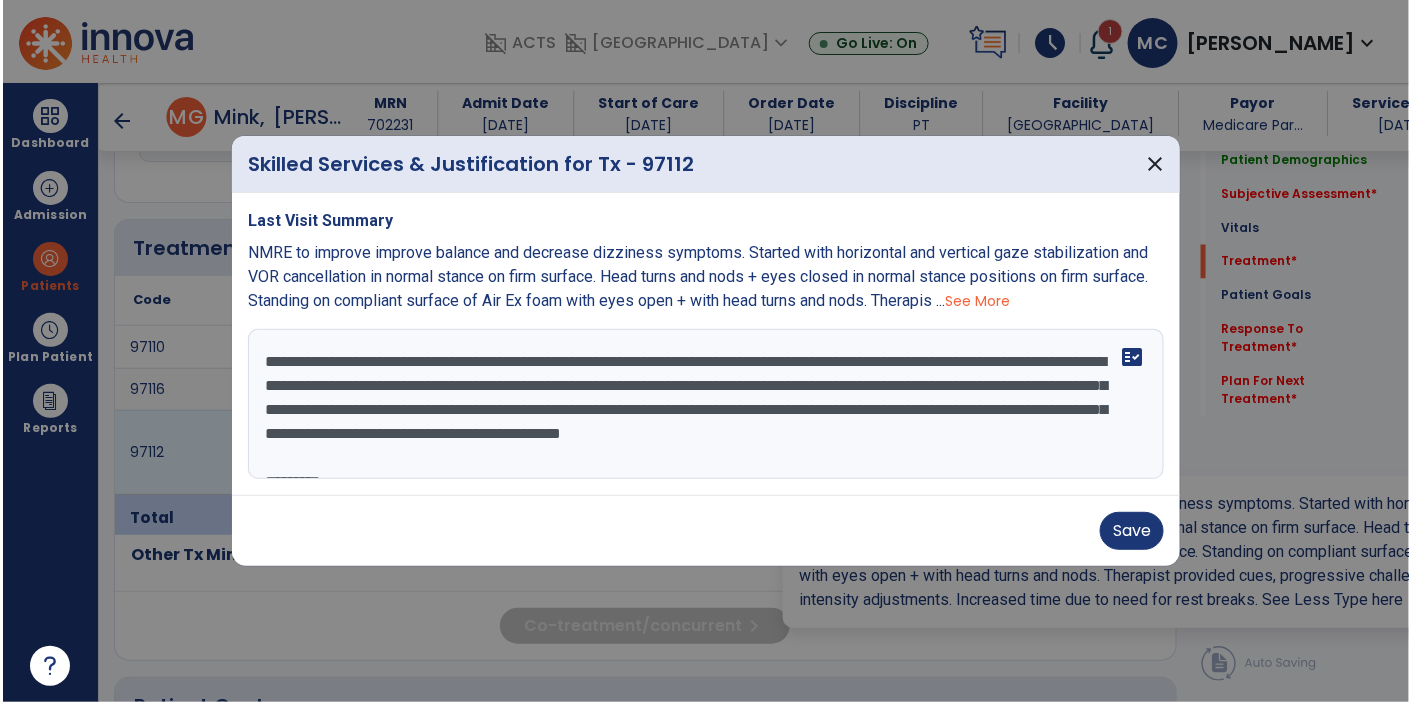 scroll, scrollTop: 1034, scrollLeft: 0, axis: vertical 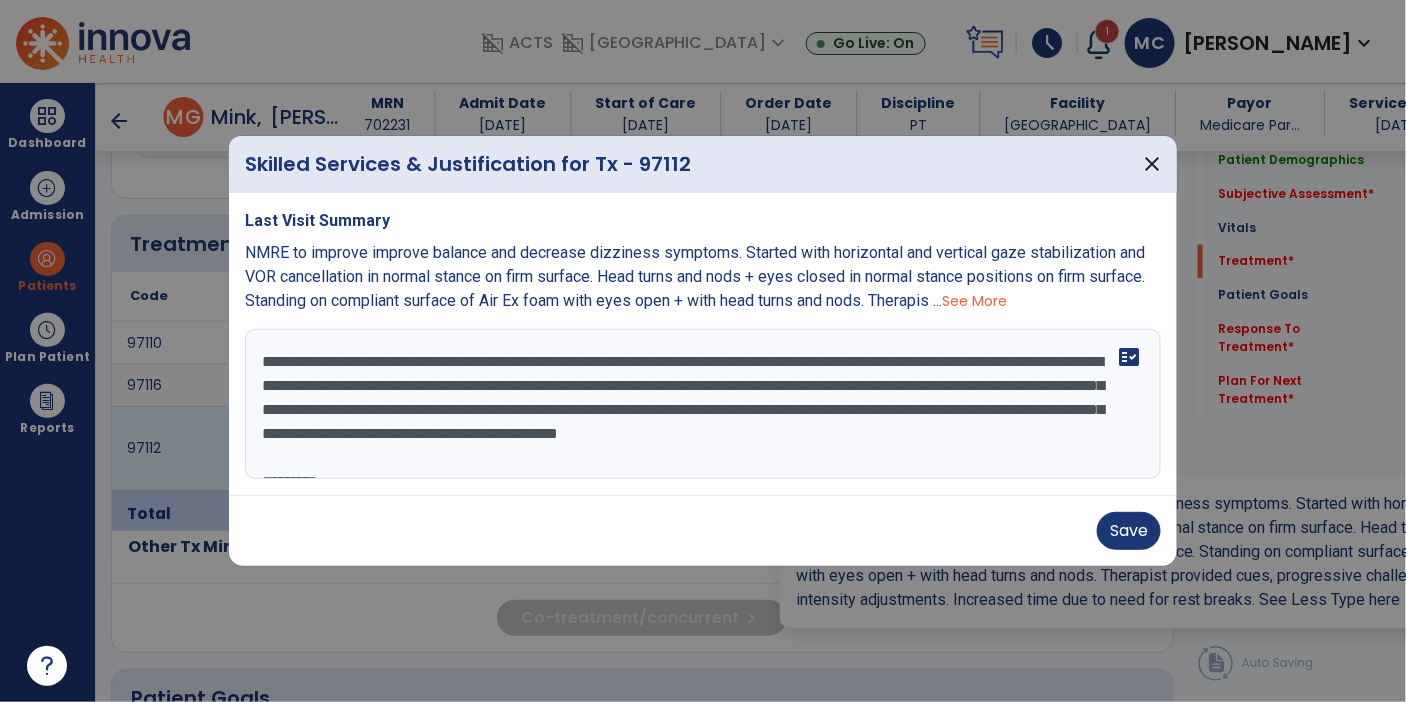 click on "**********" at bounding box center [703, 404] 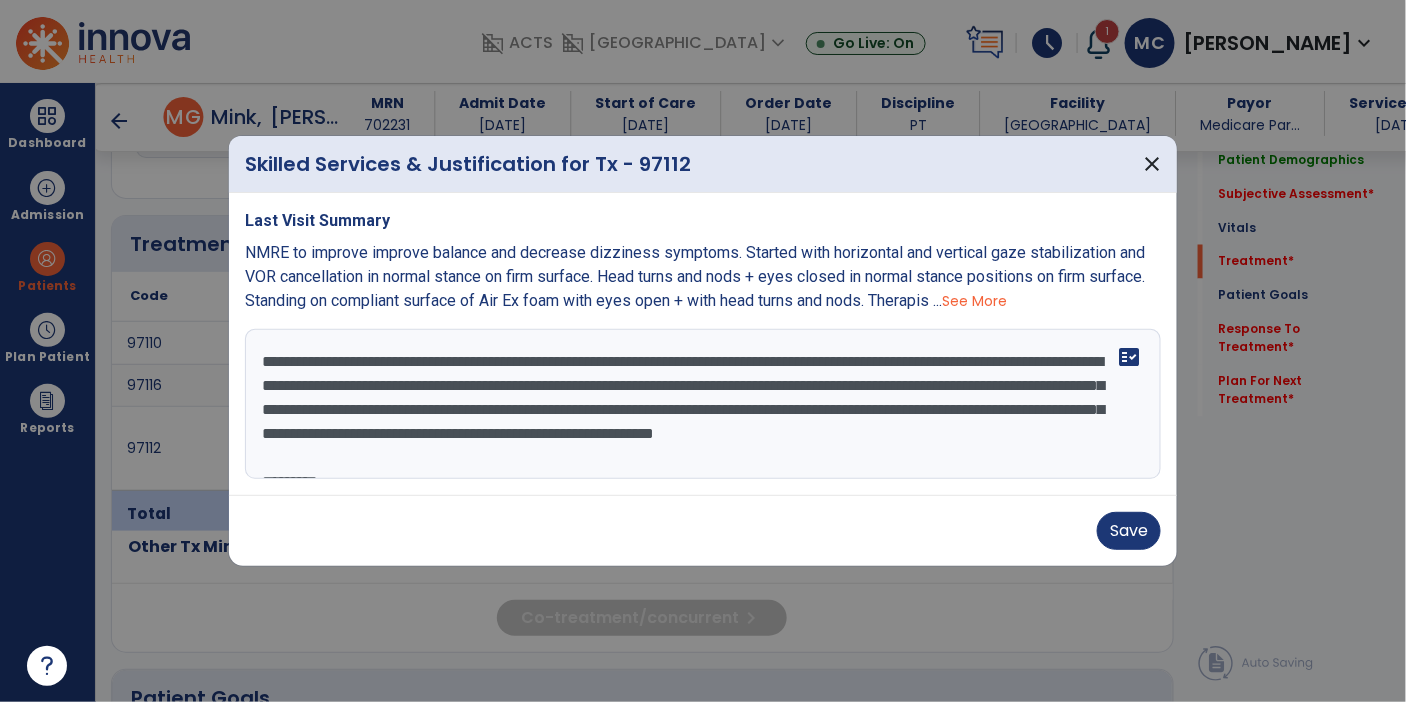 click on "**********" at bounding box center [703, 404] 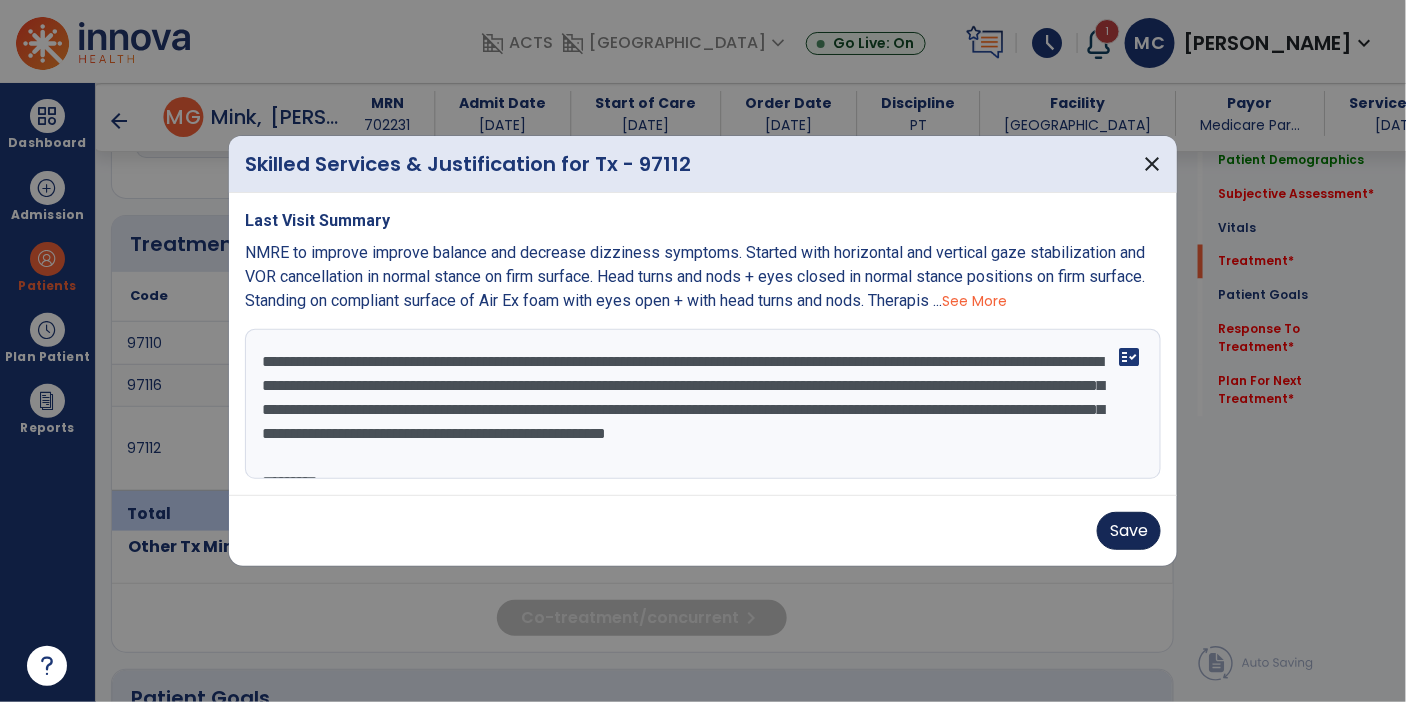 type on "**********" 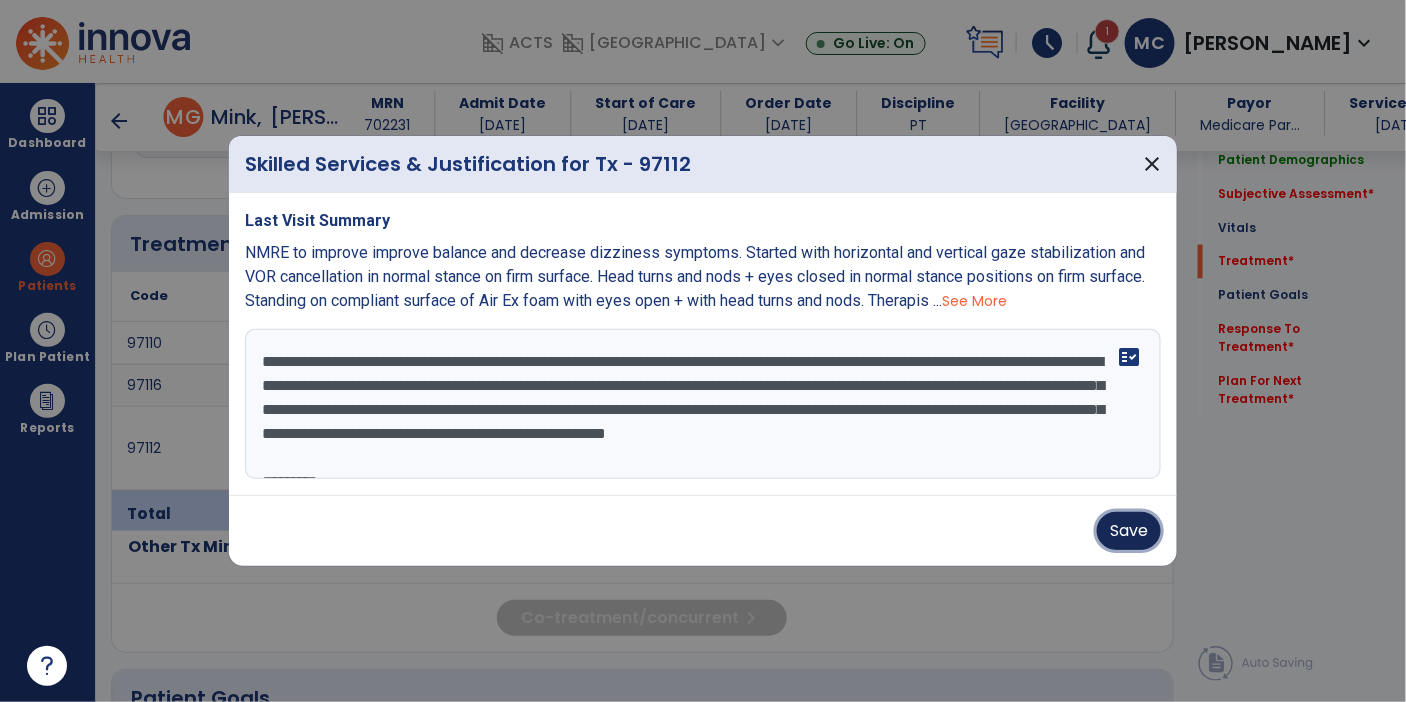 click on "Save" at bounding box center (1129, 531) 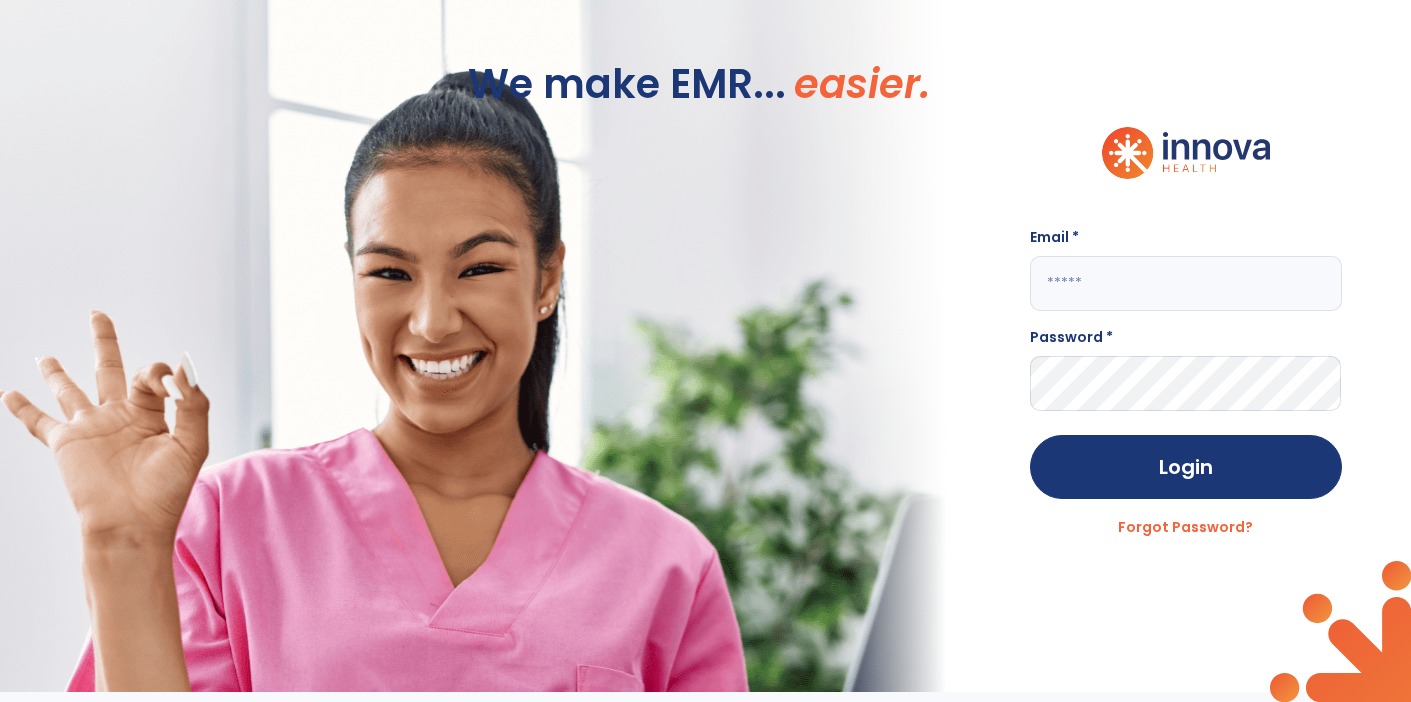 scroll, scrollTop: 0, scrollLeft: 0, axis: both 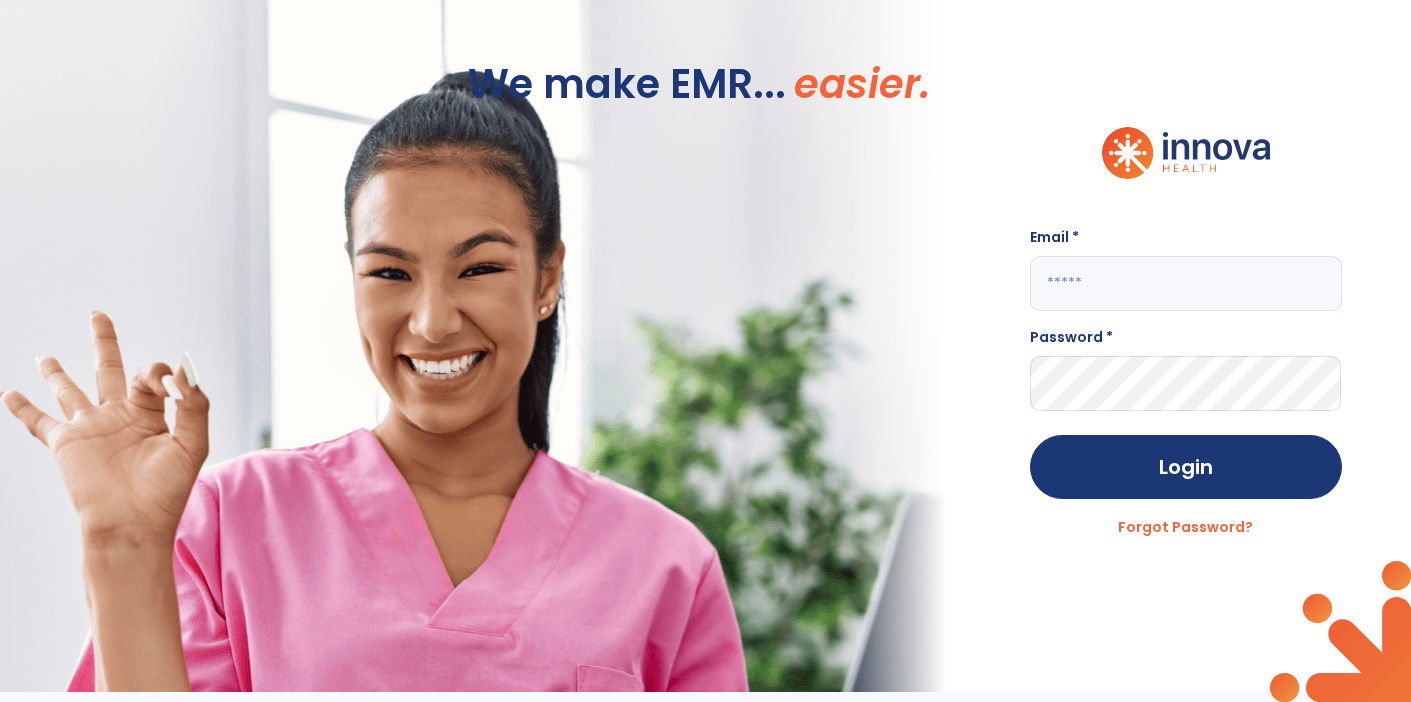 click 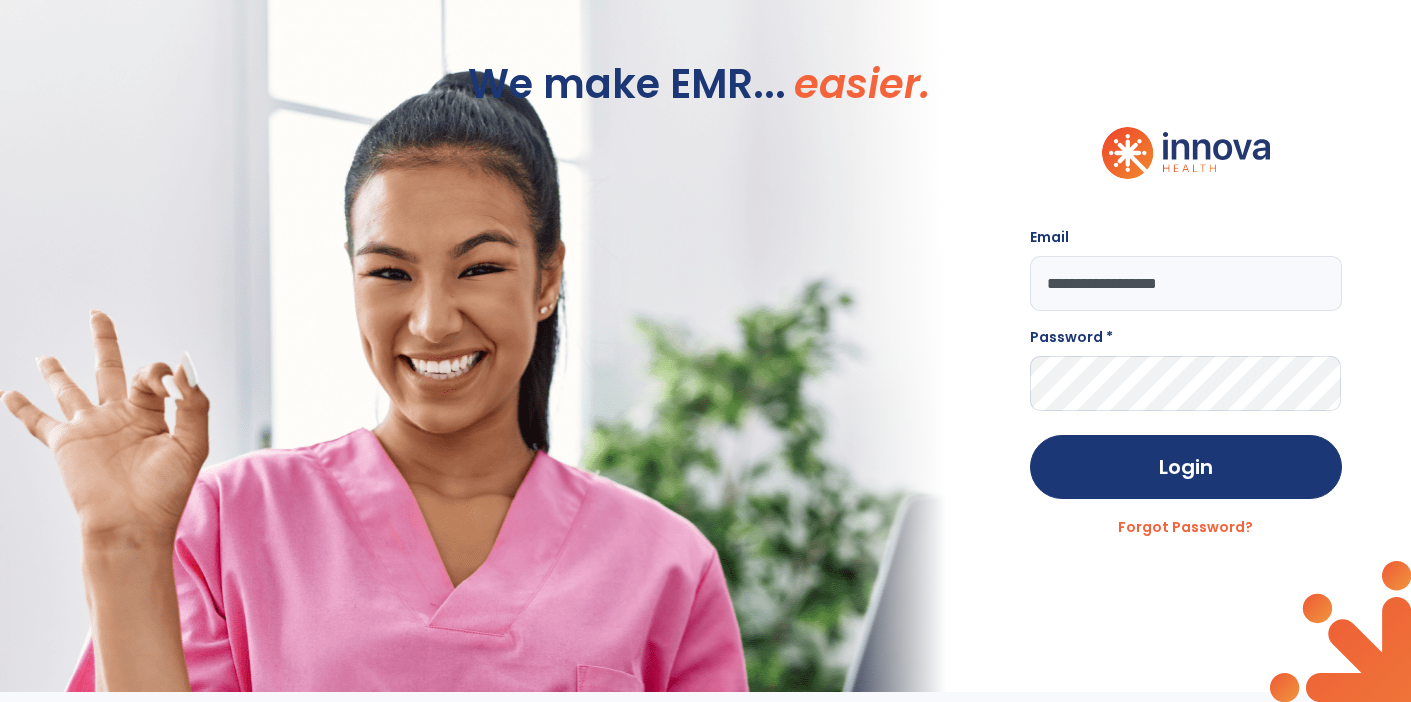 type on "**********" 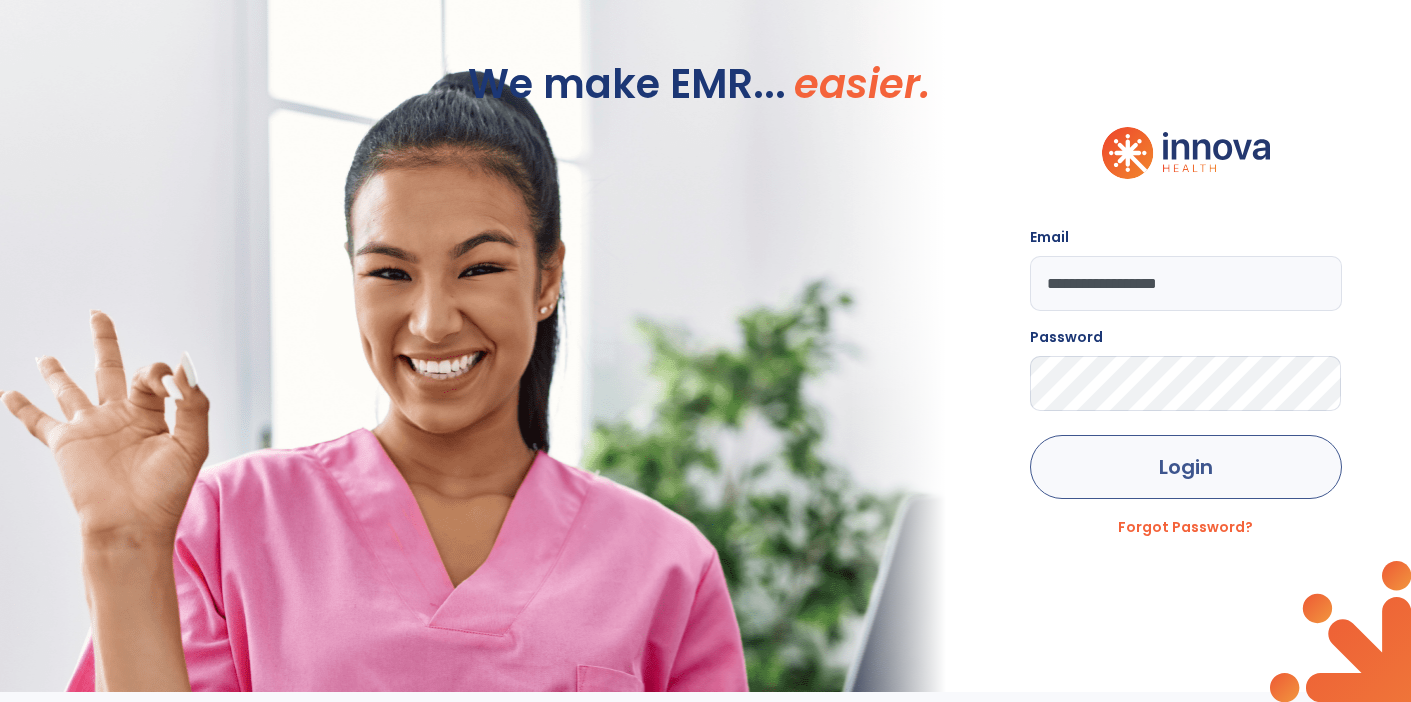 click on "Login" 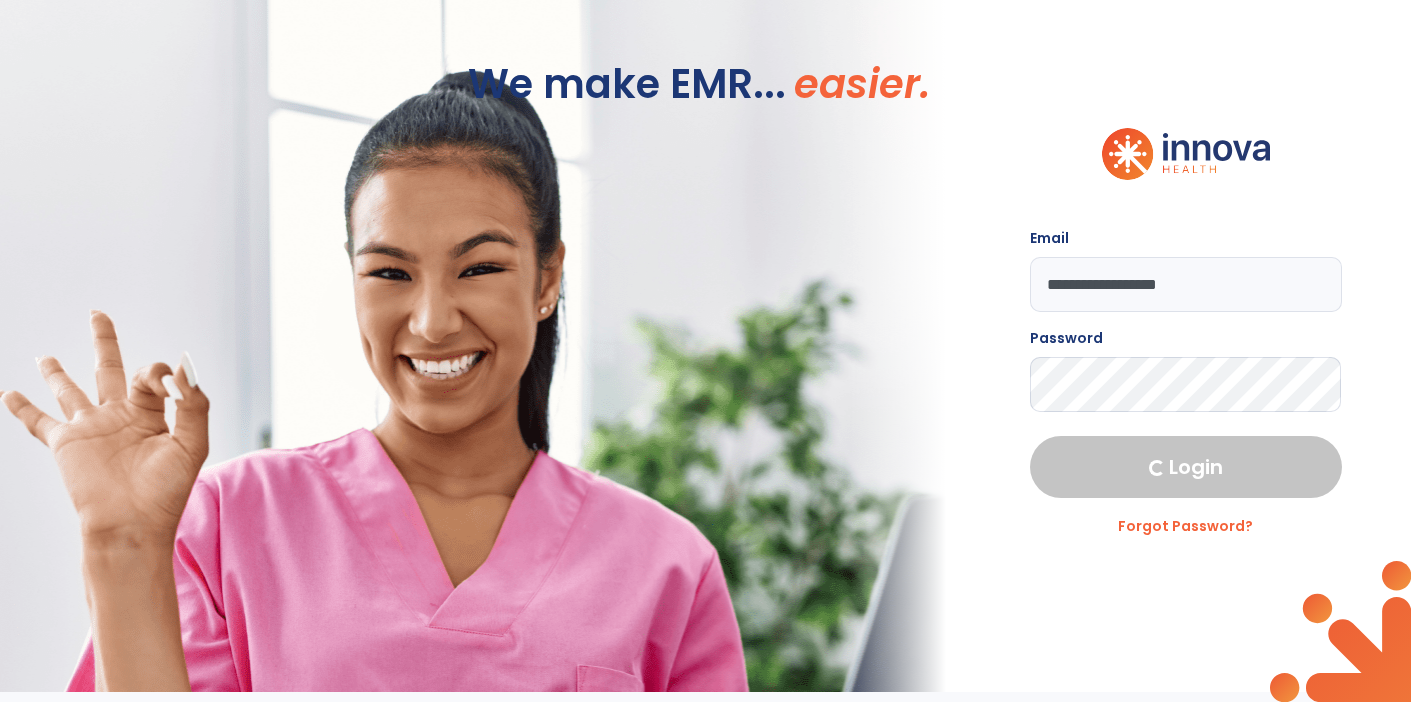 select on "****" 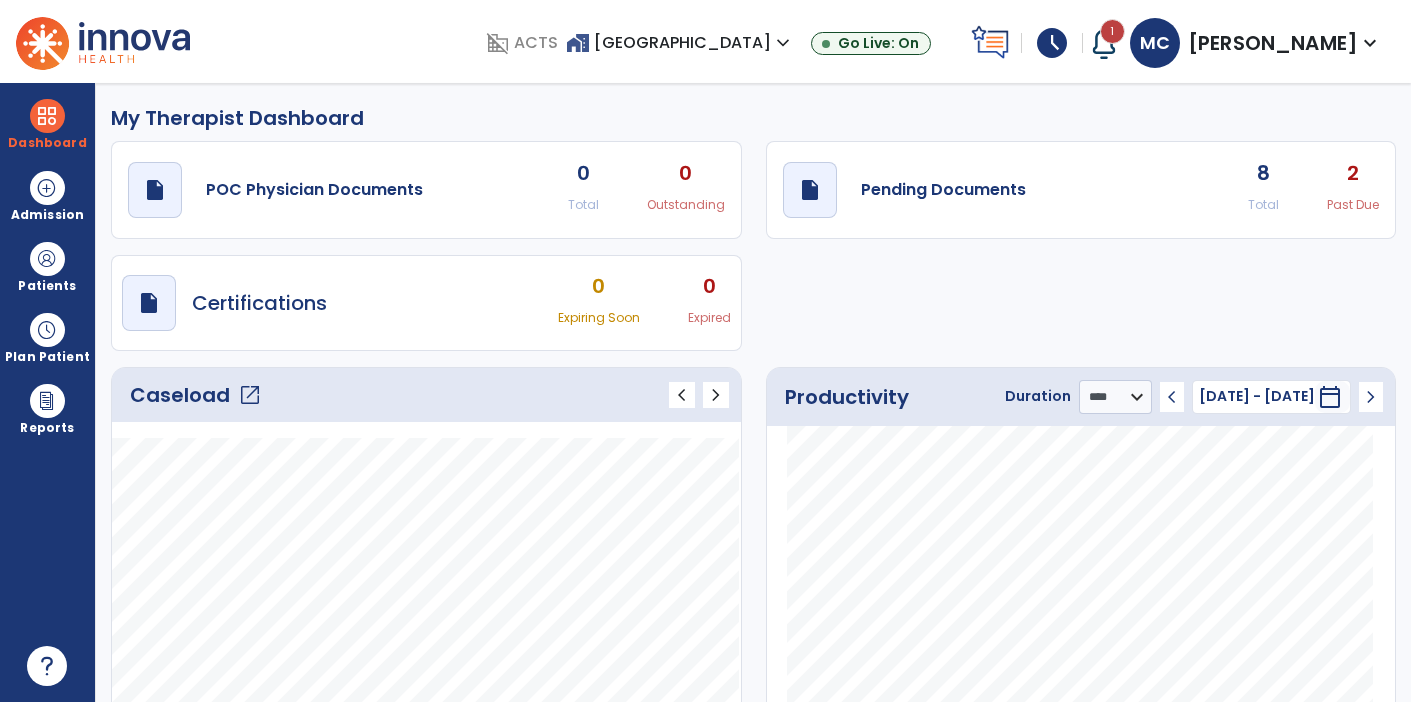 click on "draft   open_in_new  Pending Documents 8 Total 2 Past Due" 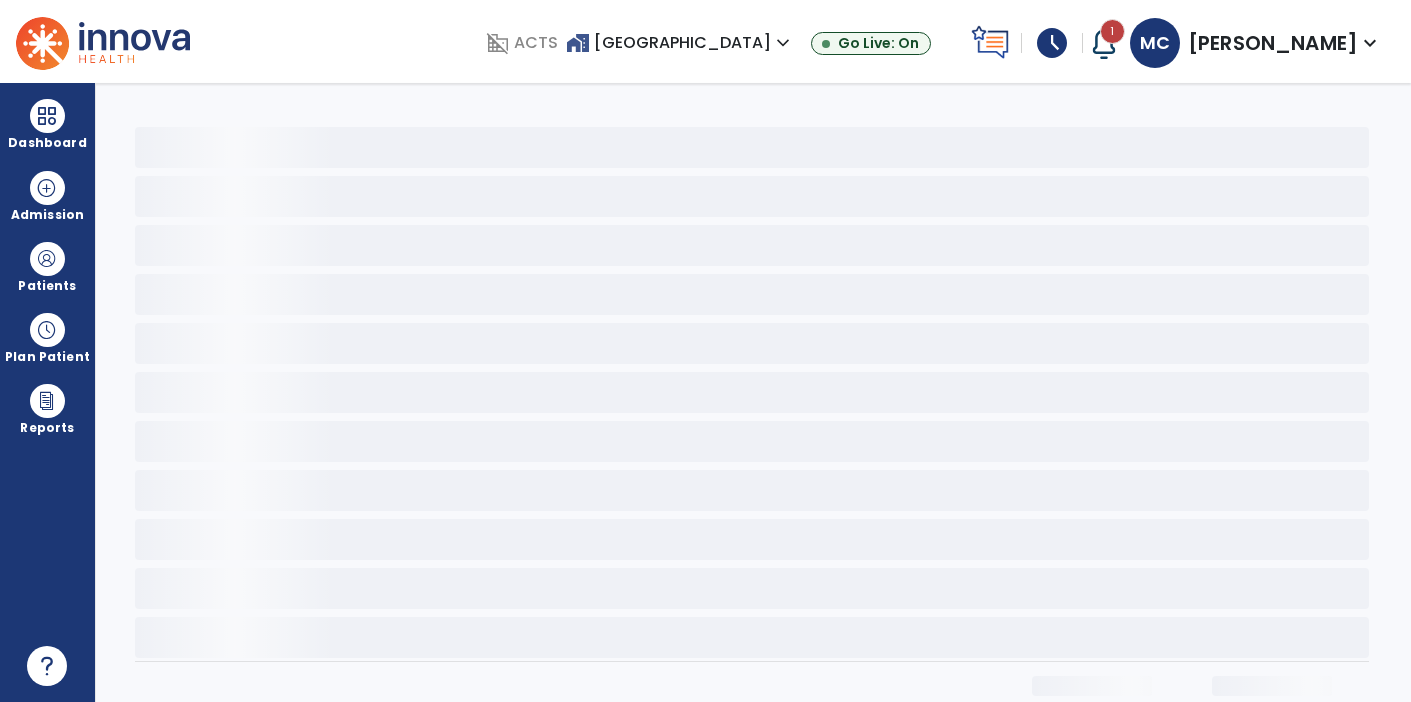 scroll, scrollTop: 0, scrollLeft: 0, axis: both 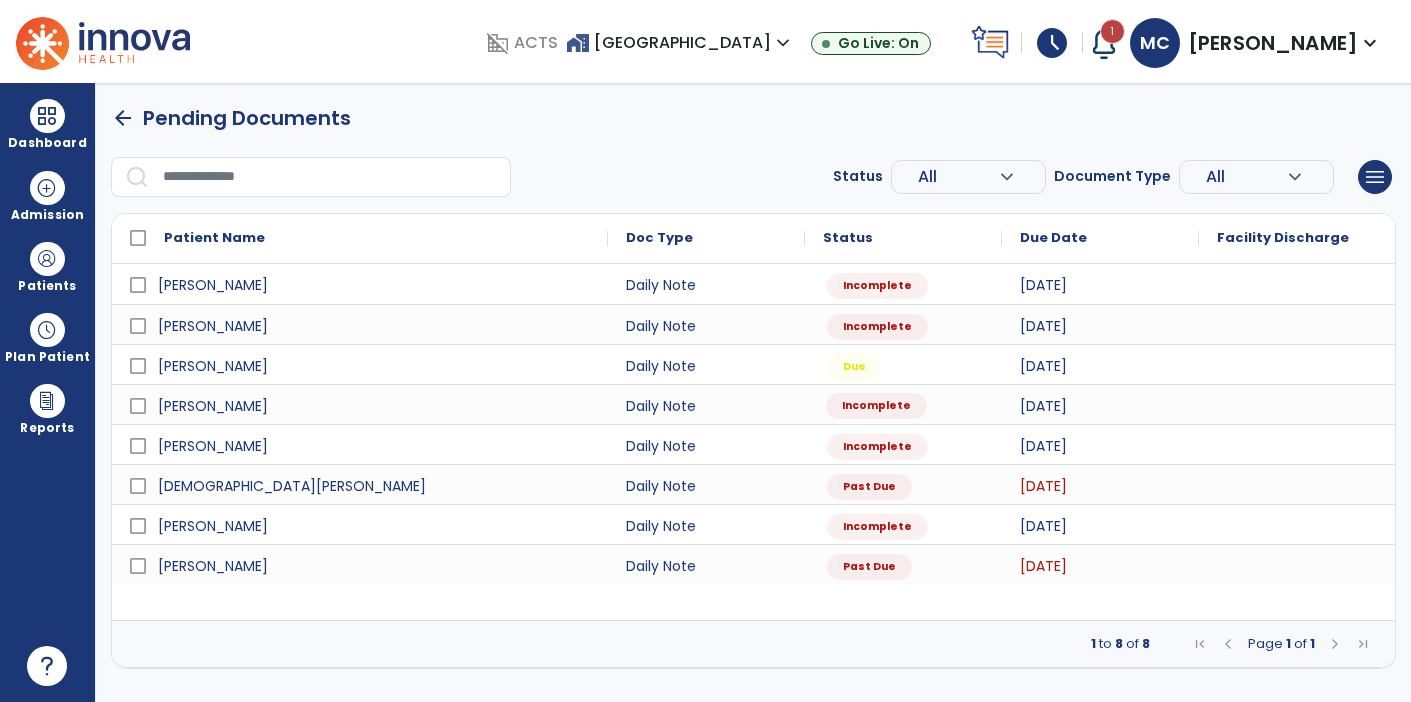 click on "Incomplete" at bounding box center (876, 406) 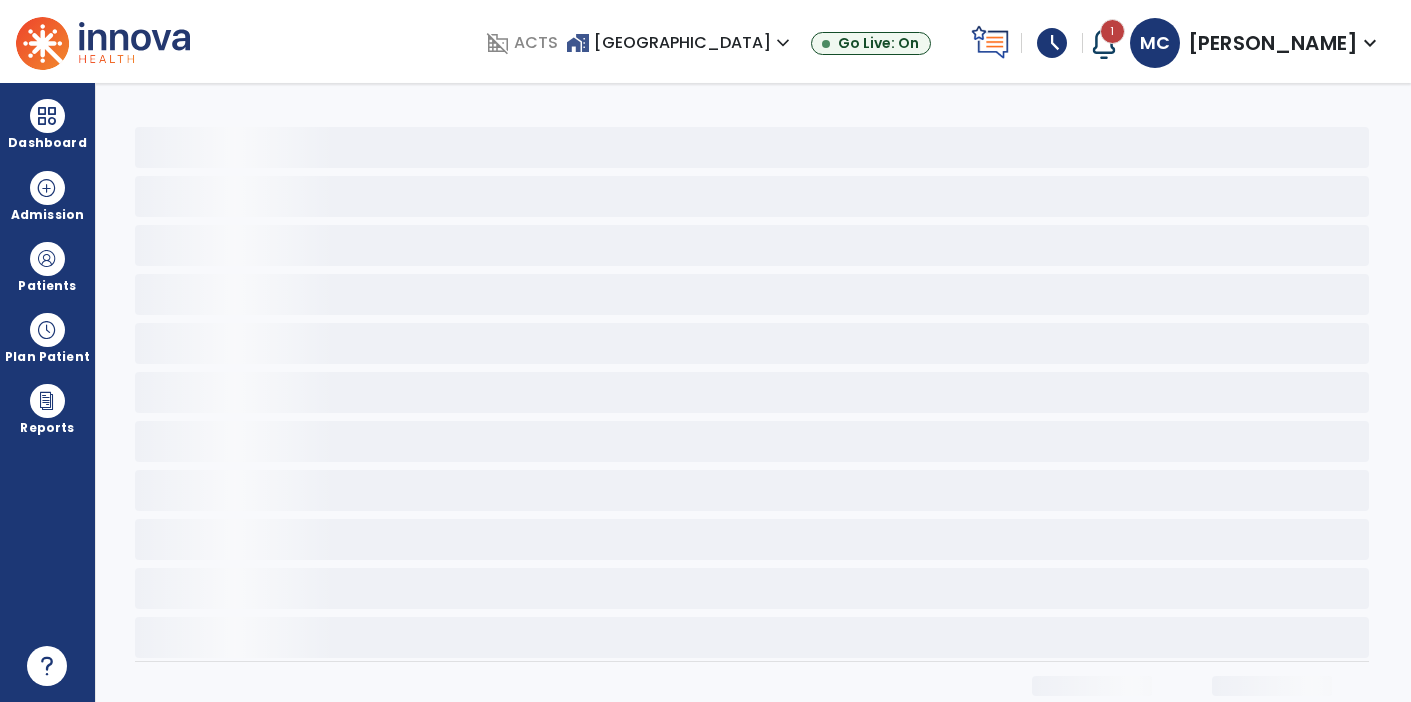 select on "*" 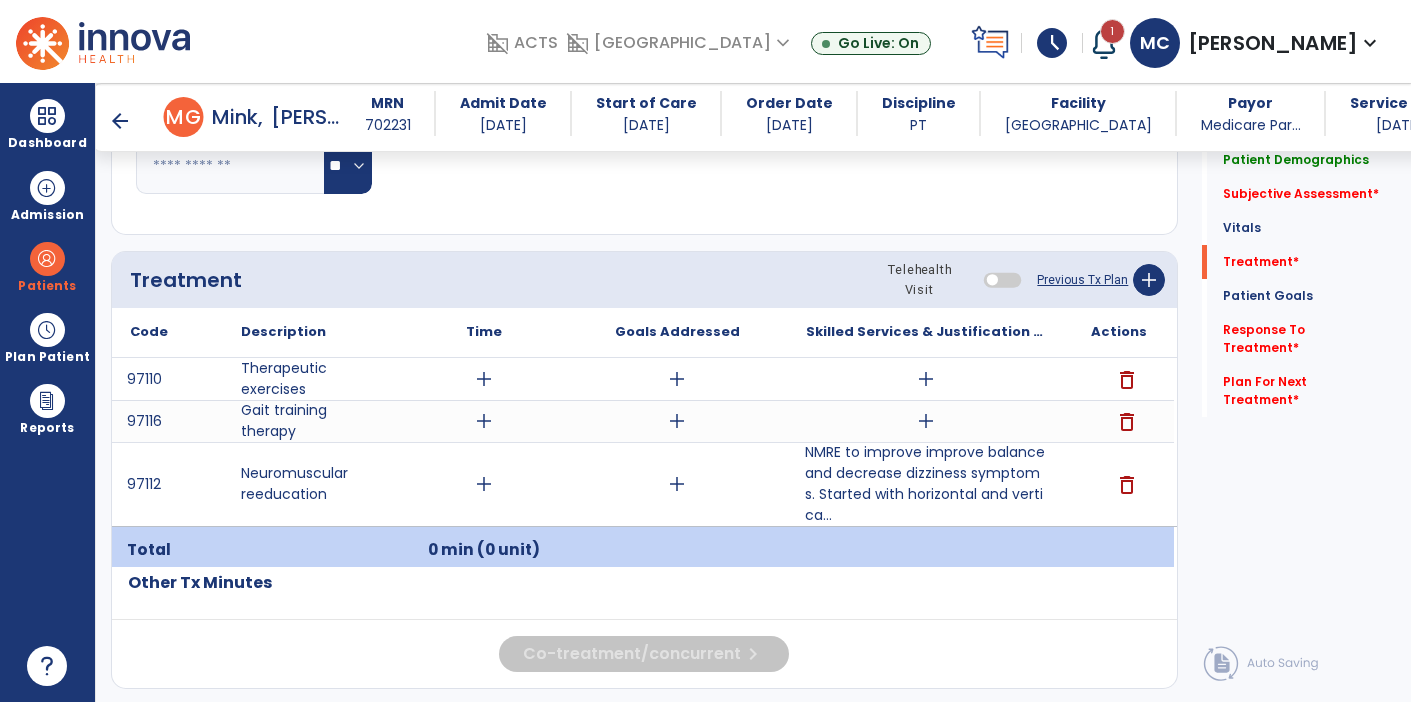 click on "NMRE to improve improve balance and decrease dizziness symptoms. Started with horizontal and vertica..." at bounding box center (926, 484) 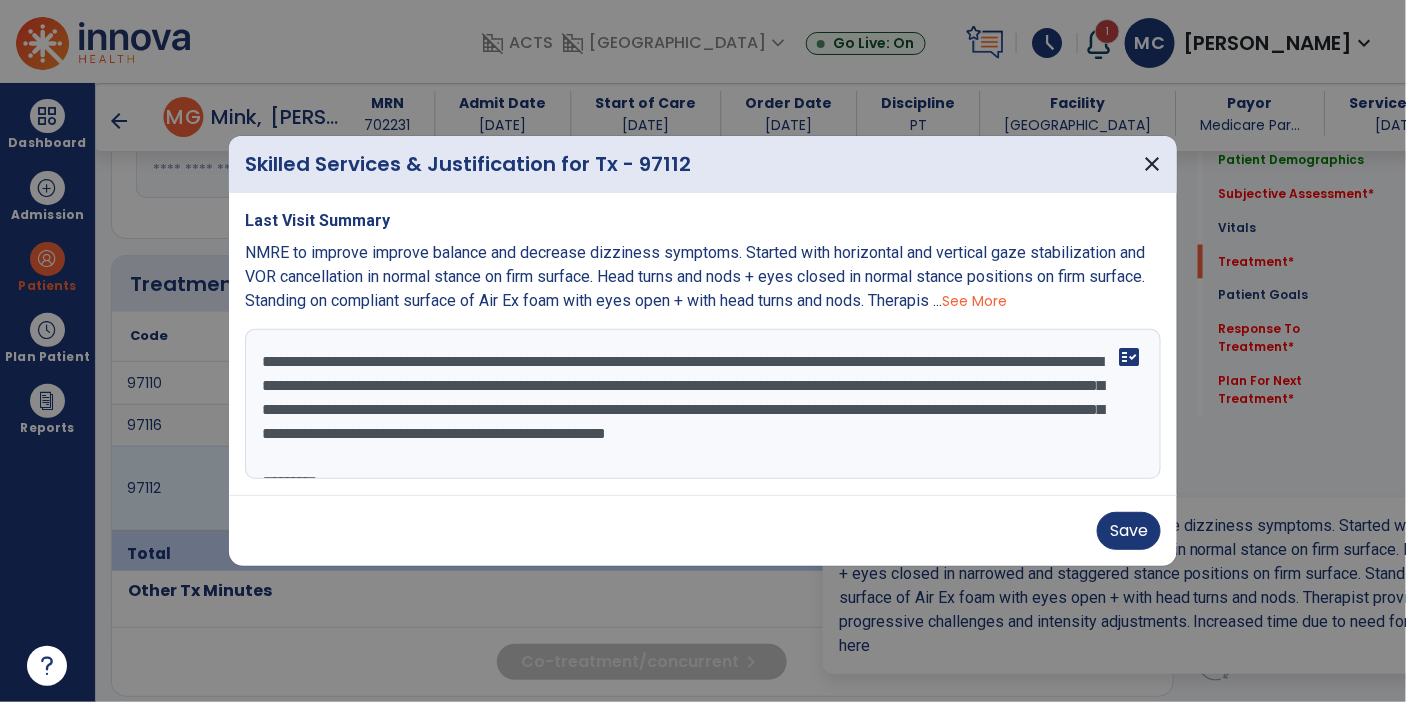 scroll, scrollTop: 998, scrollLeft: 0, axis: vertical 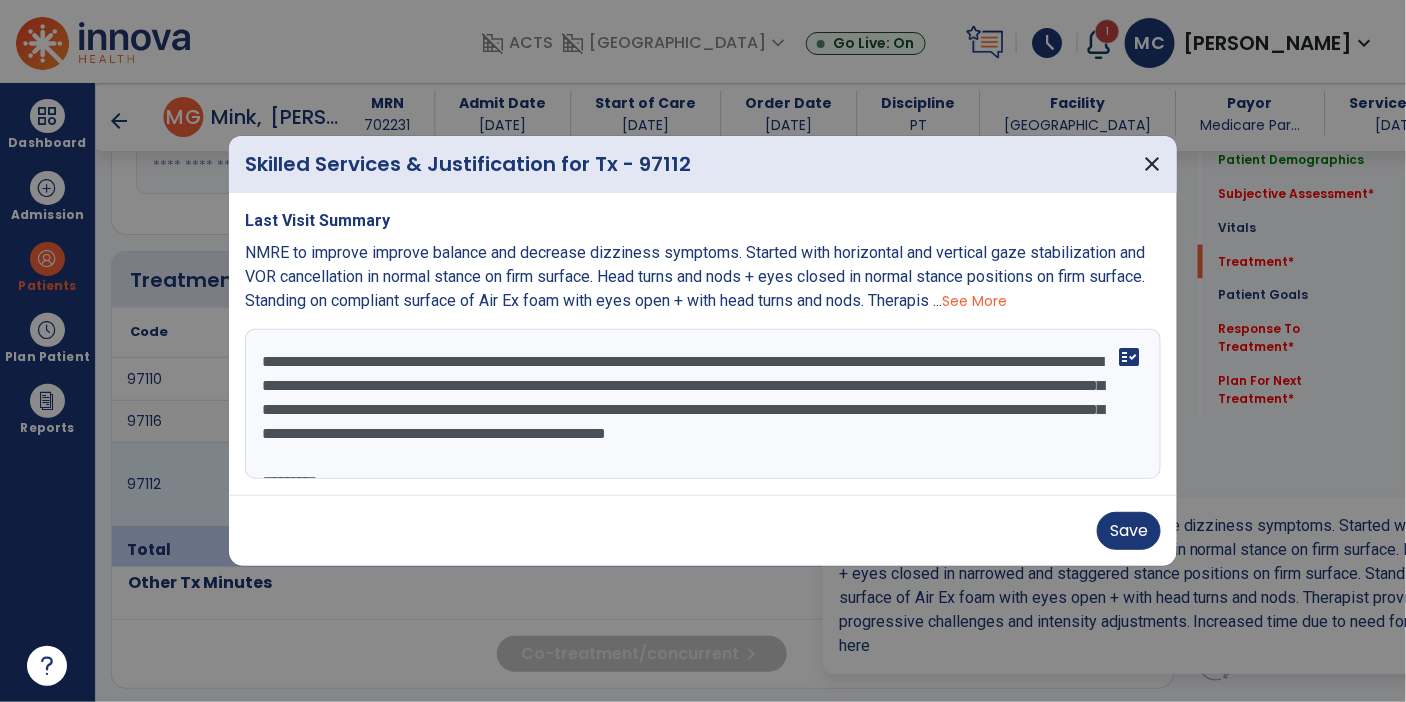 click on "**********" at bounding box center (703, 404) 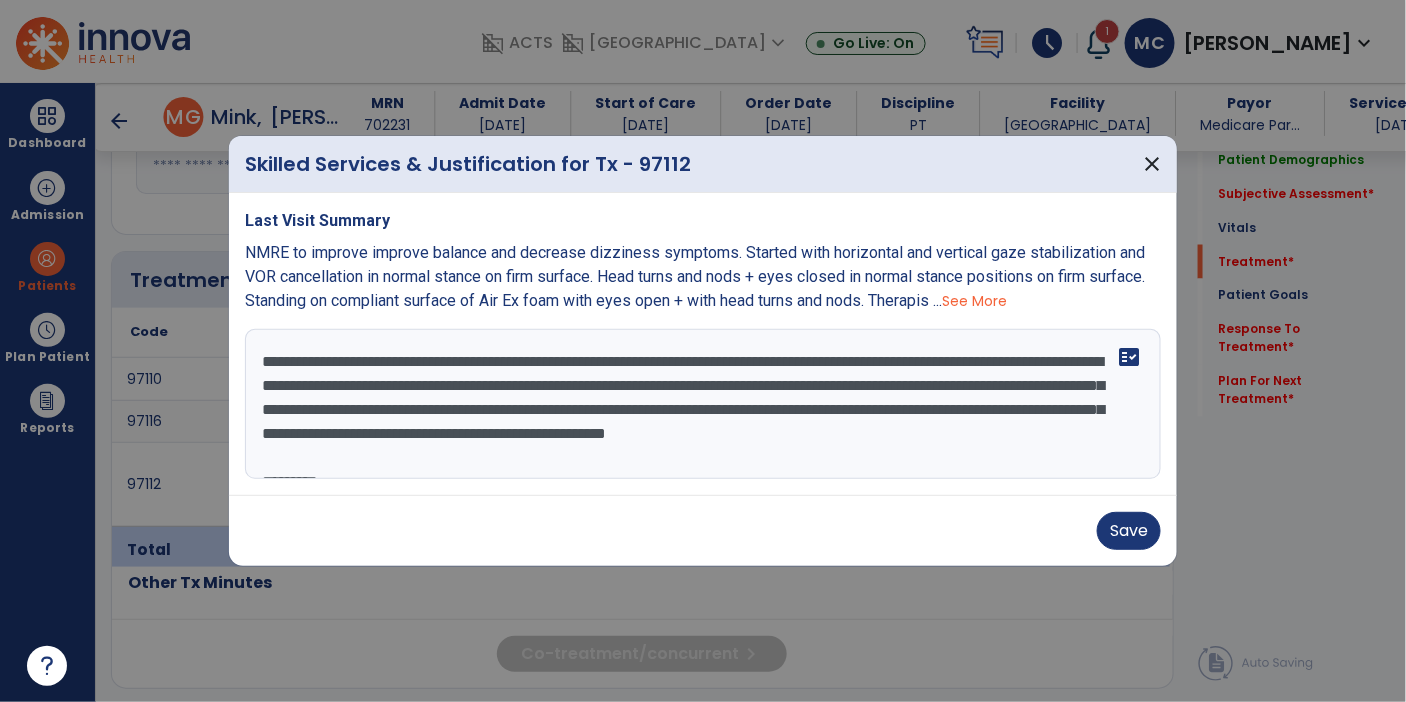 click on "**********" at bounding box center [703, 404] 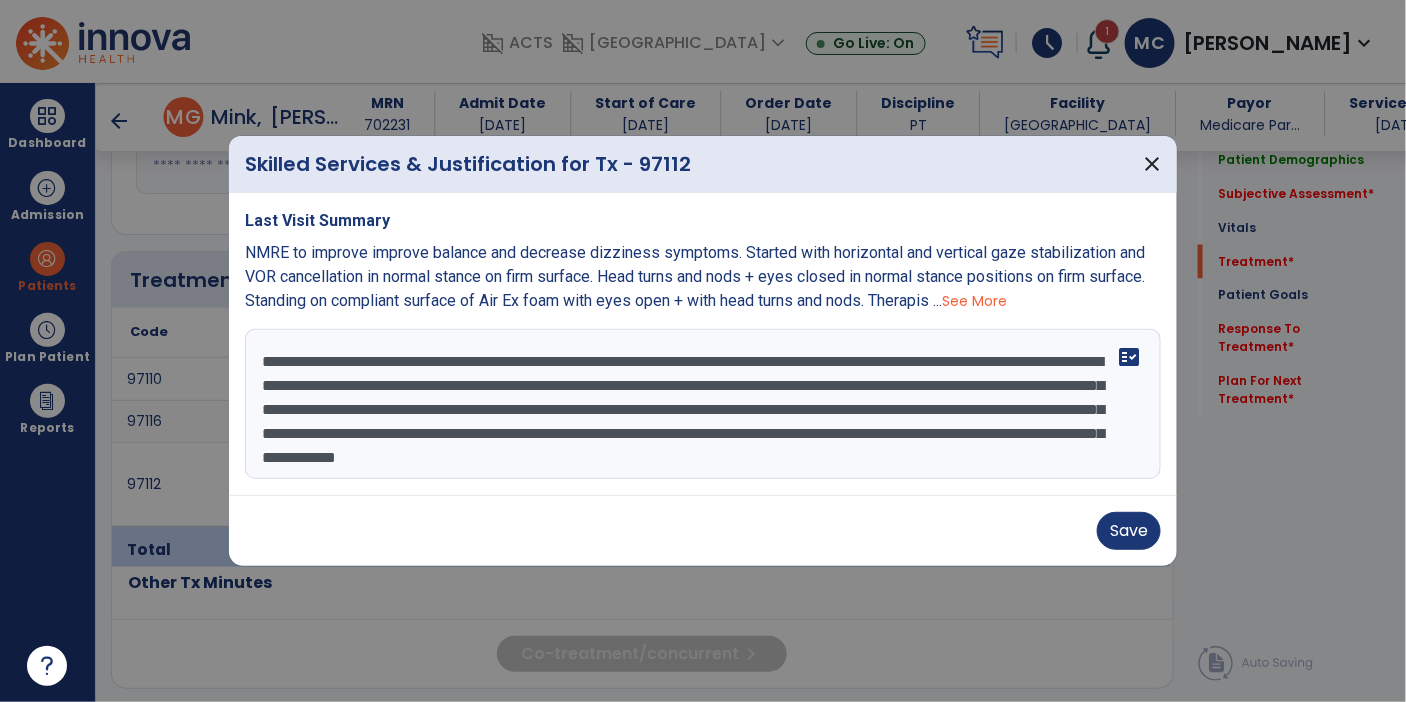 type on "**********" 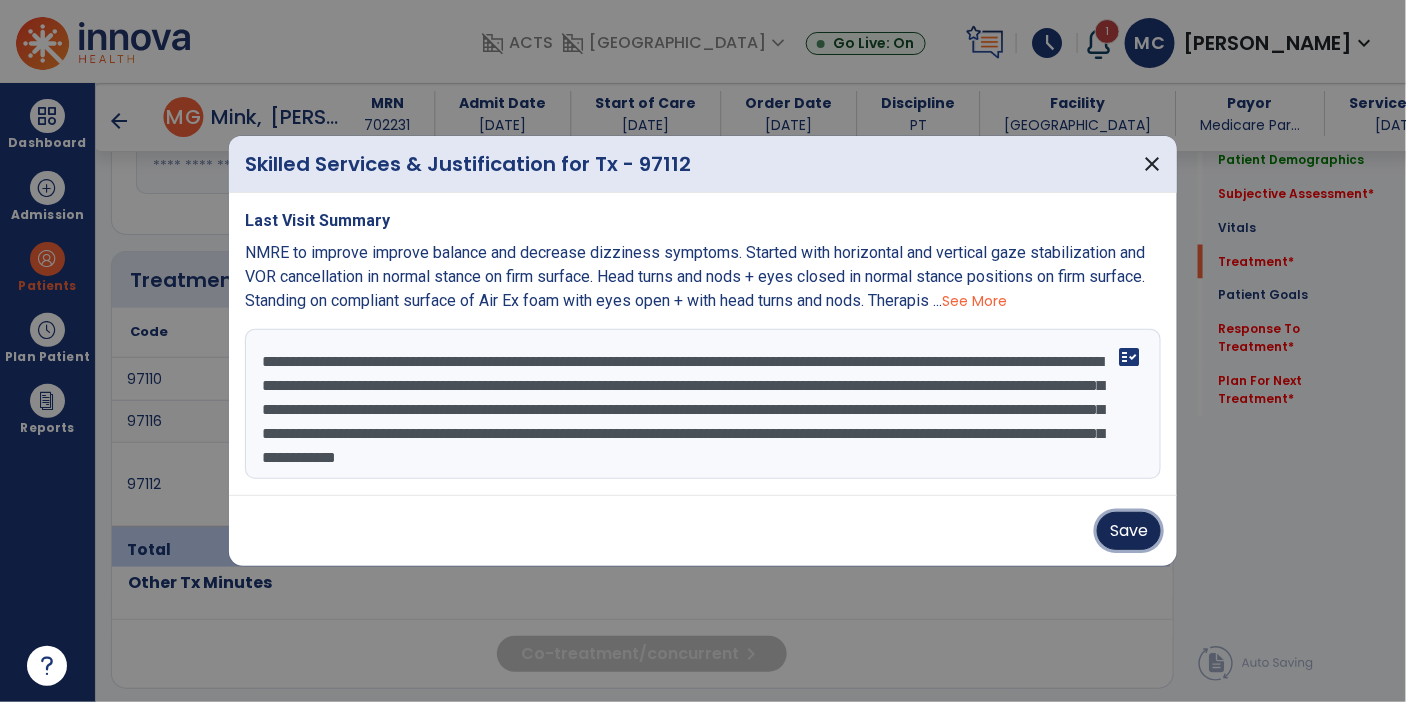 click on "Save" at bounding box center (1129, 531) 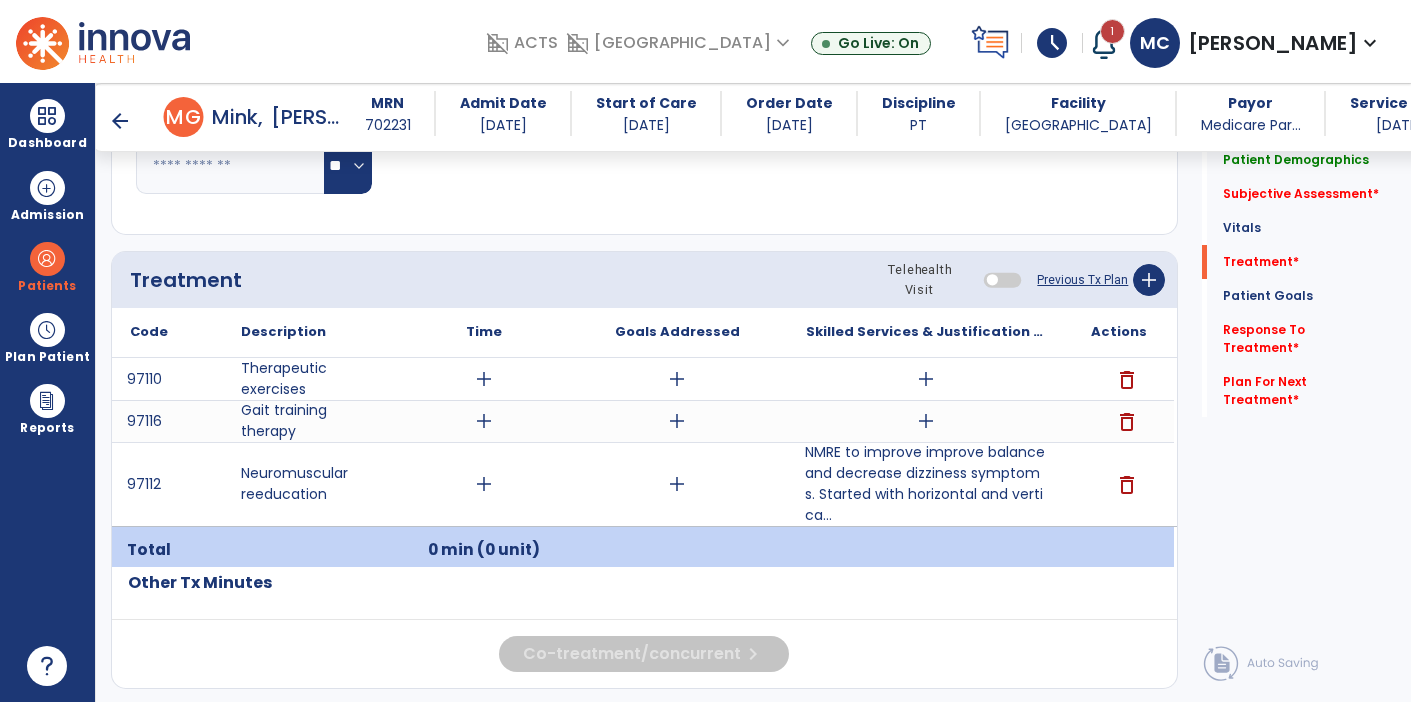 click on "NMRE to improve improve balance and decrease dizziness symptoms. Started with horizontal and vertica..." at bounding box center [926, 484] 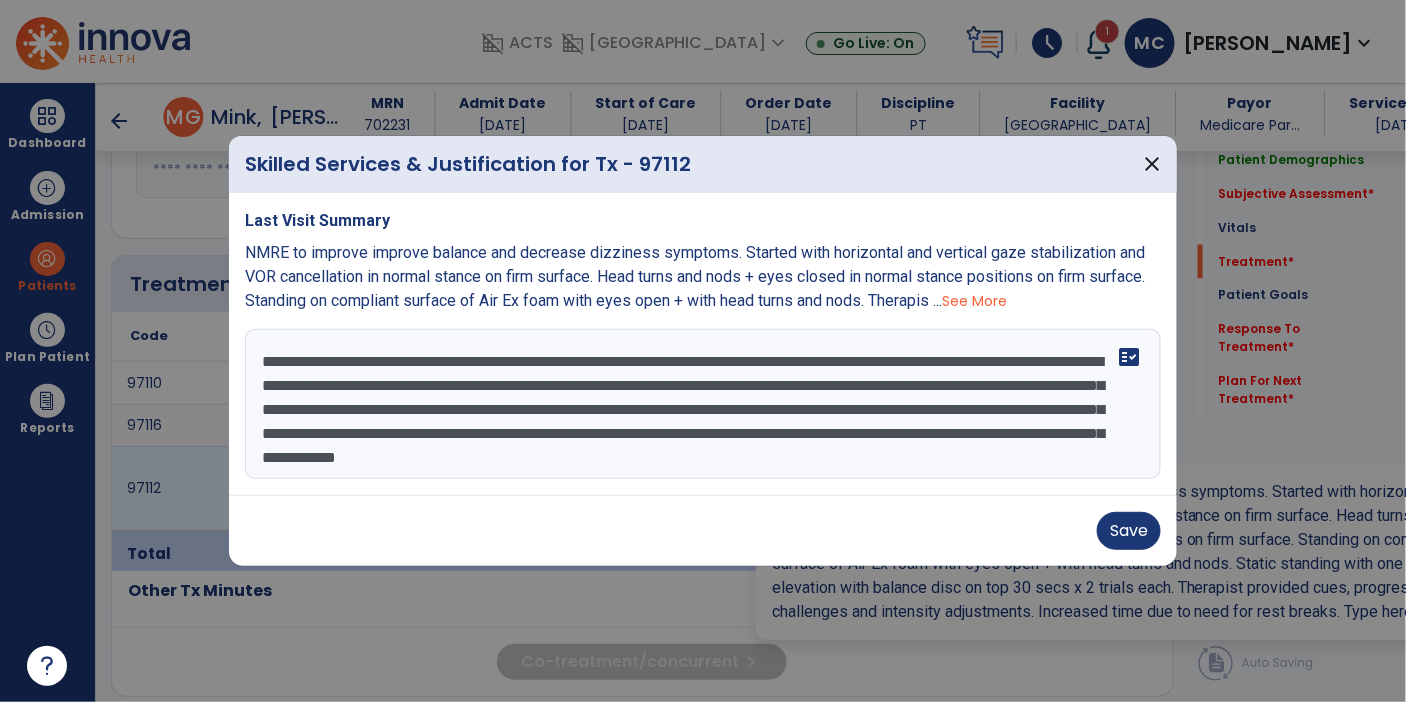 scroll, scrollTop: 998, scrollLeft: 0, axis: vertical 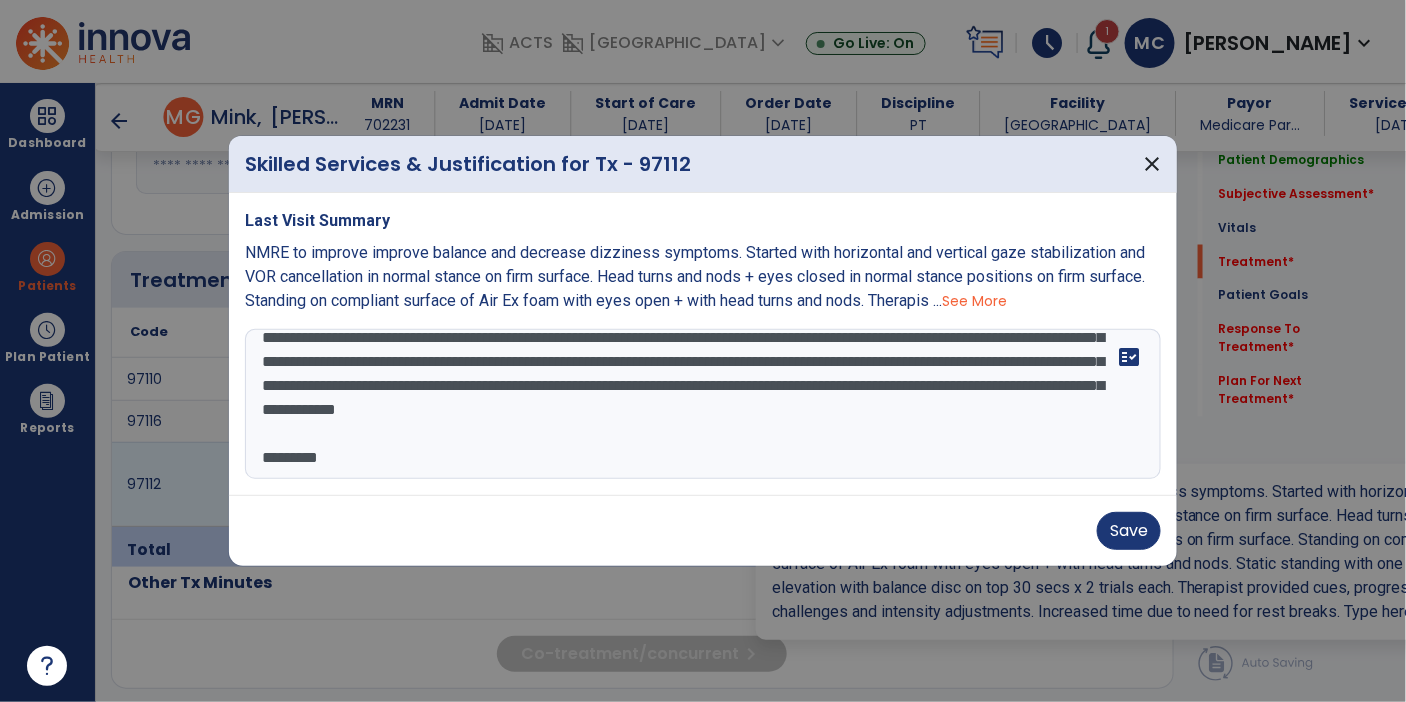 click on "**********" at bounding box center (703, 404) 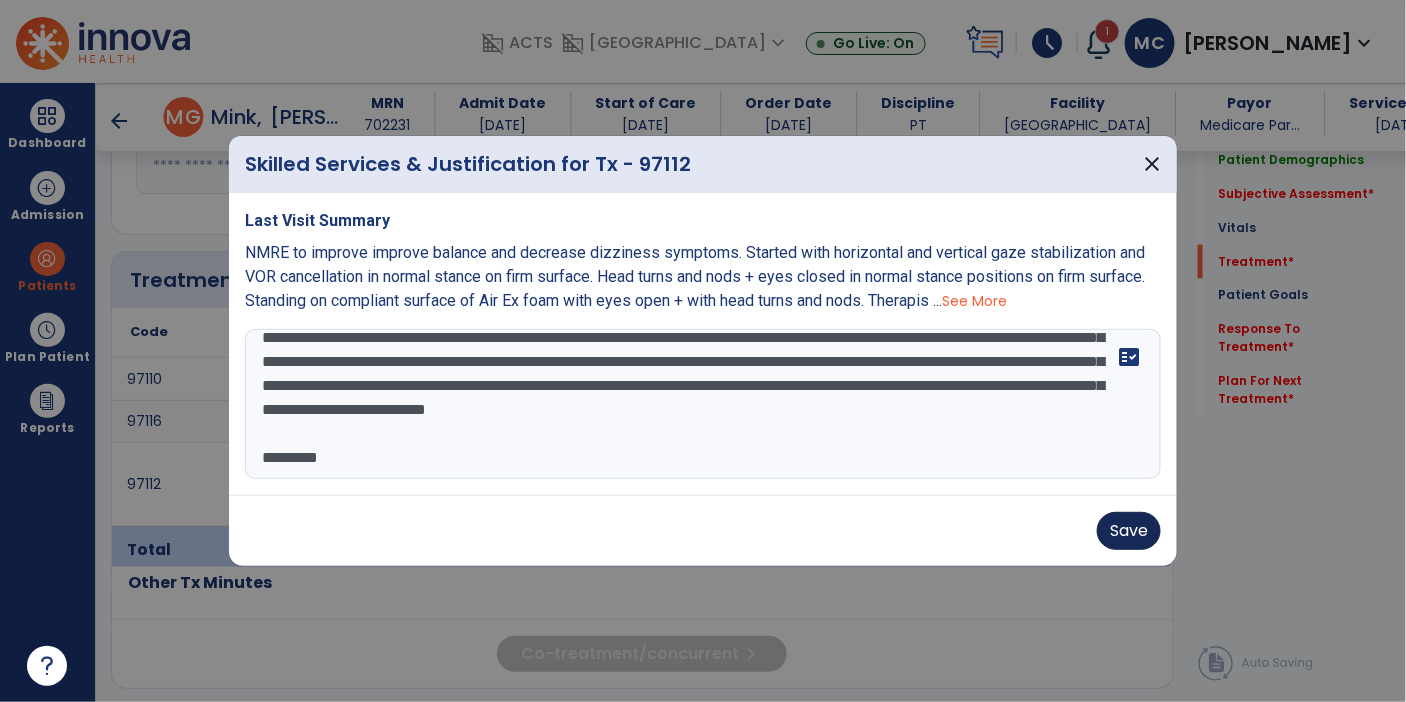 type on "**********" 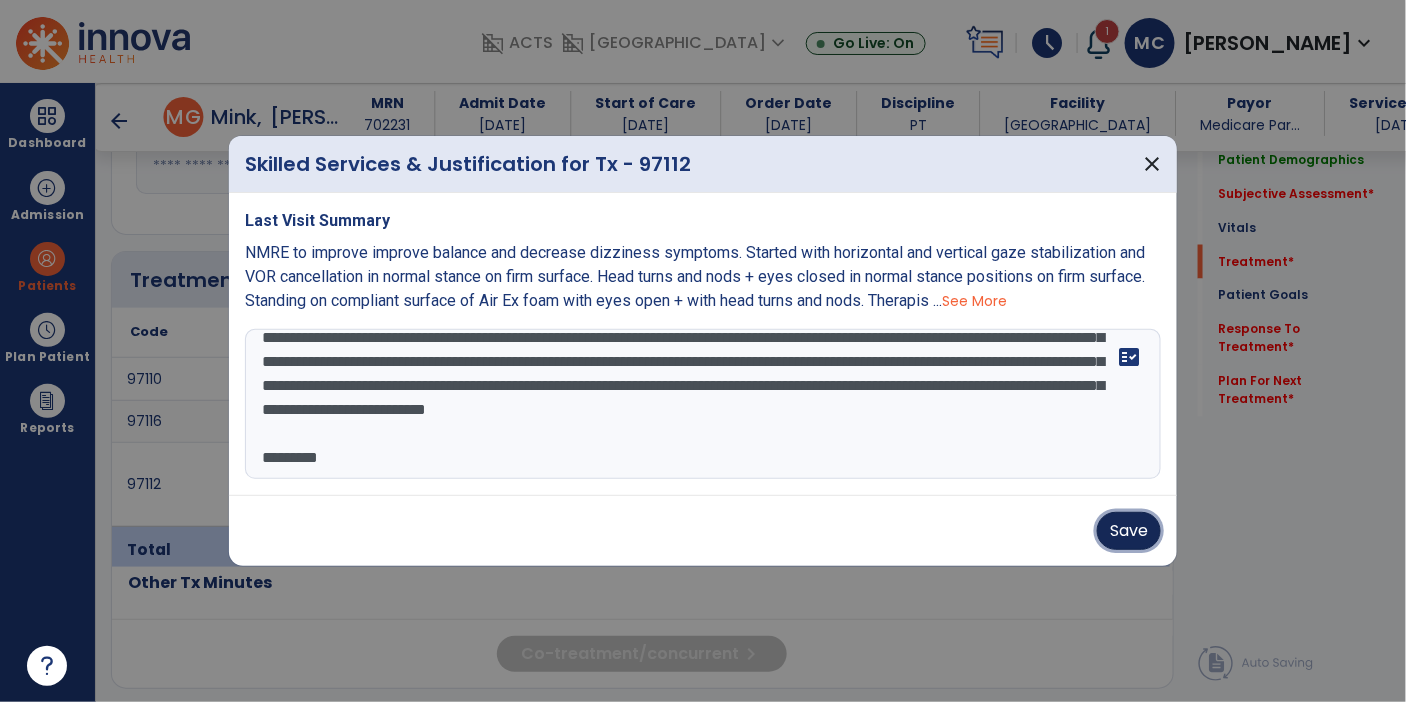 click on "Save" at bounding box center [1129, 531] 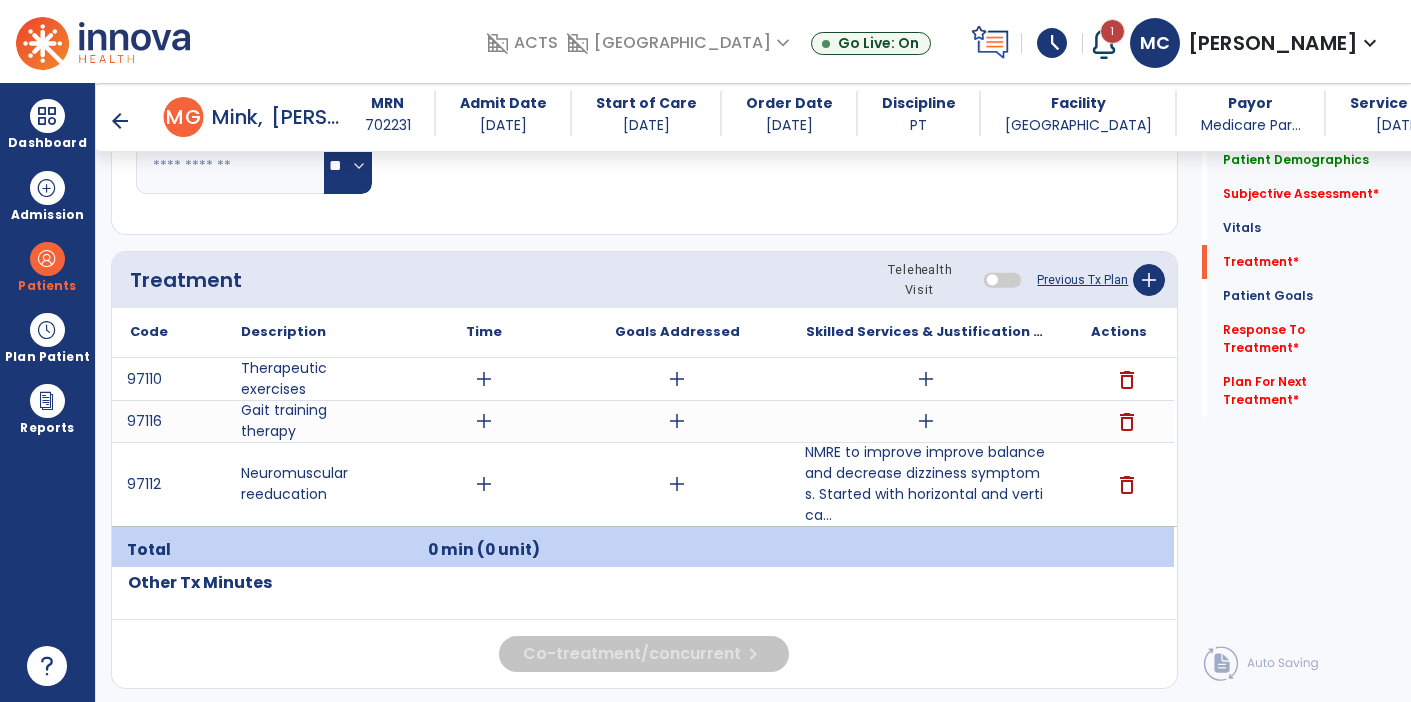 click on "add" at bounding box center (484, 484) 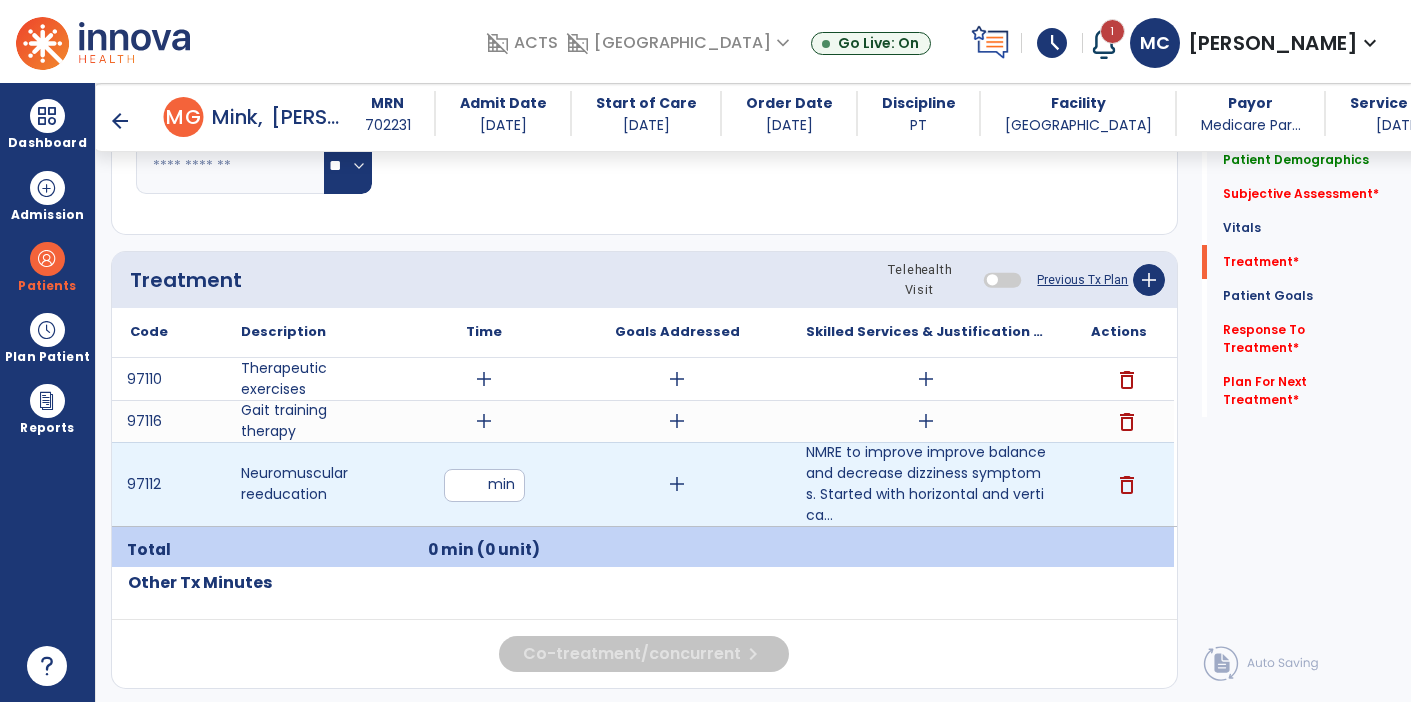 type on "**" 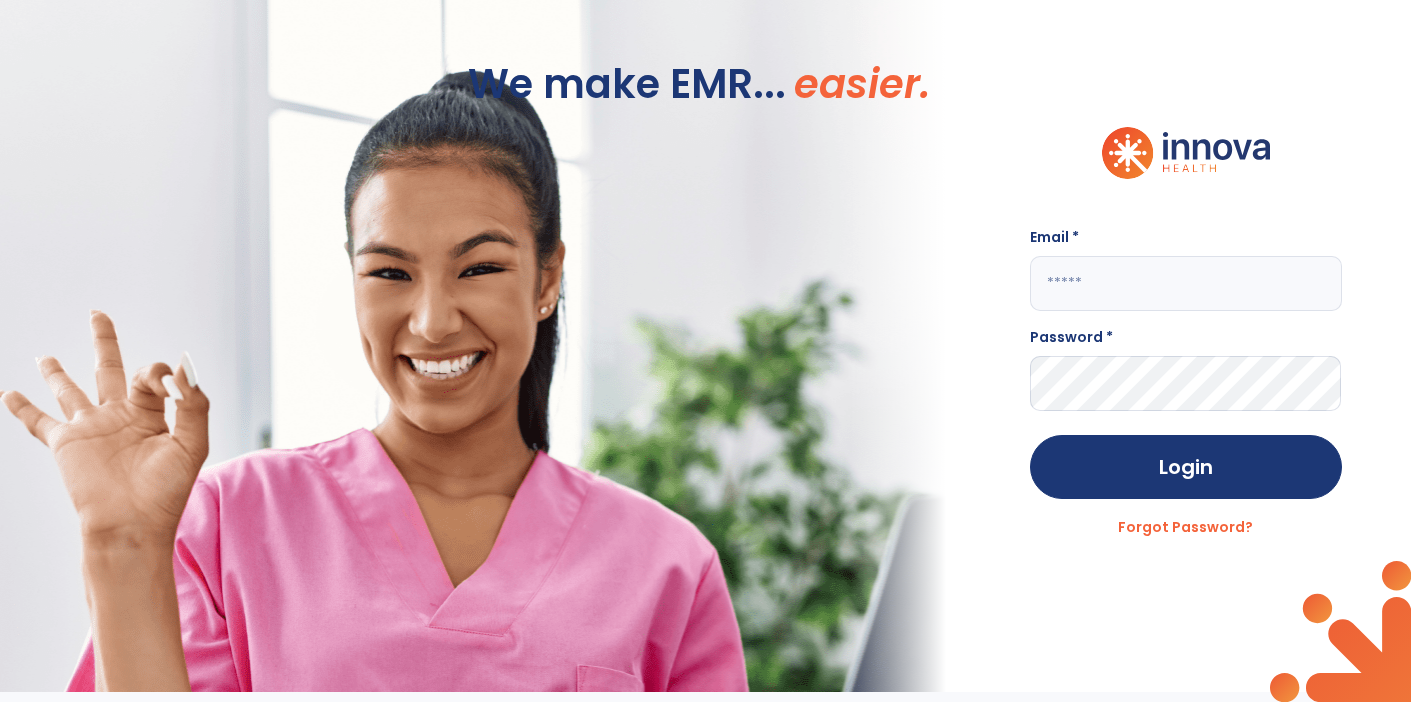 scroll, scrollTop: 0, scrollLeft: 0, axis: both 